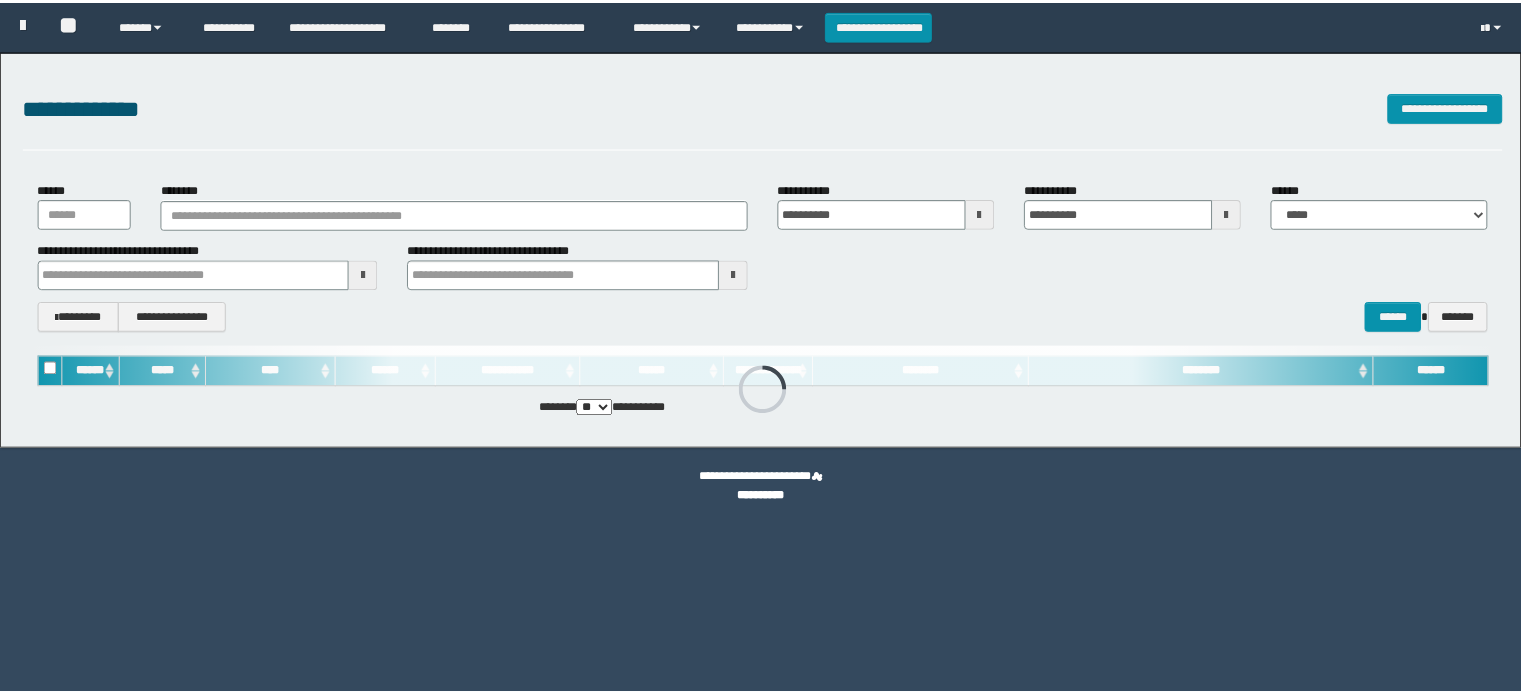 scroll, scrollTop: 0, scrollLeft: 0, axis: both 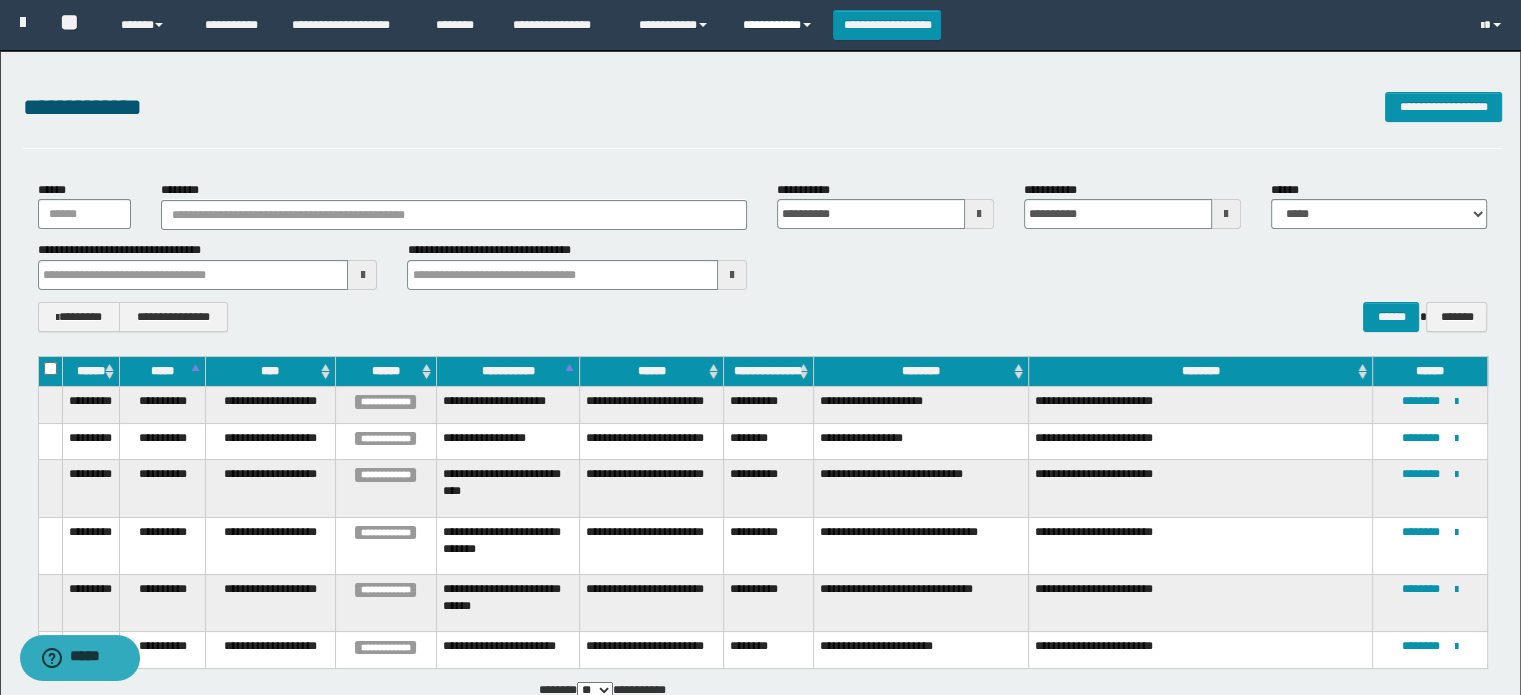 click on "**********" at bounding box center (780, 25) 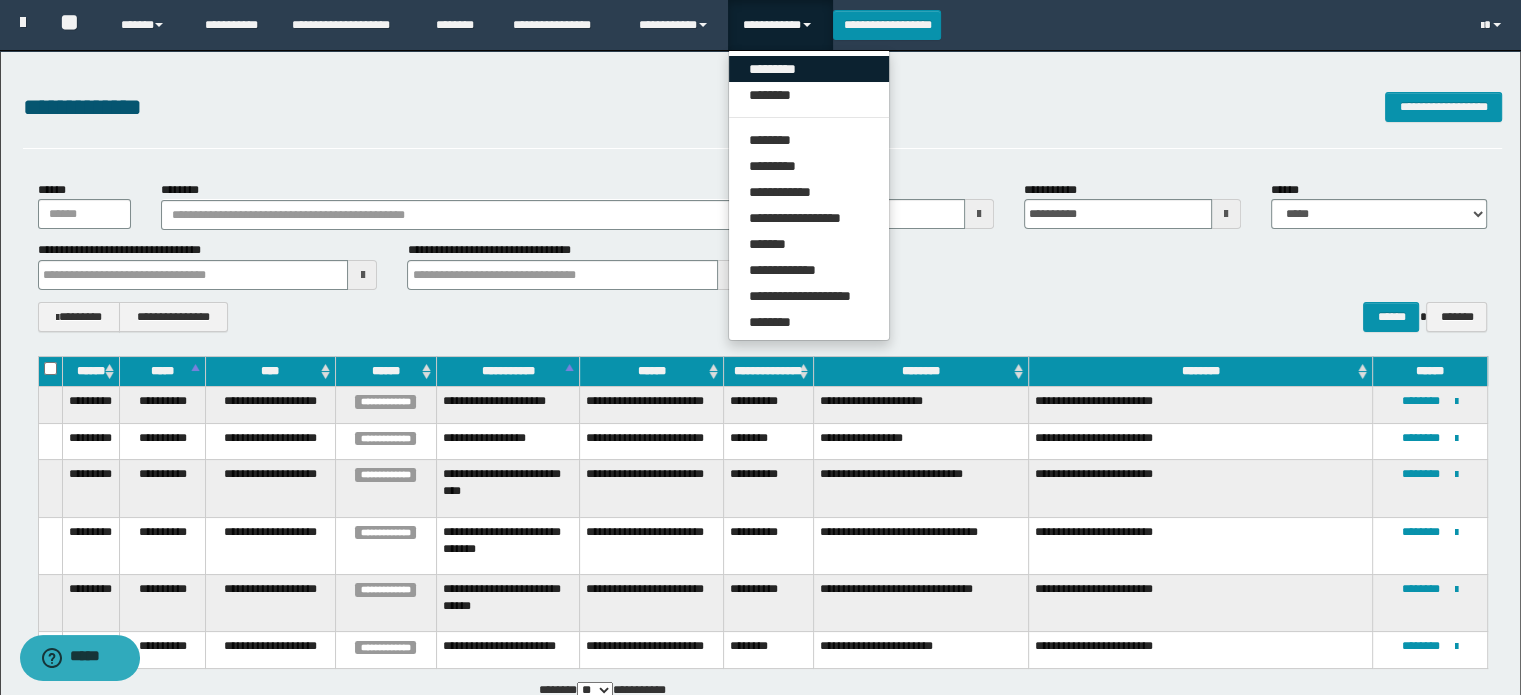 click on "*********" at bounding box center [809, 69] 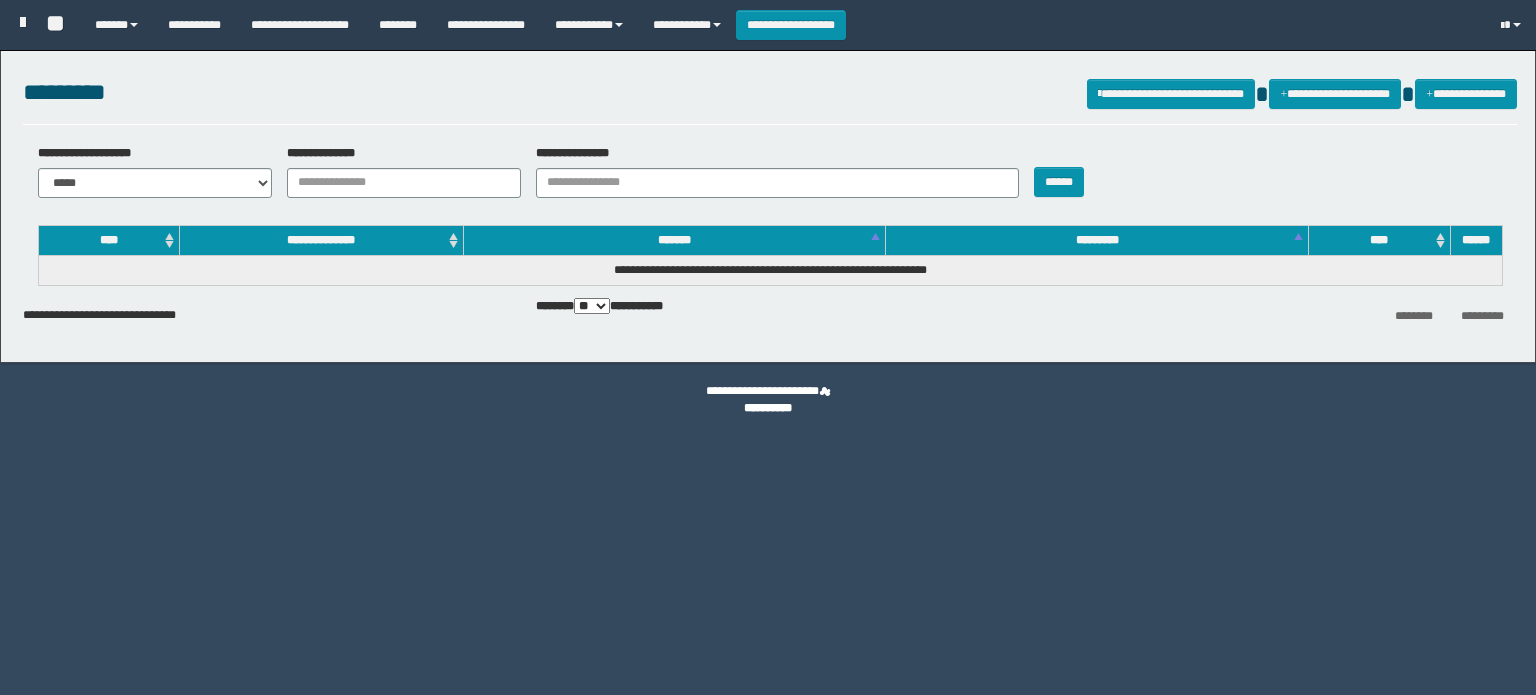 scroll, scrollTop: 0, scrollLeft: 0, axis: both 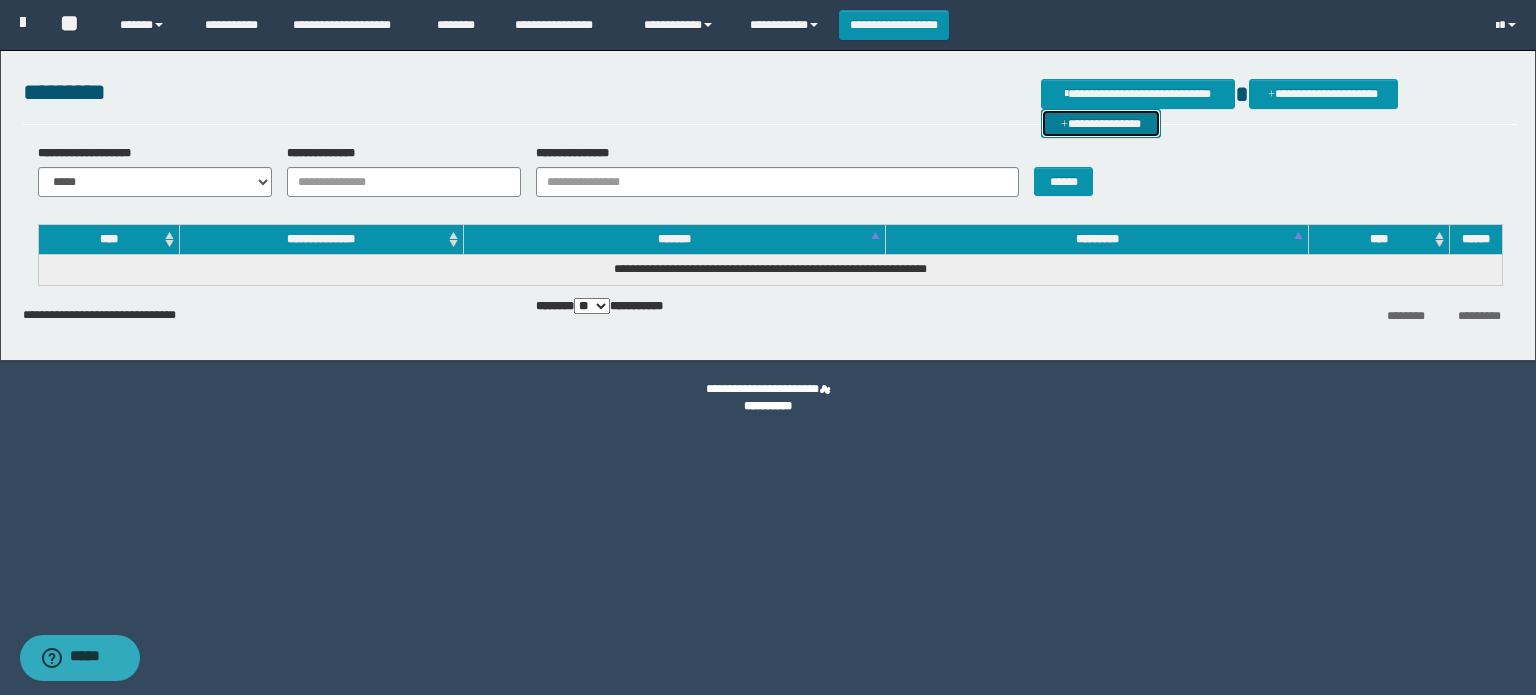 click on "**********" at bounding box center [1101, 124] 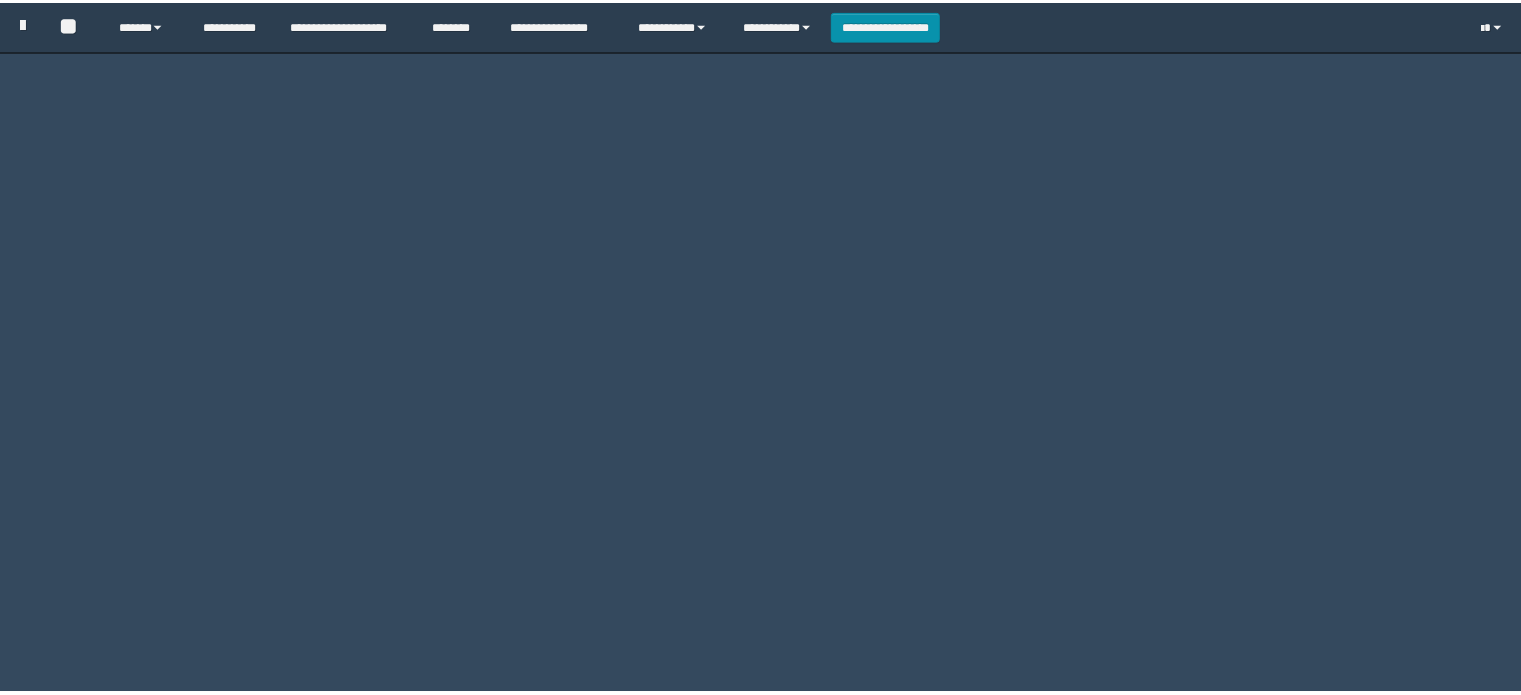 scroll, scrollTop: 0, scrollLeft: 0, axis: both 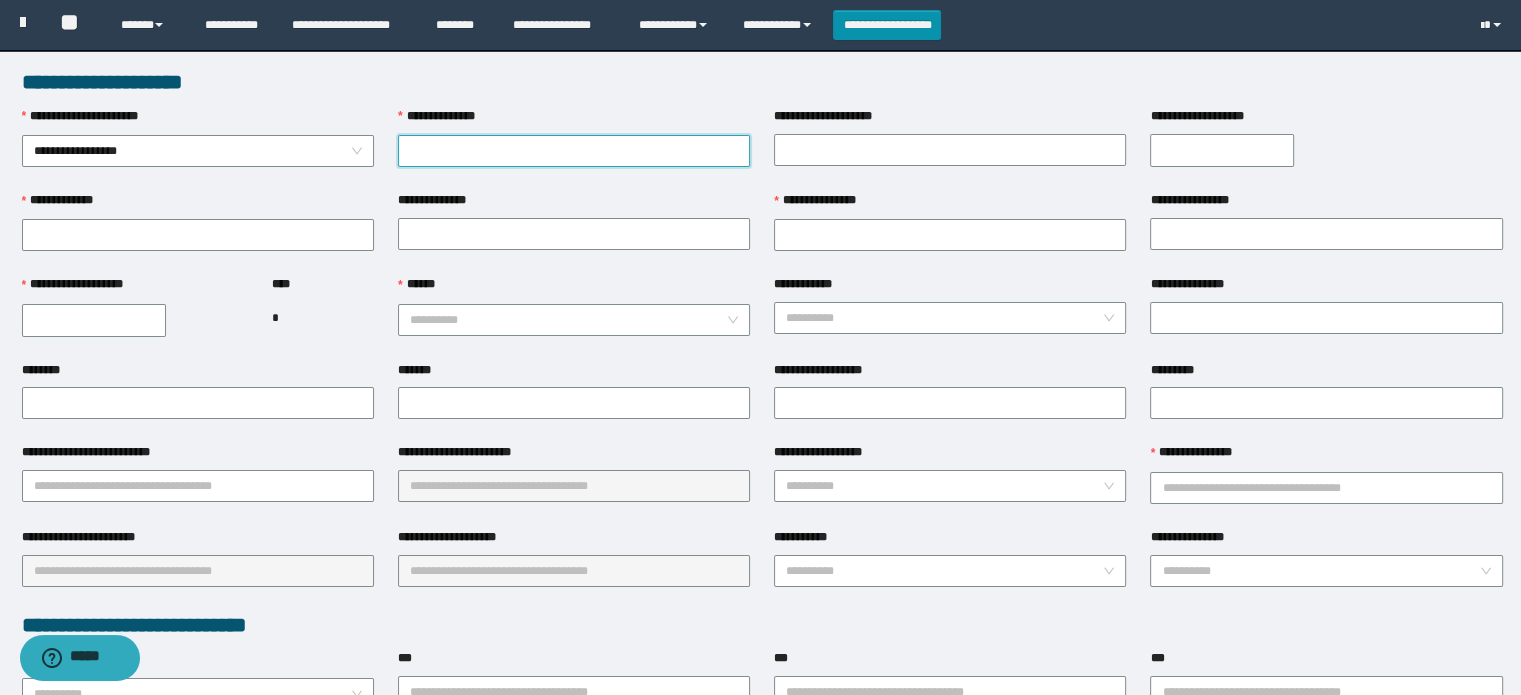 paste on "**********" 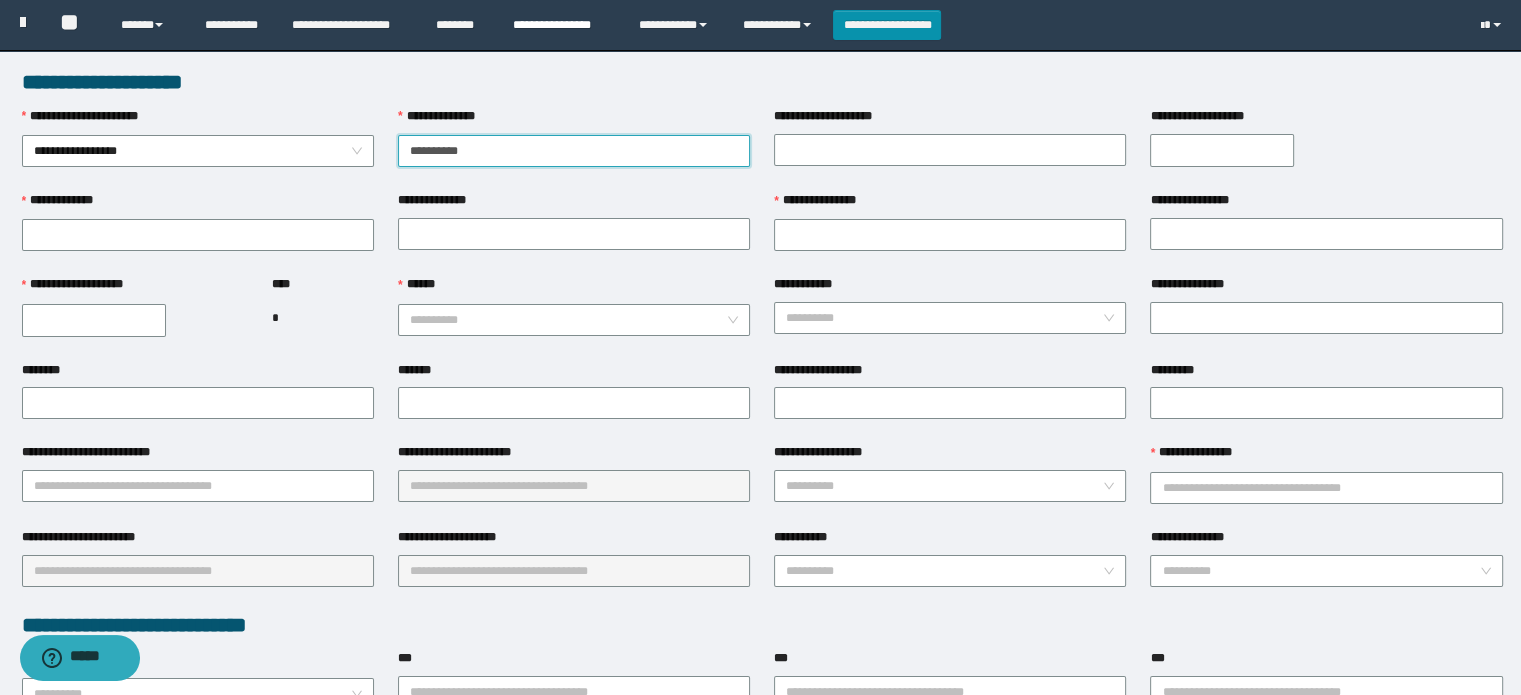 type on "**********" 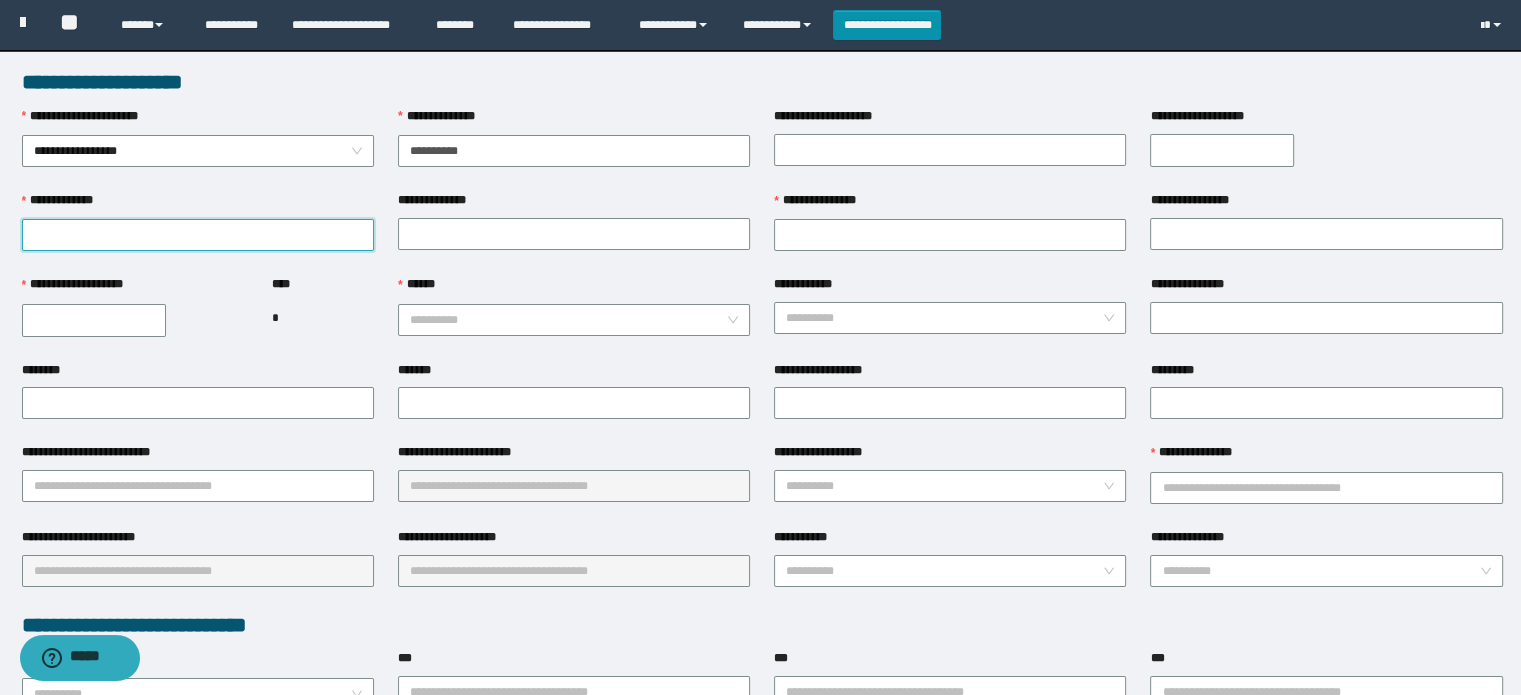 click on "**********" at bounding box center [198, 235] 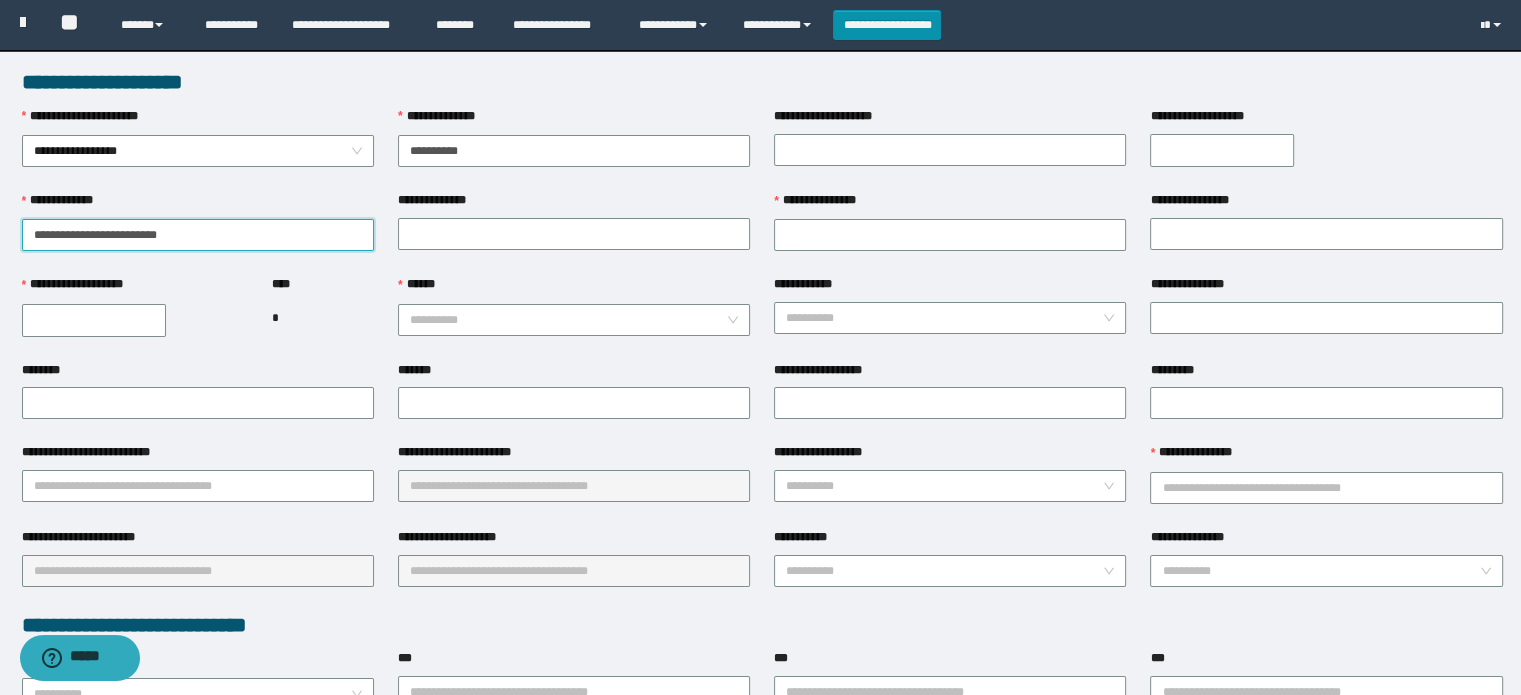click on "**********" at bounding box center [198, 235] 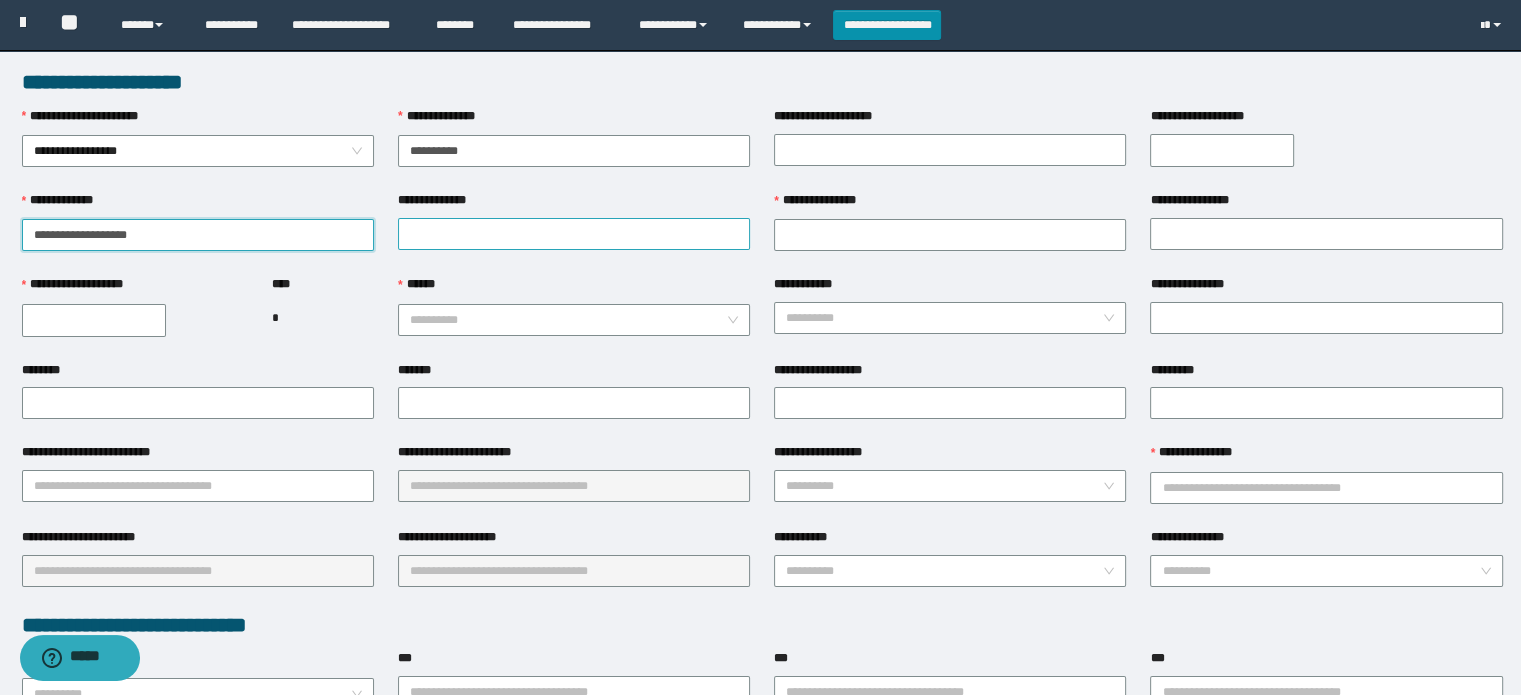 type on "**********" 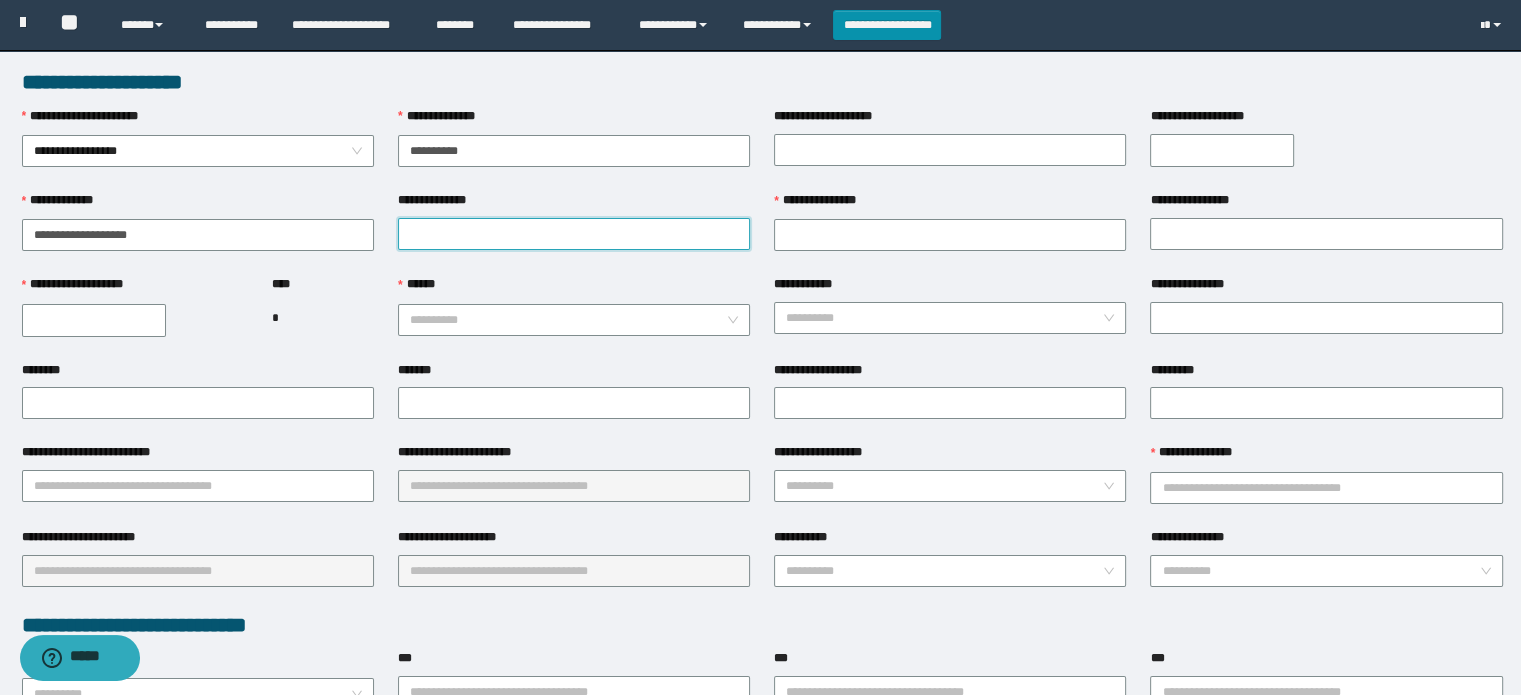 click on "**********" at bounding box center (574, 234) 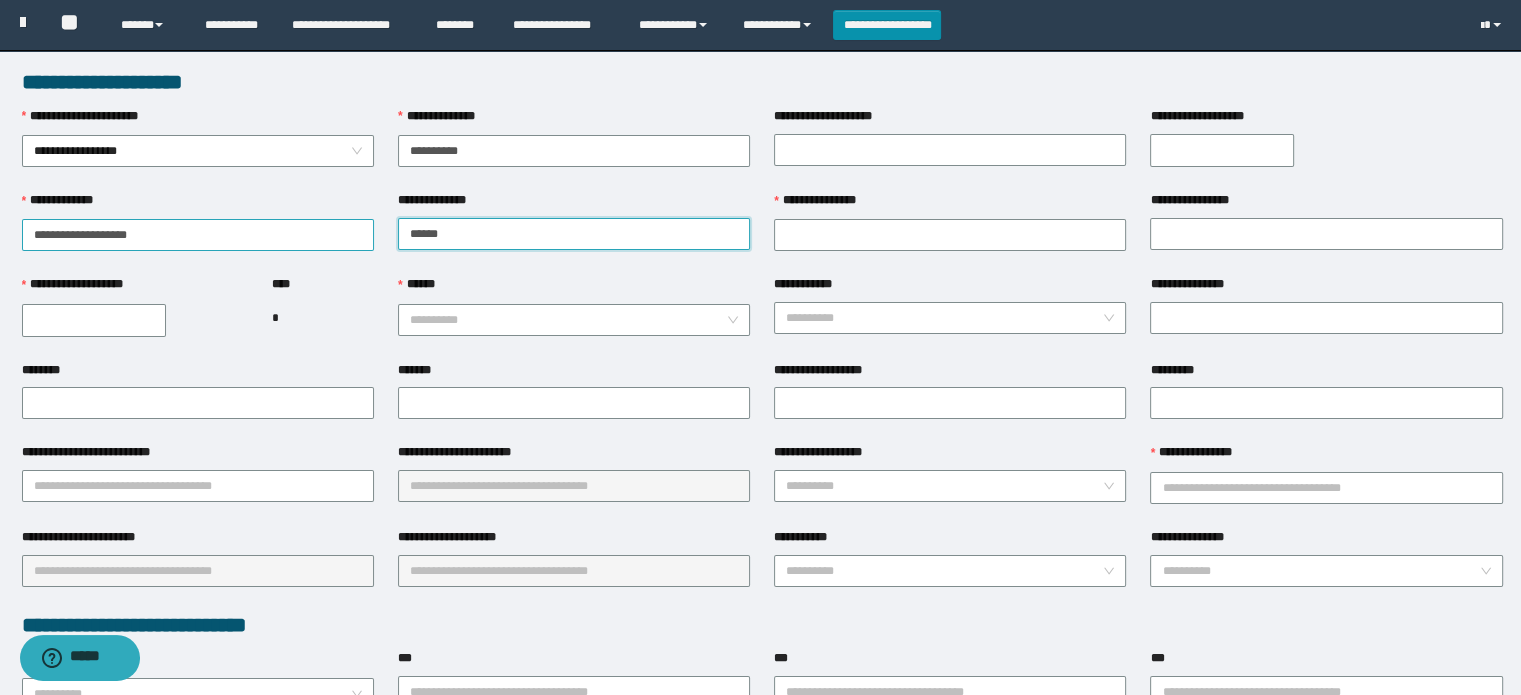 type on "*****" 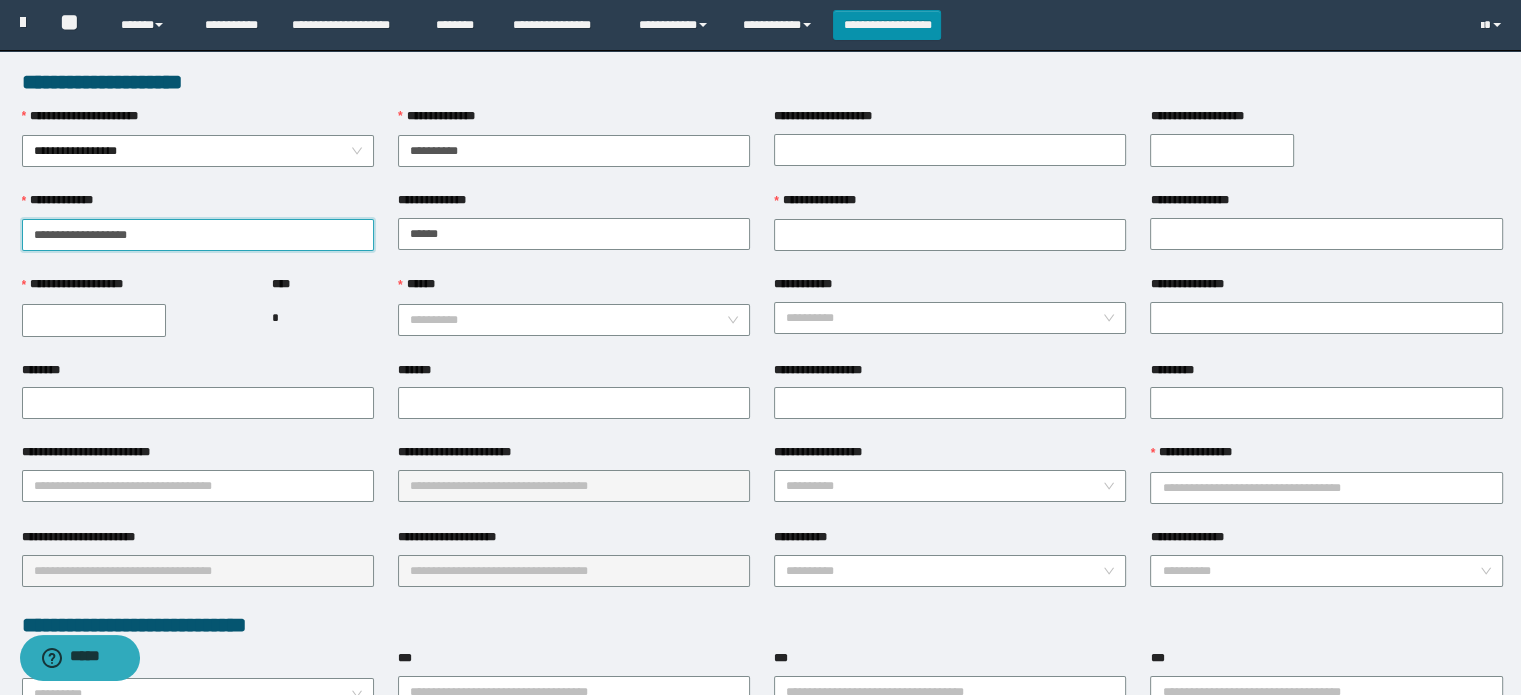 click on "**********" at bounding box center [198, 235] 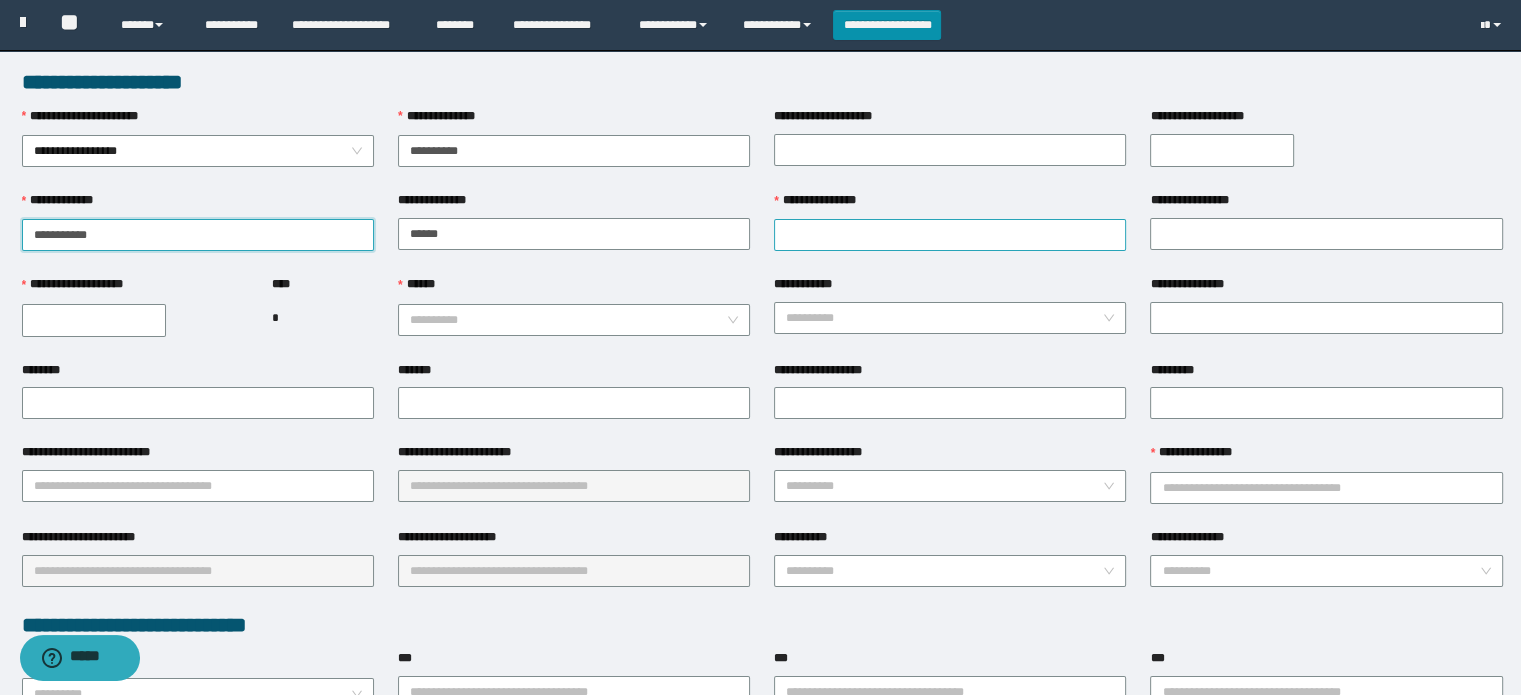type on "**********" 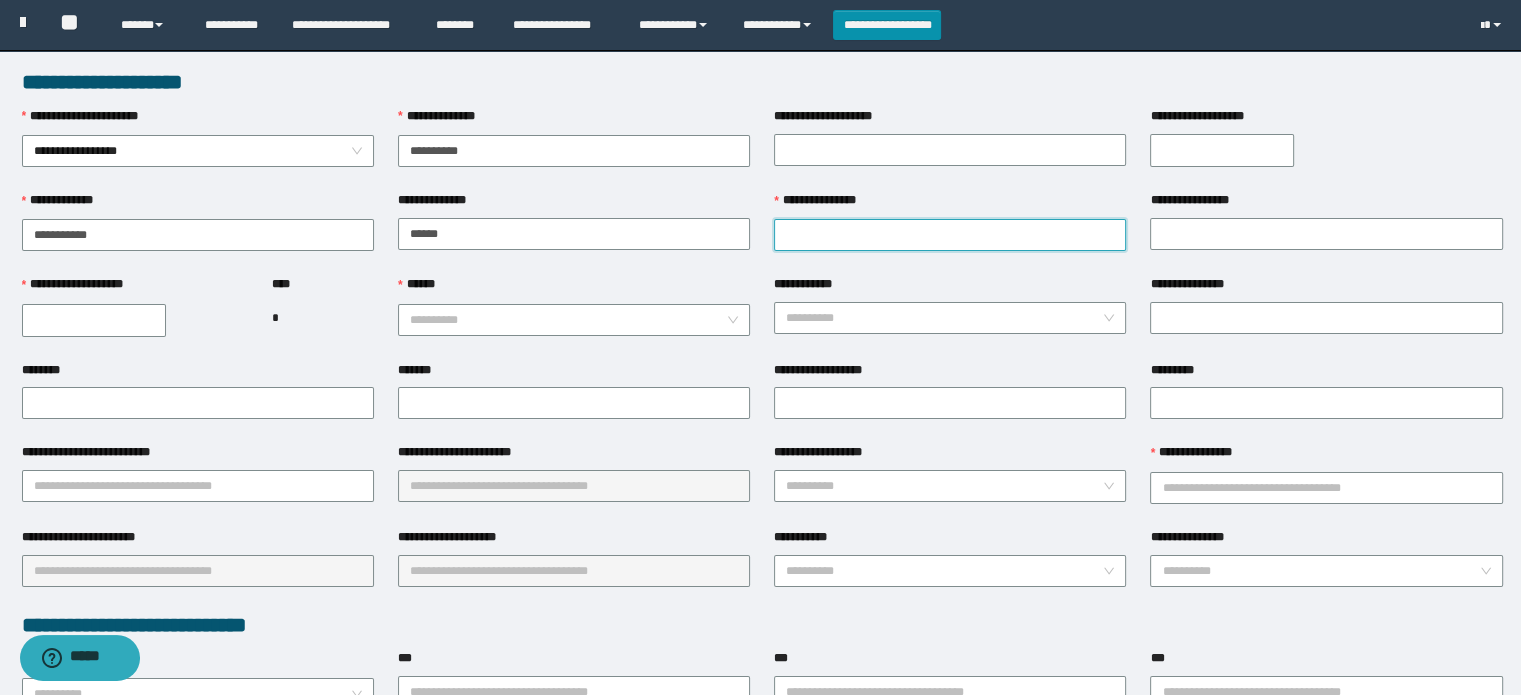 click on "**********" at bounding box center [950, 235] 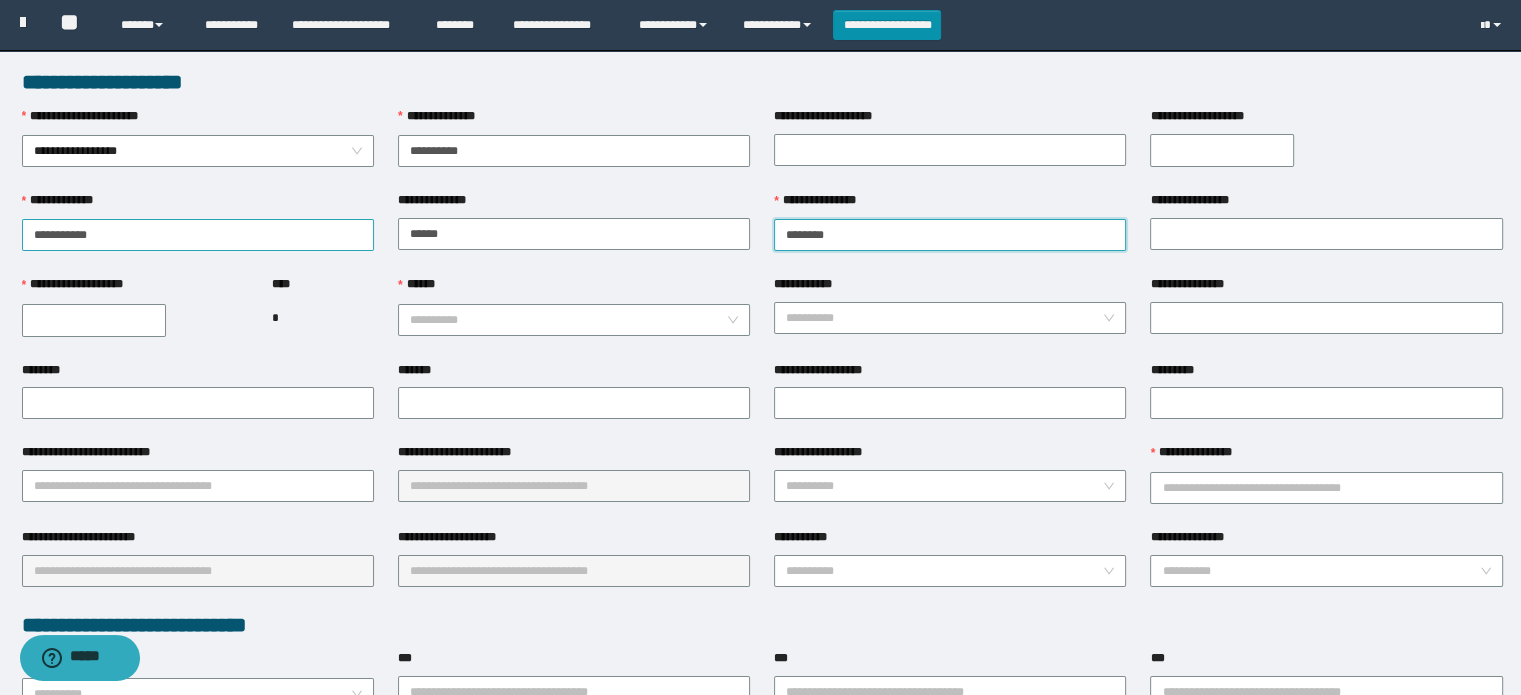 type on "*******" 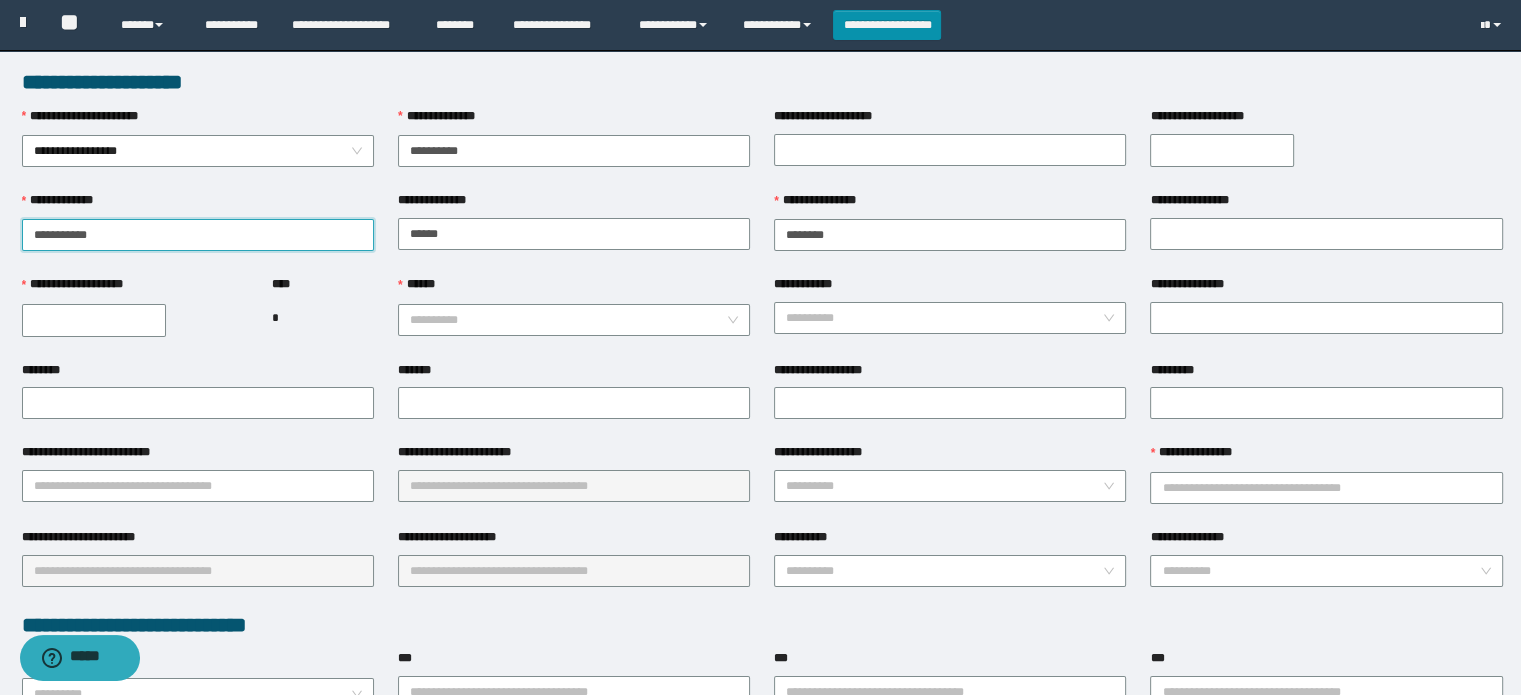 click on "**********" at bounding box center (198, 235) 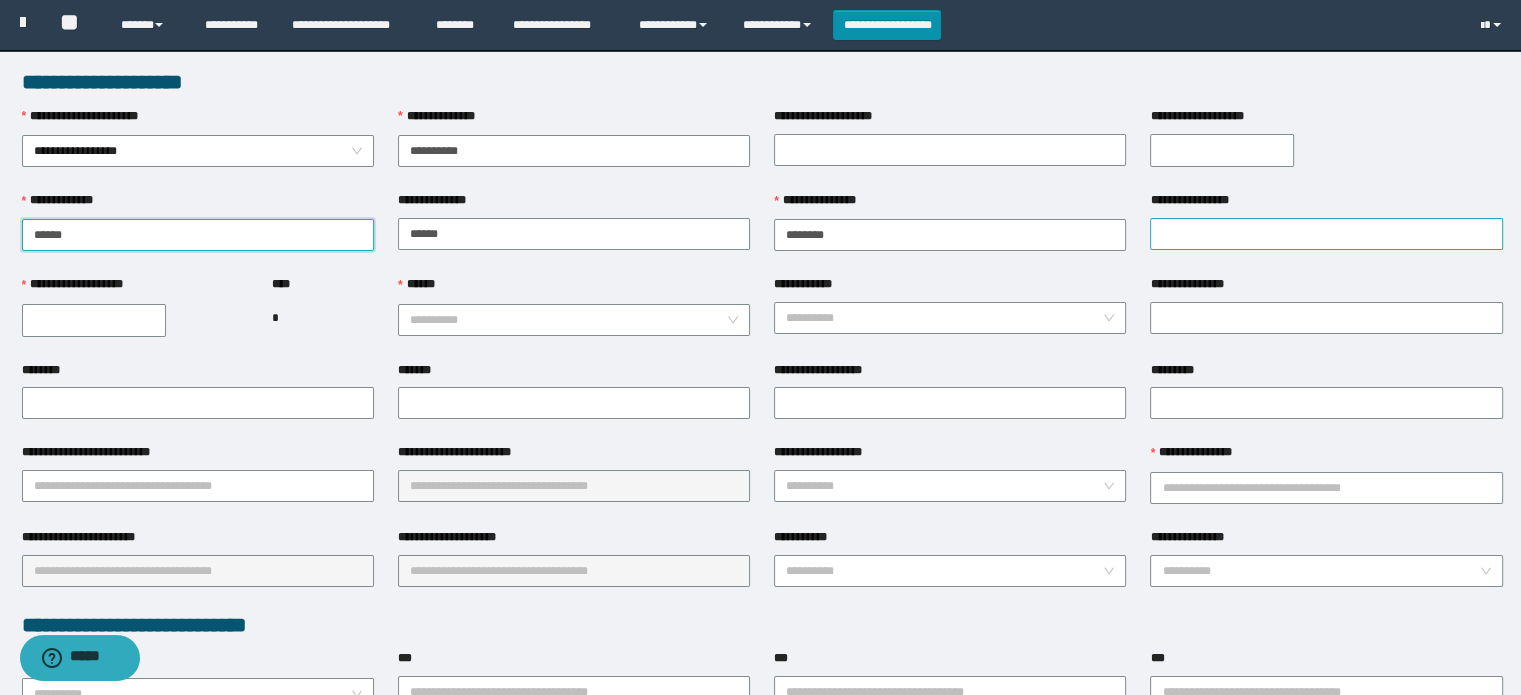 type on "*****" 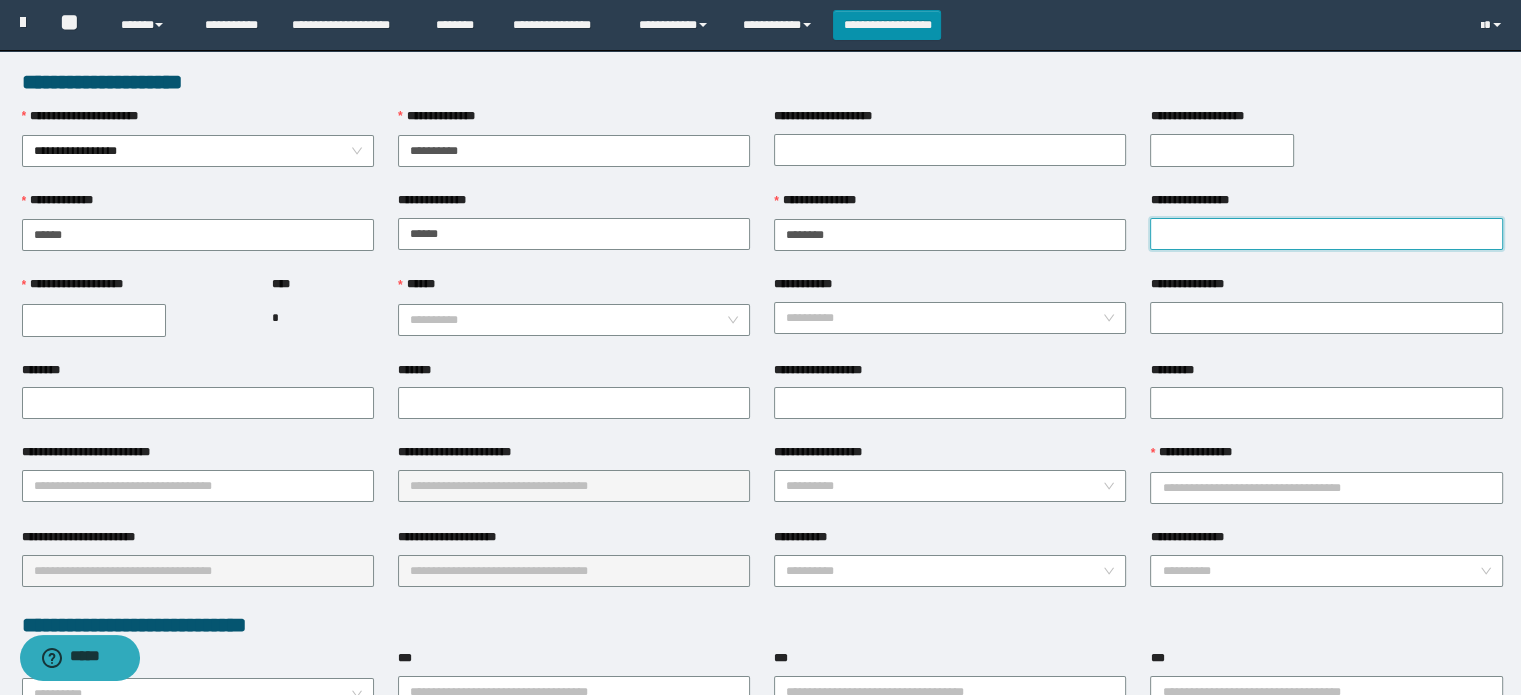 click on "**********" at bounding box center [1326, 234] 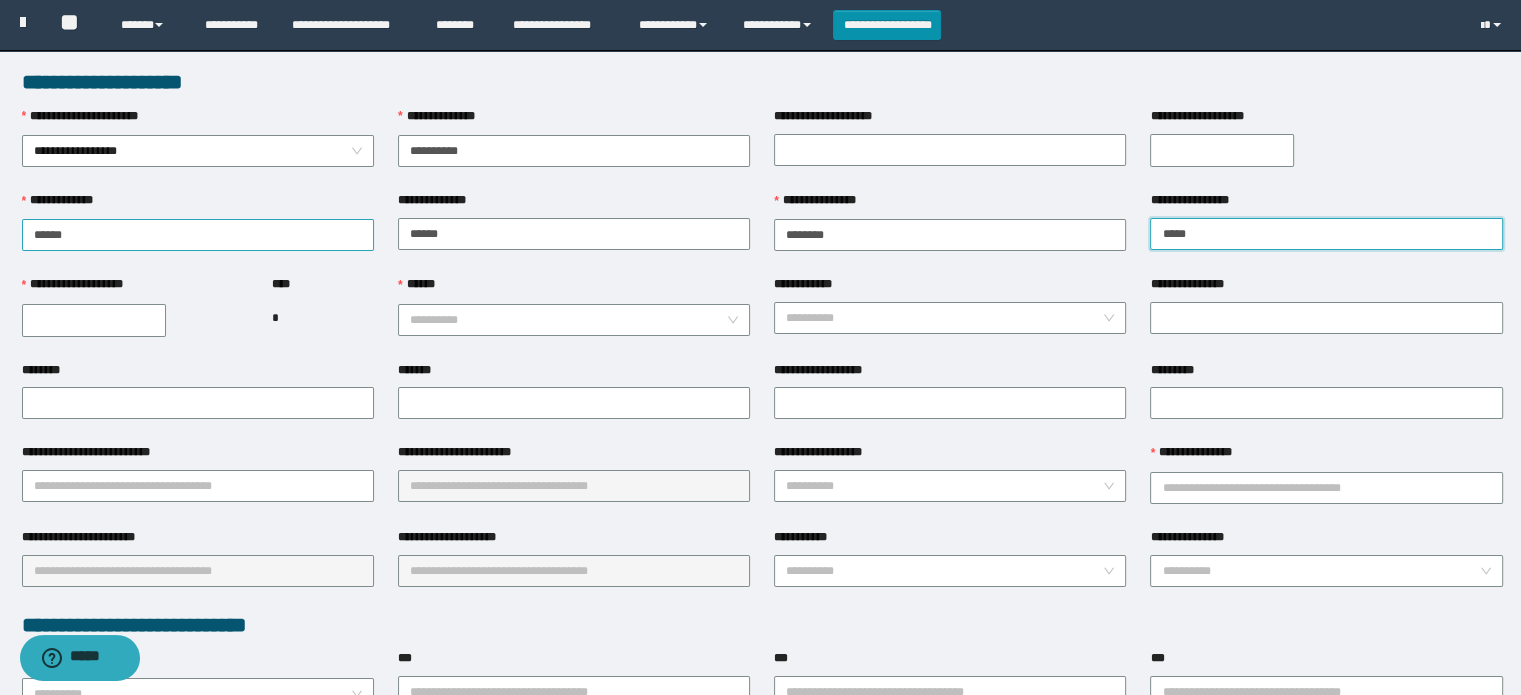 type on "*****" 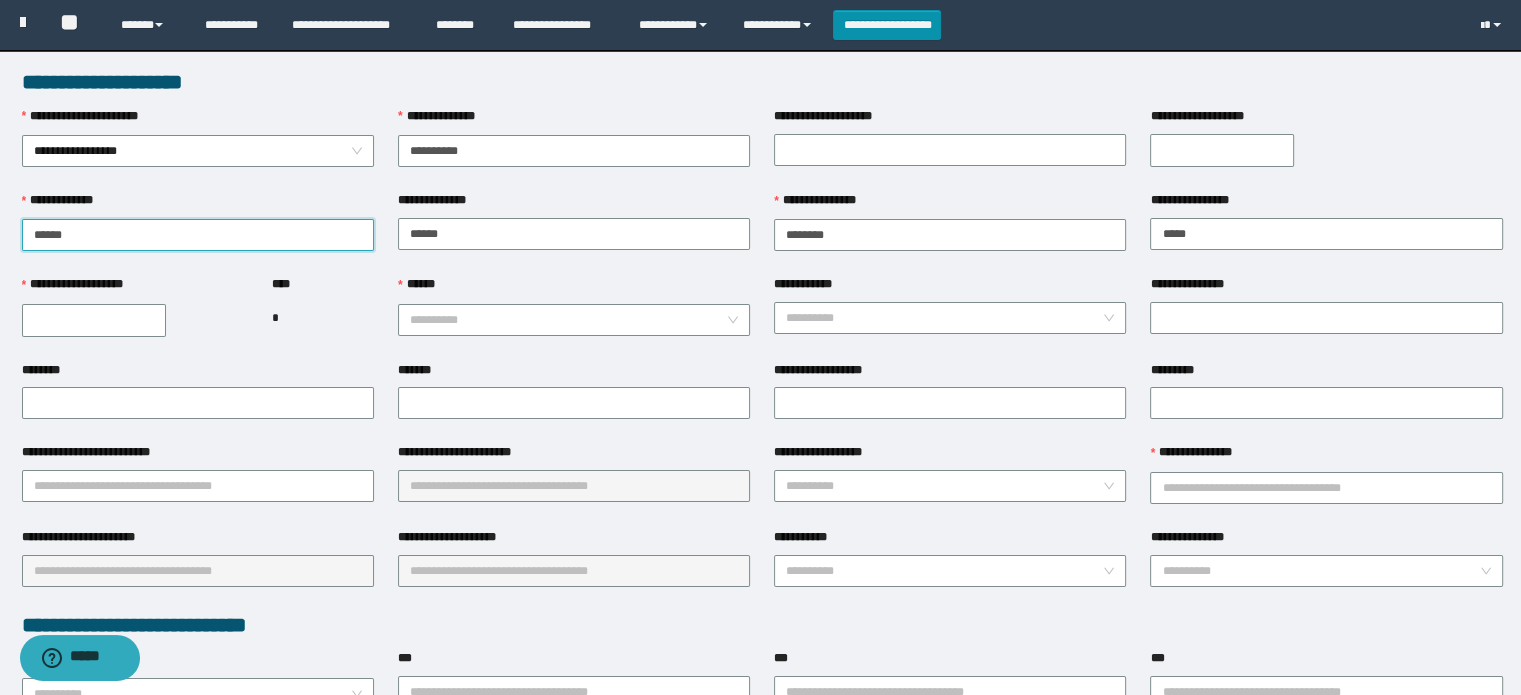 click on "*****" at bounding box center (198, 235) 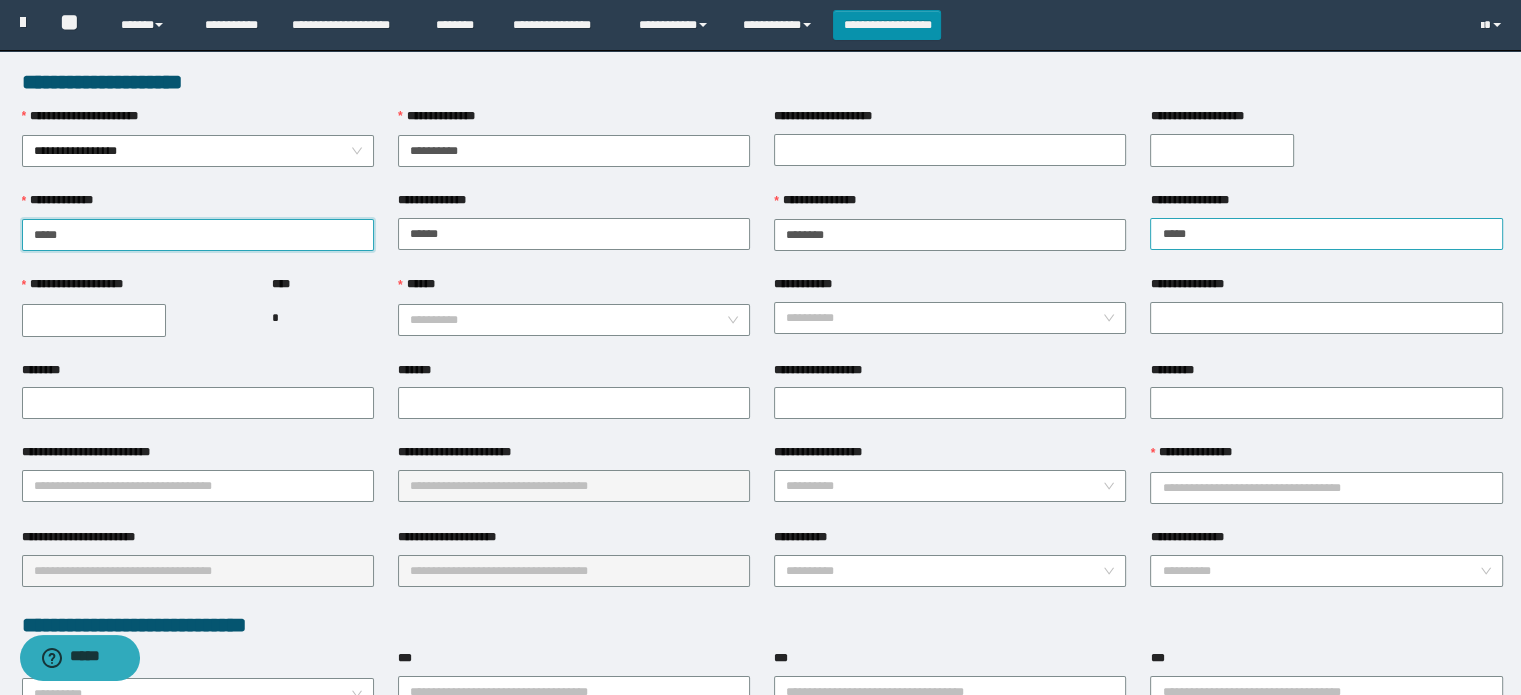 type on "*****" 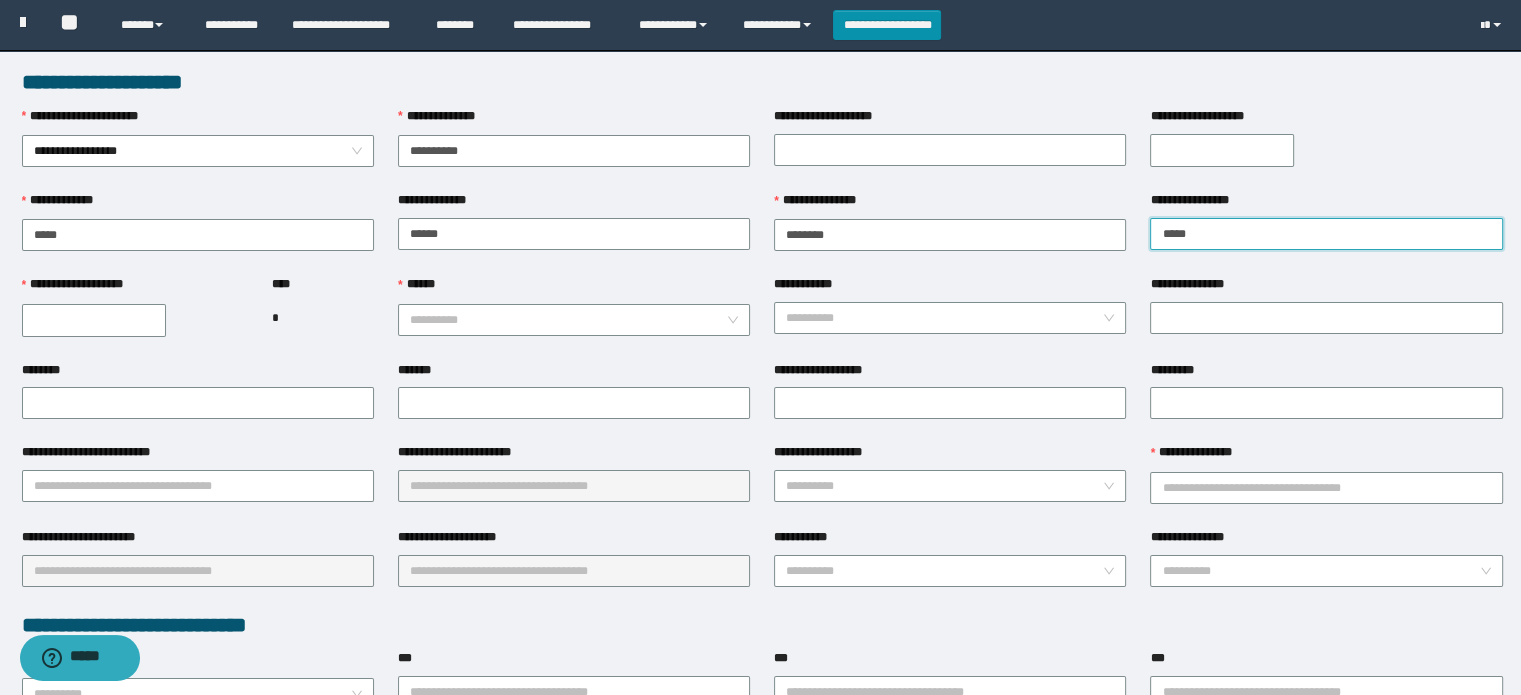 click on "*****" at bounding box center (1326, 234) 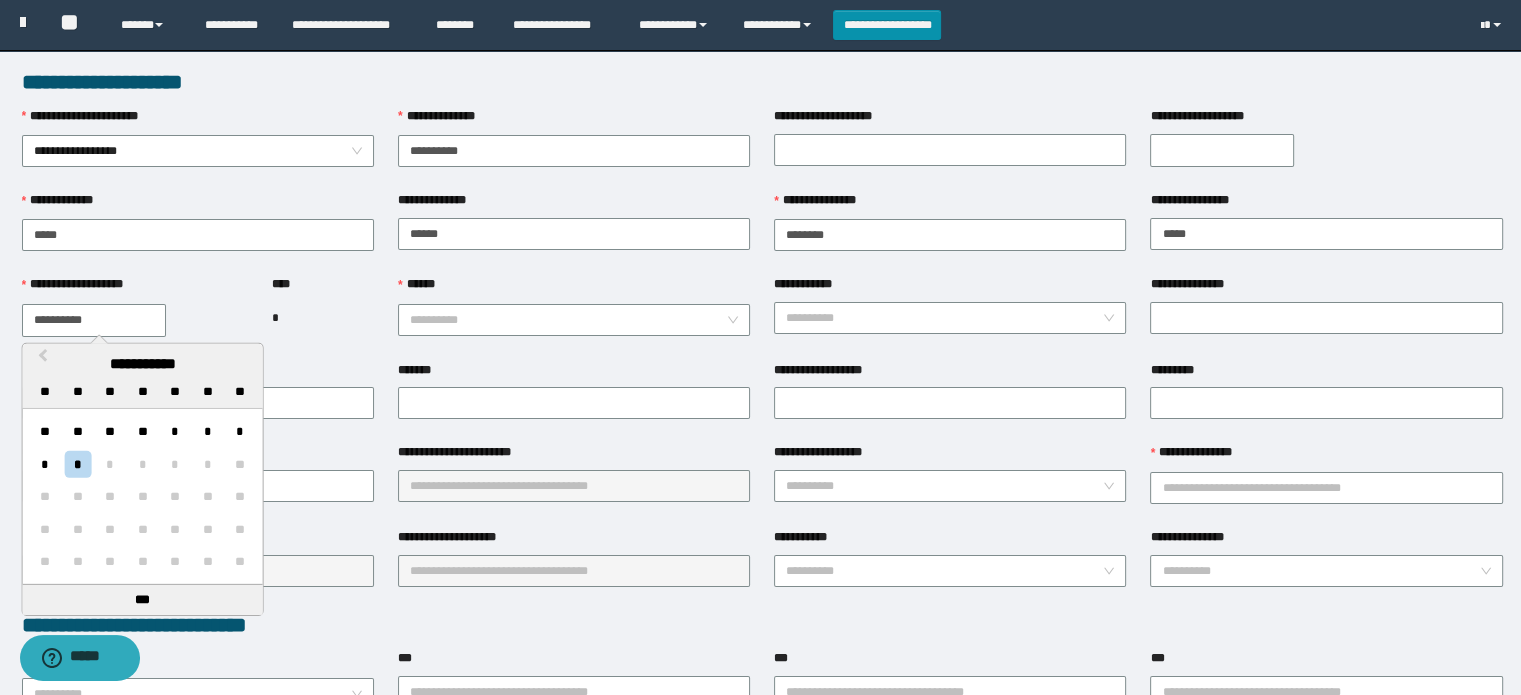 click on "**********" at bounding box center [94, 320] 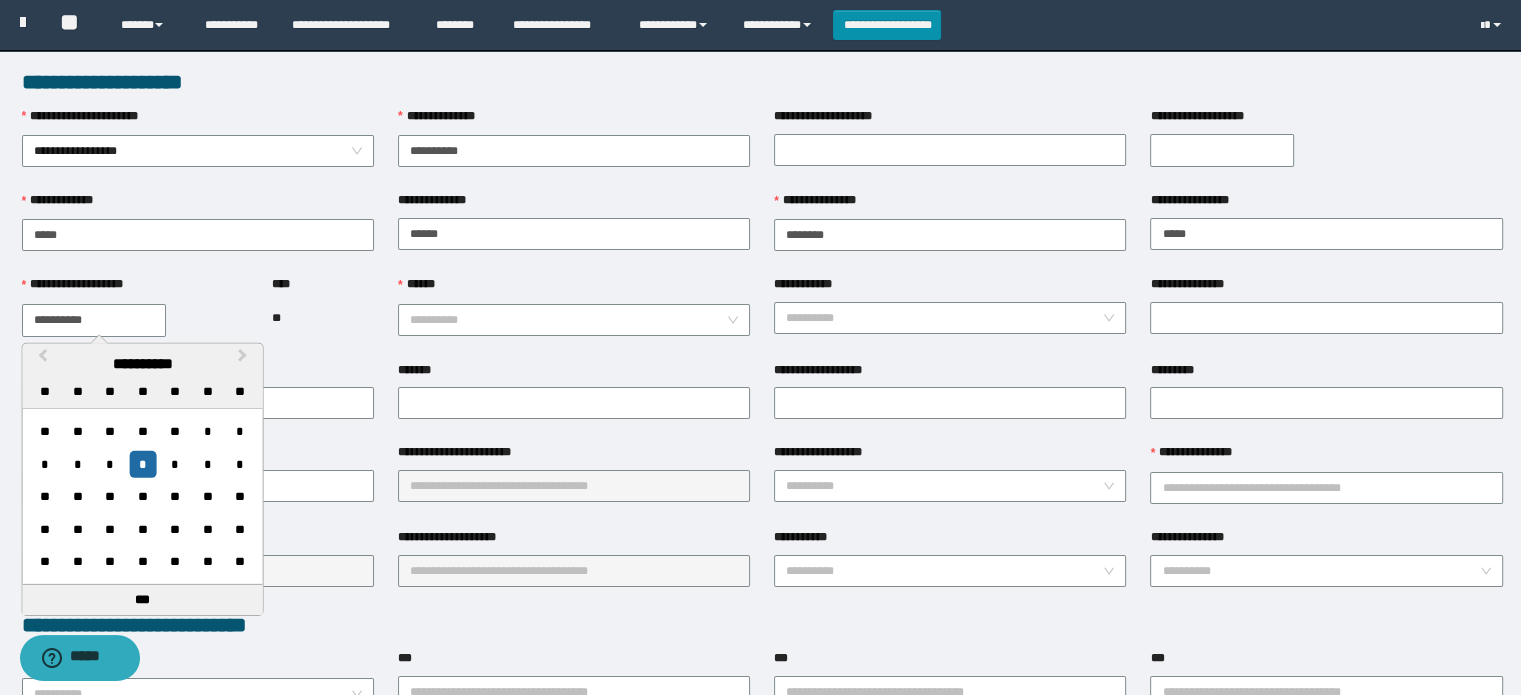 type on "**********" 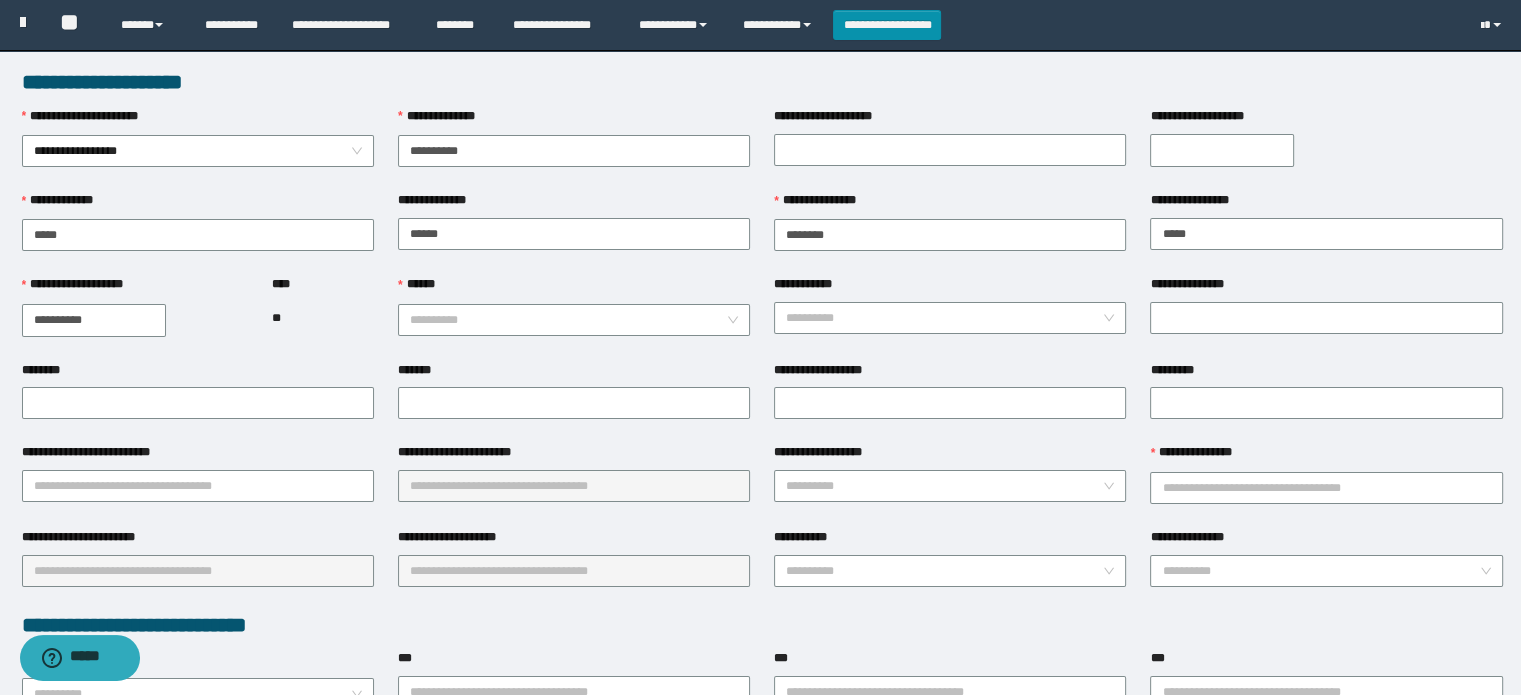 click on "**********" at bounding box center (574, 317) 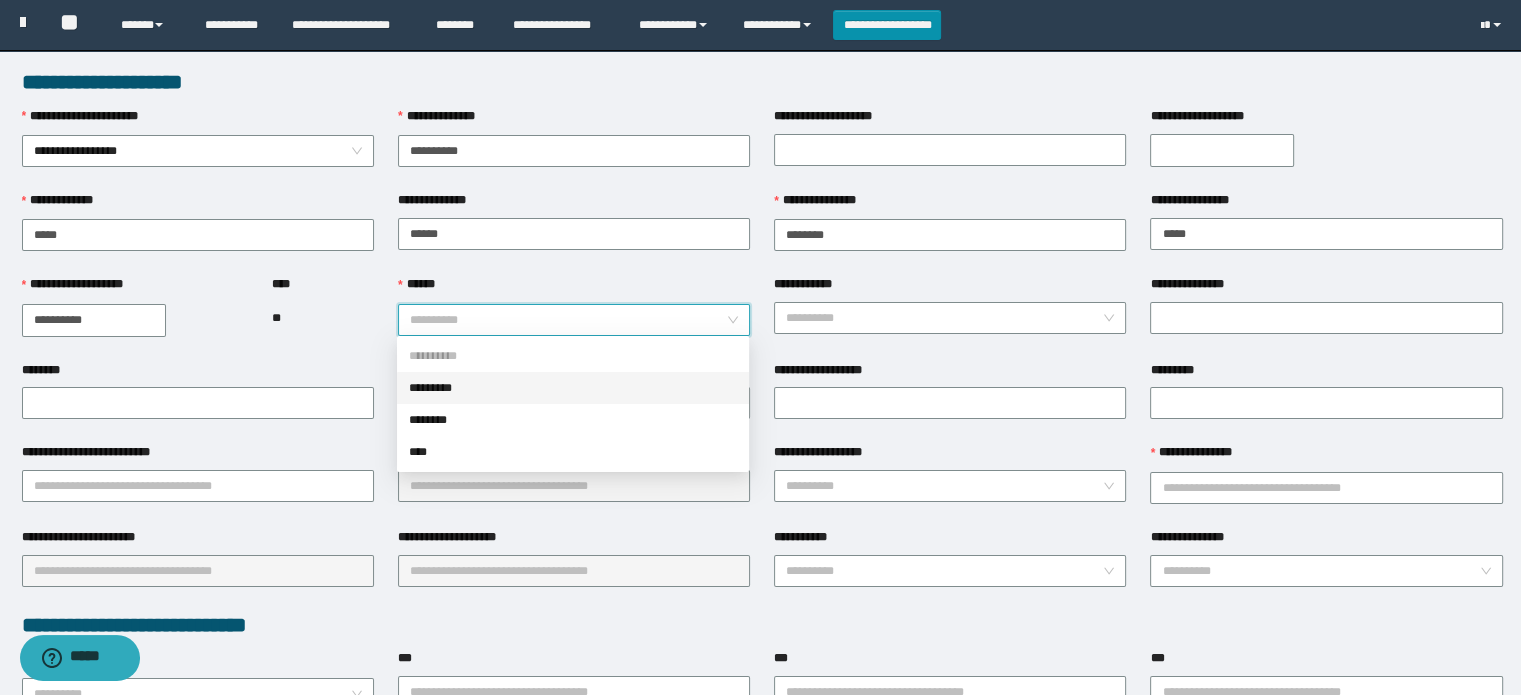 click on "******" at bounding box center (568, 320) 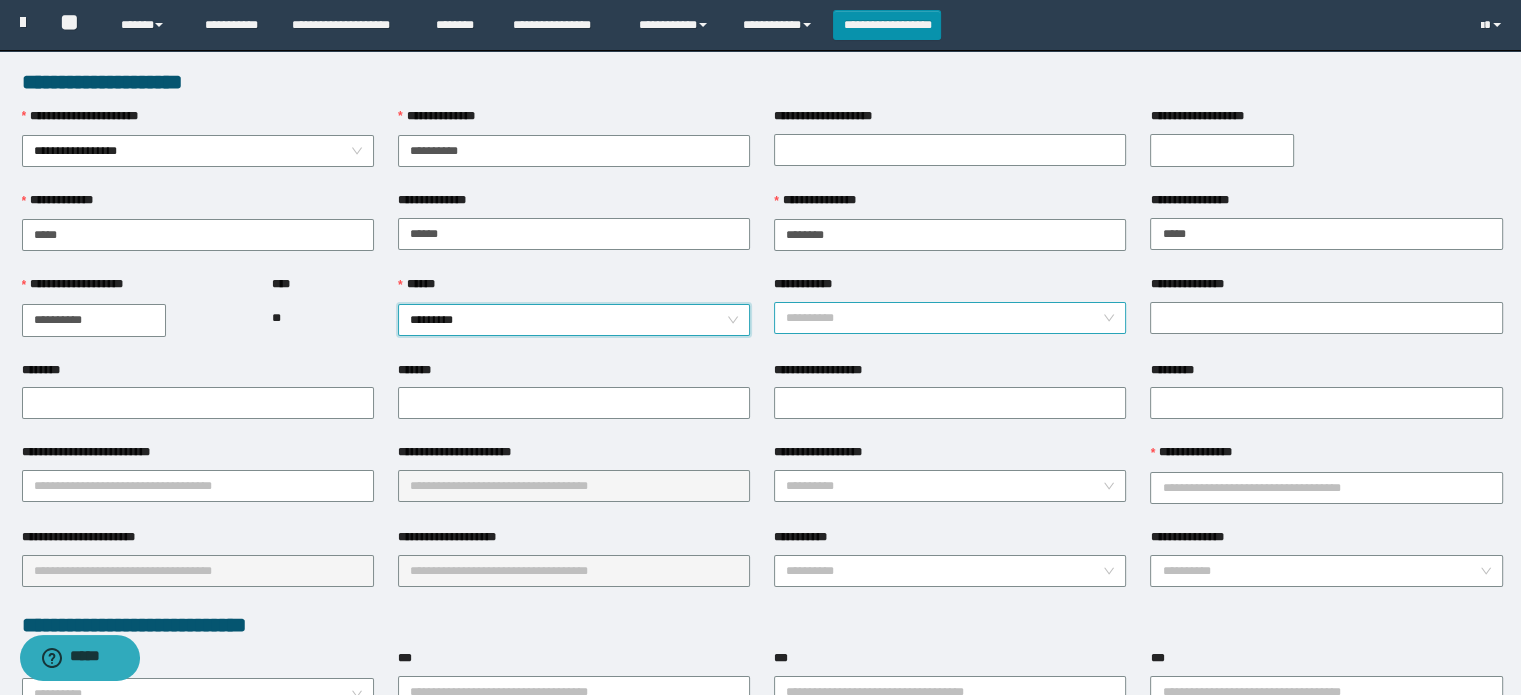 click on "**********" at bounding box center (944, 318) 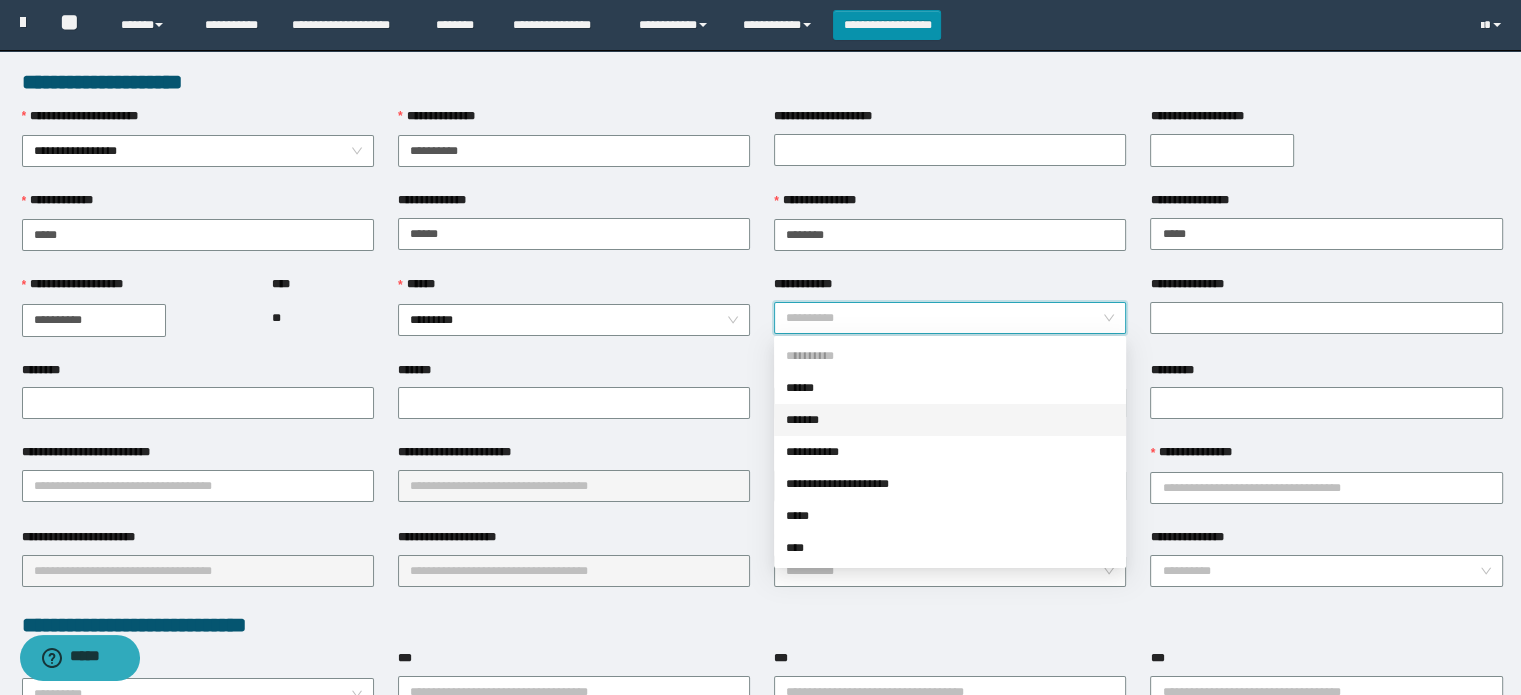 click on "*******" at bounding box center [950, 420] 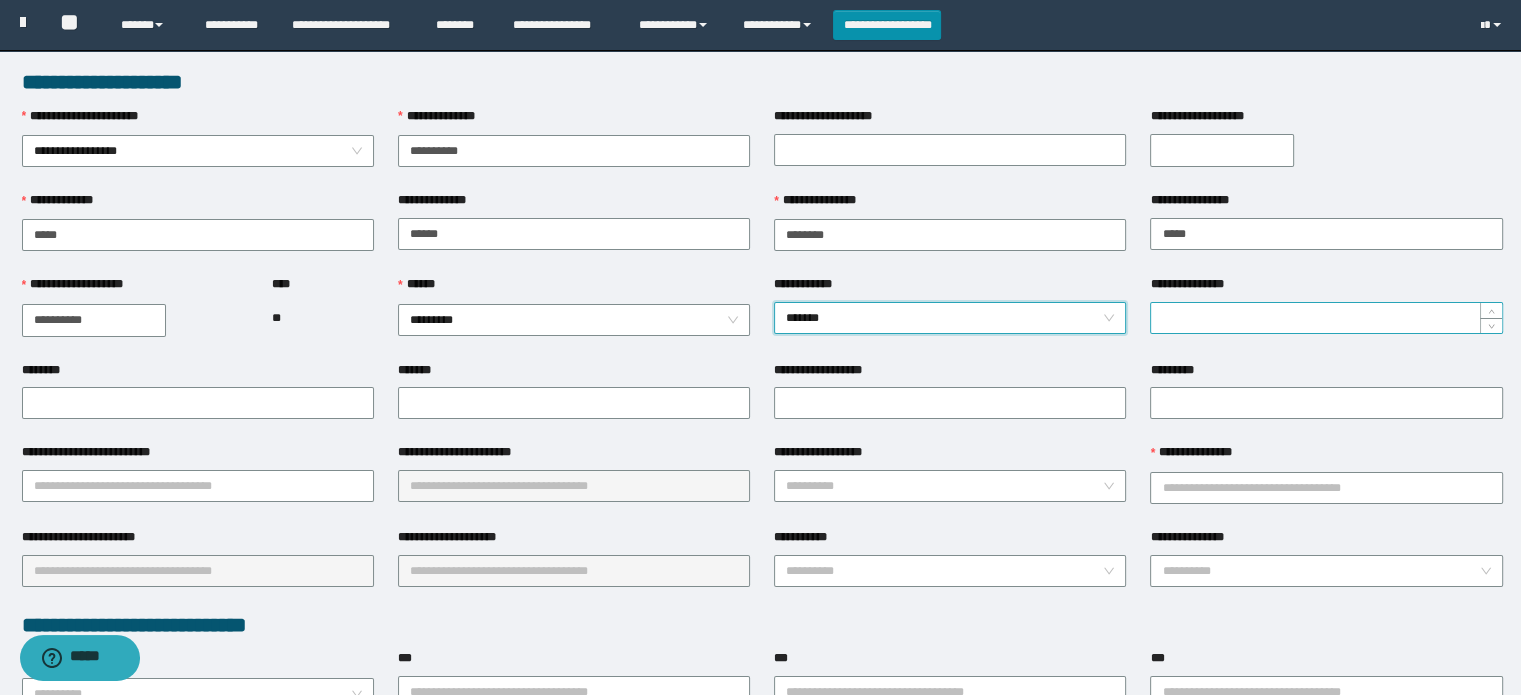 click on "**********" at bounding box center (1326, 318) 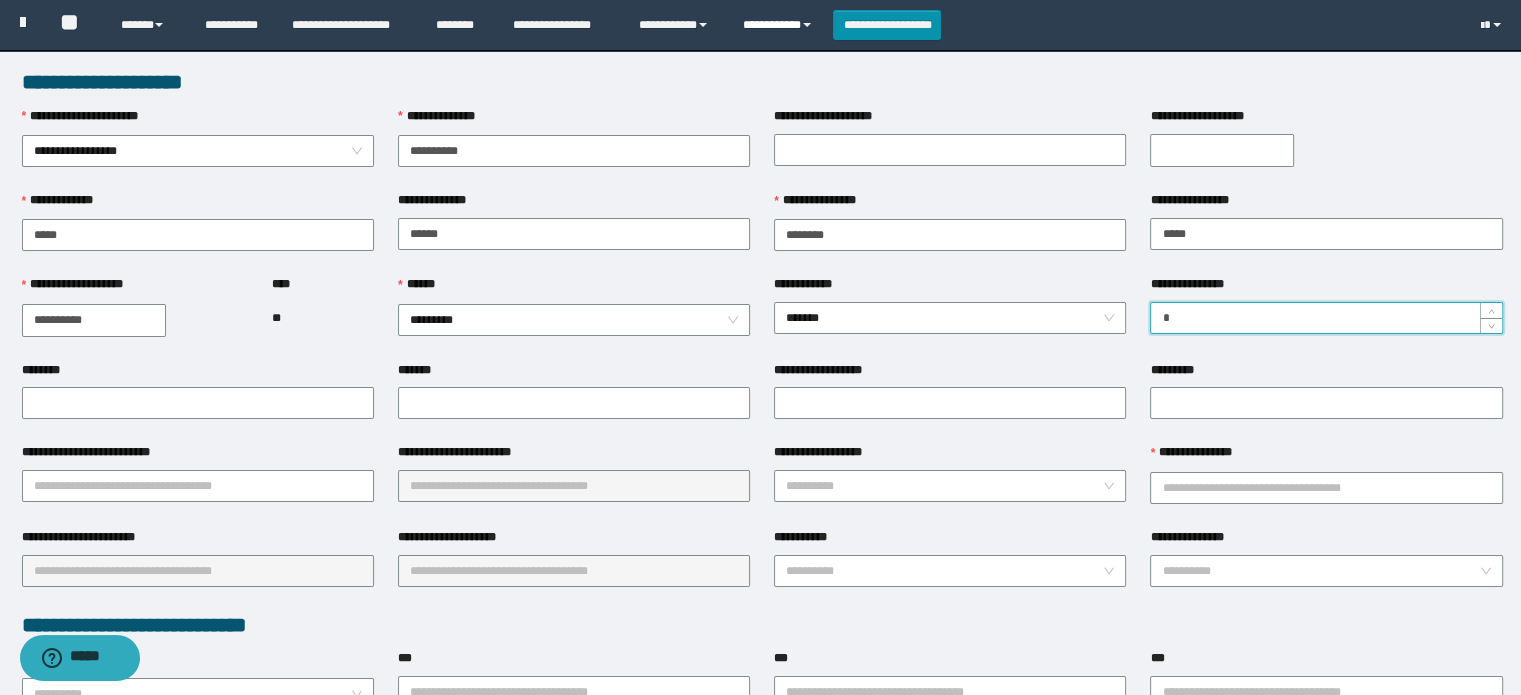 type on "*" 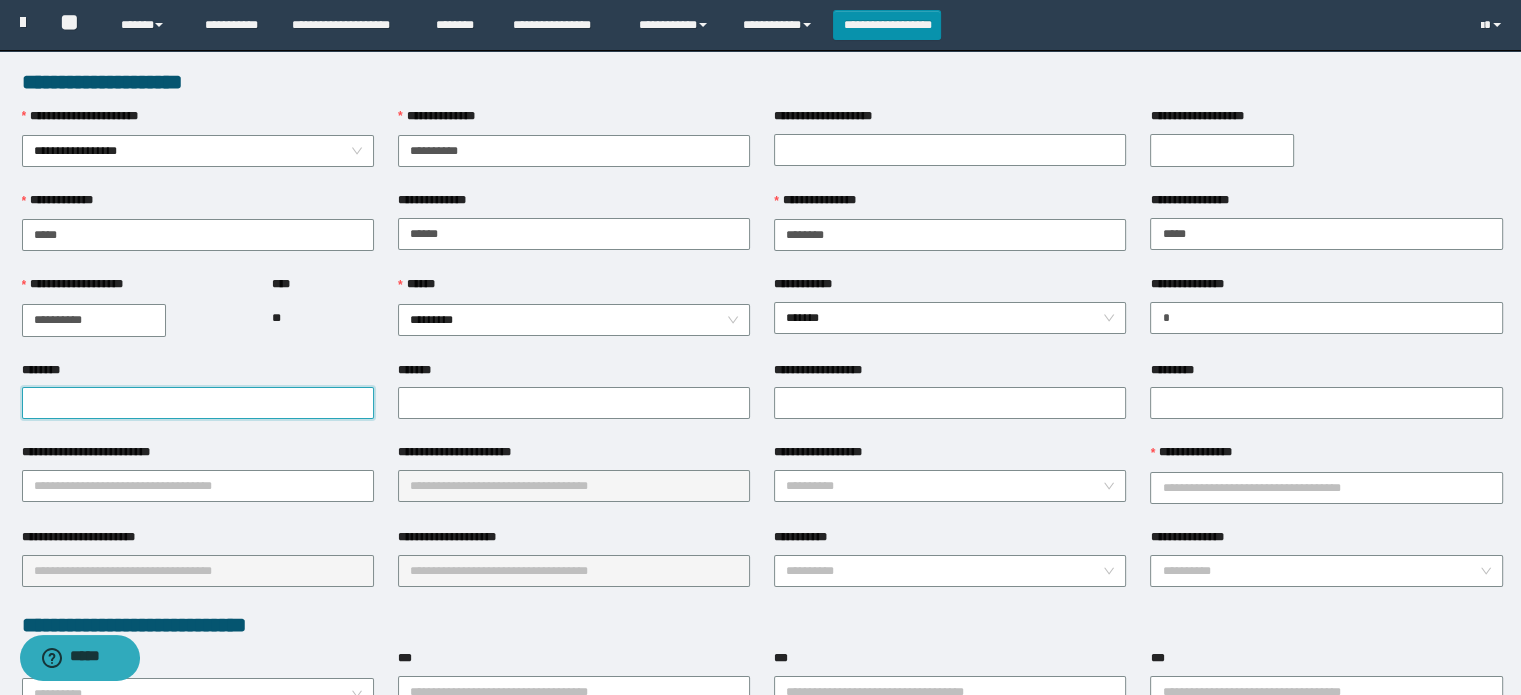 click on "********" at bounding box center [198, 403] 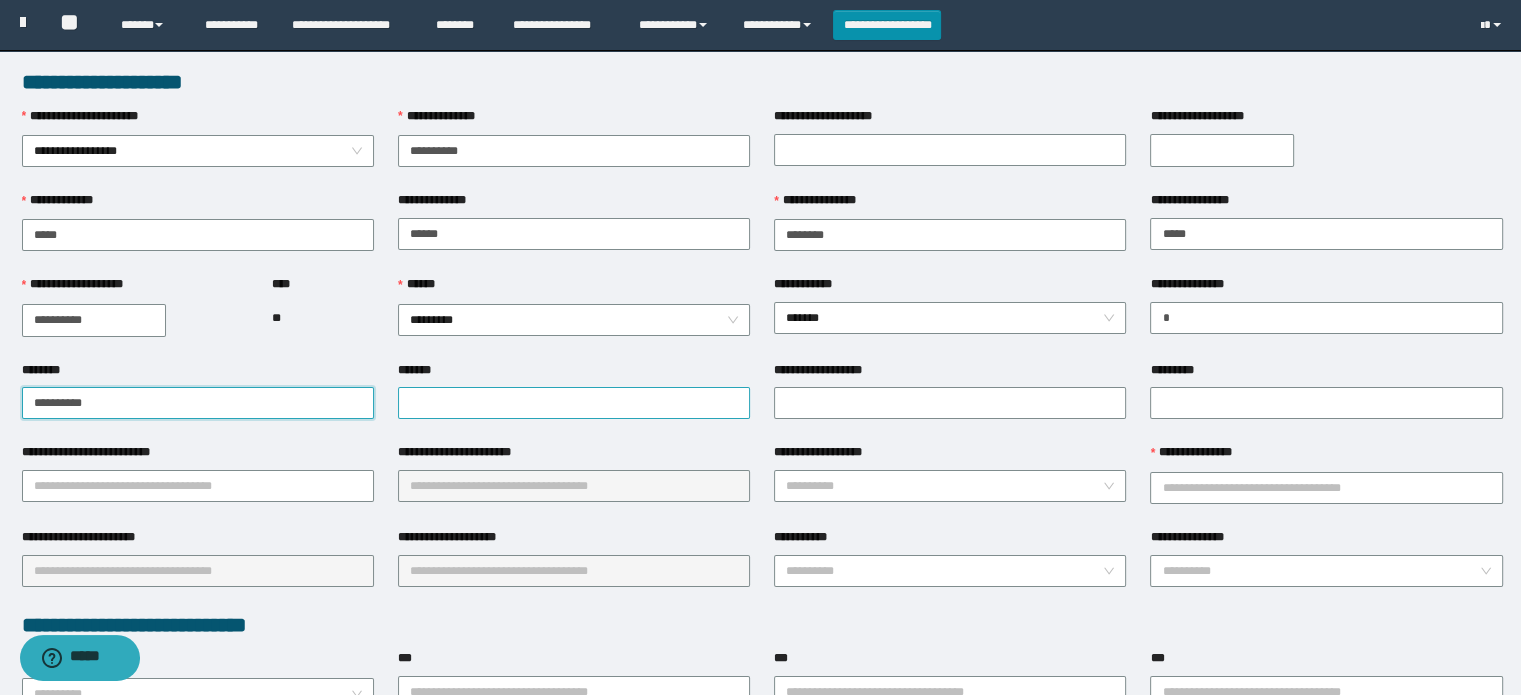 type on "**********" 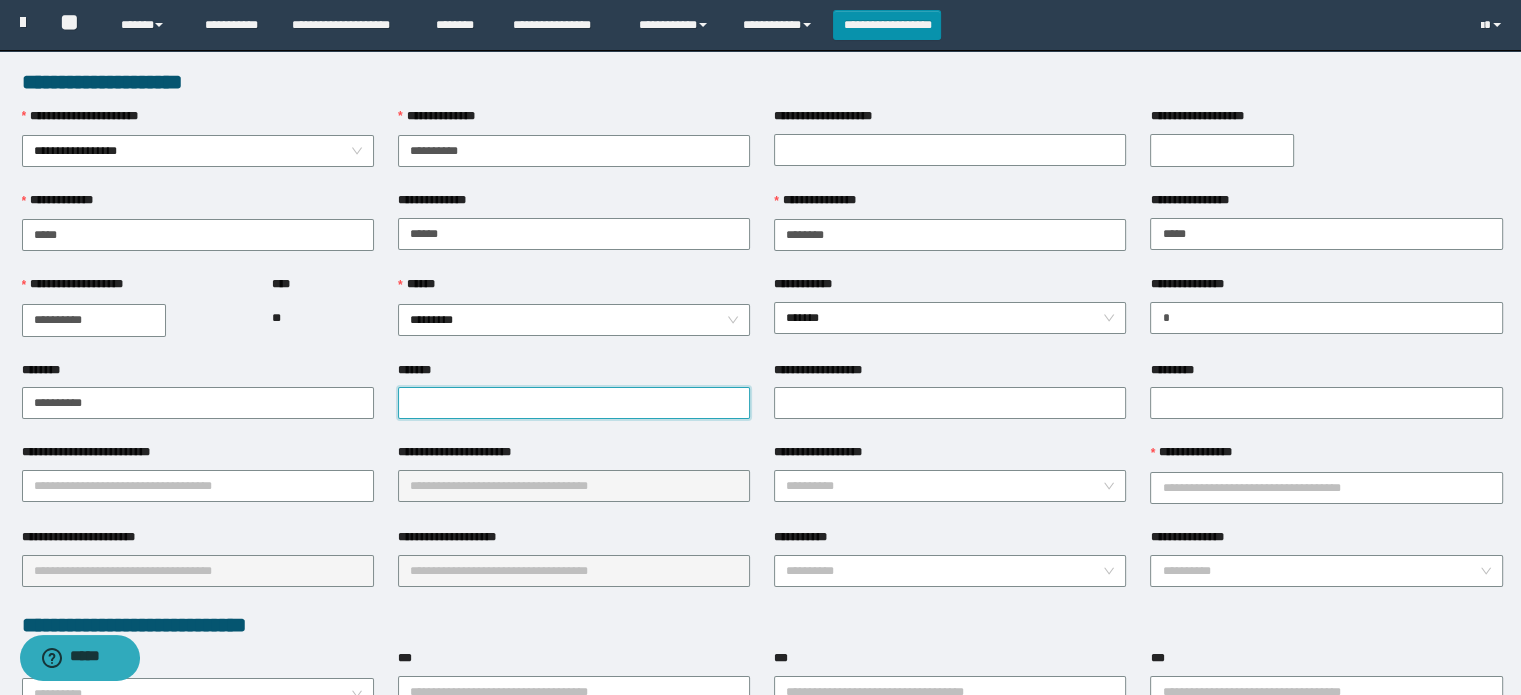 click on "*******" at bounding box center (574, 403) 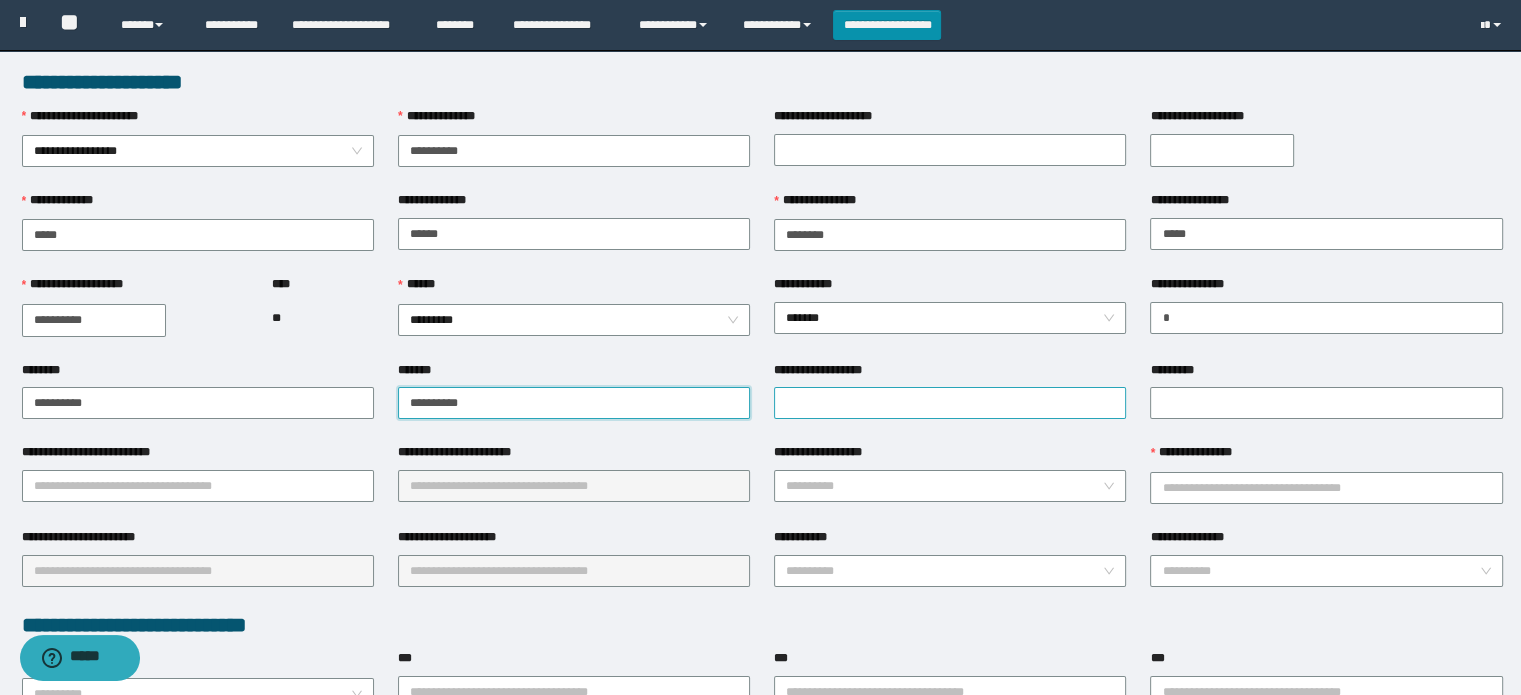 type on "**********" 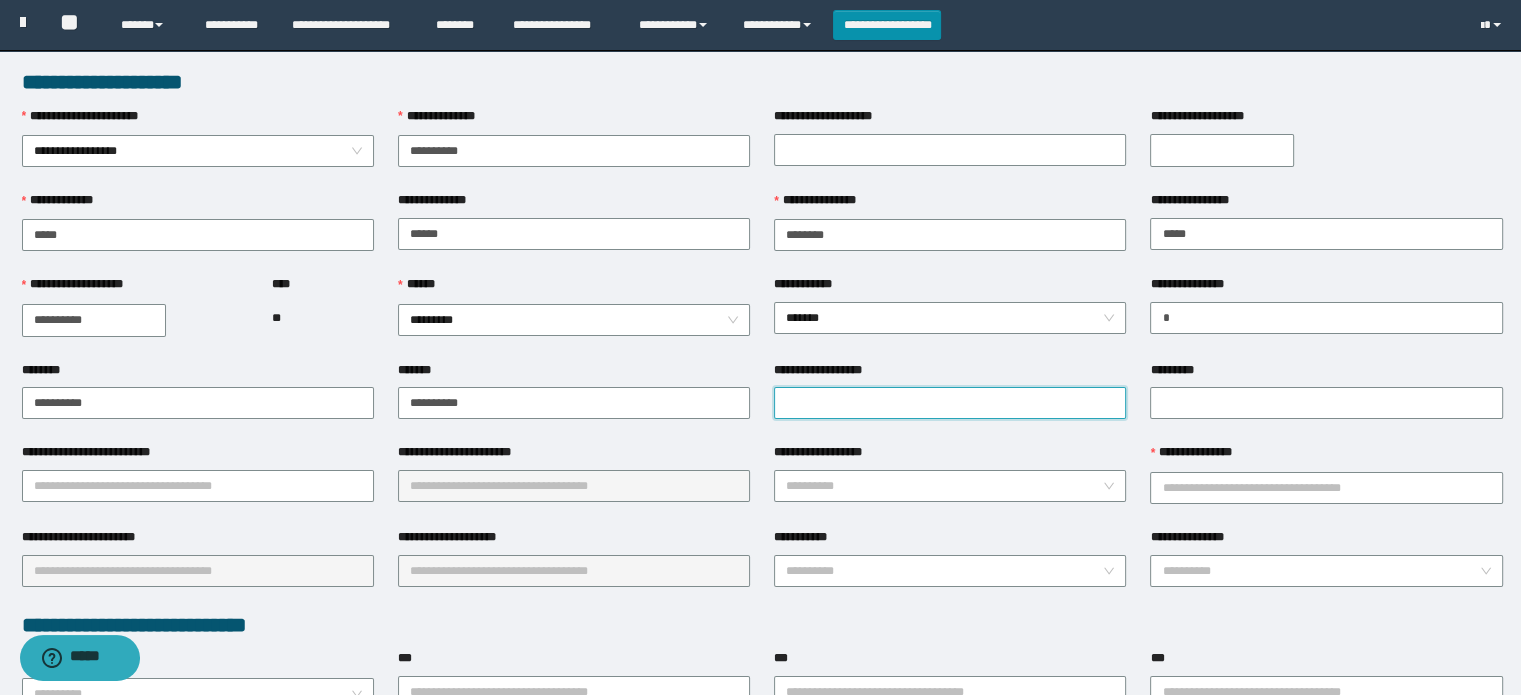 click on "**********" at bounding box center [950, 403] 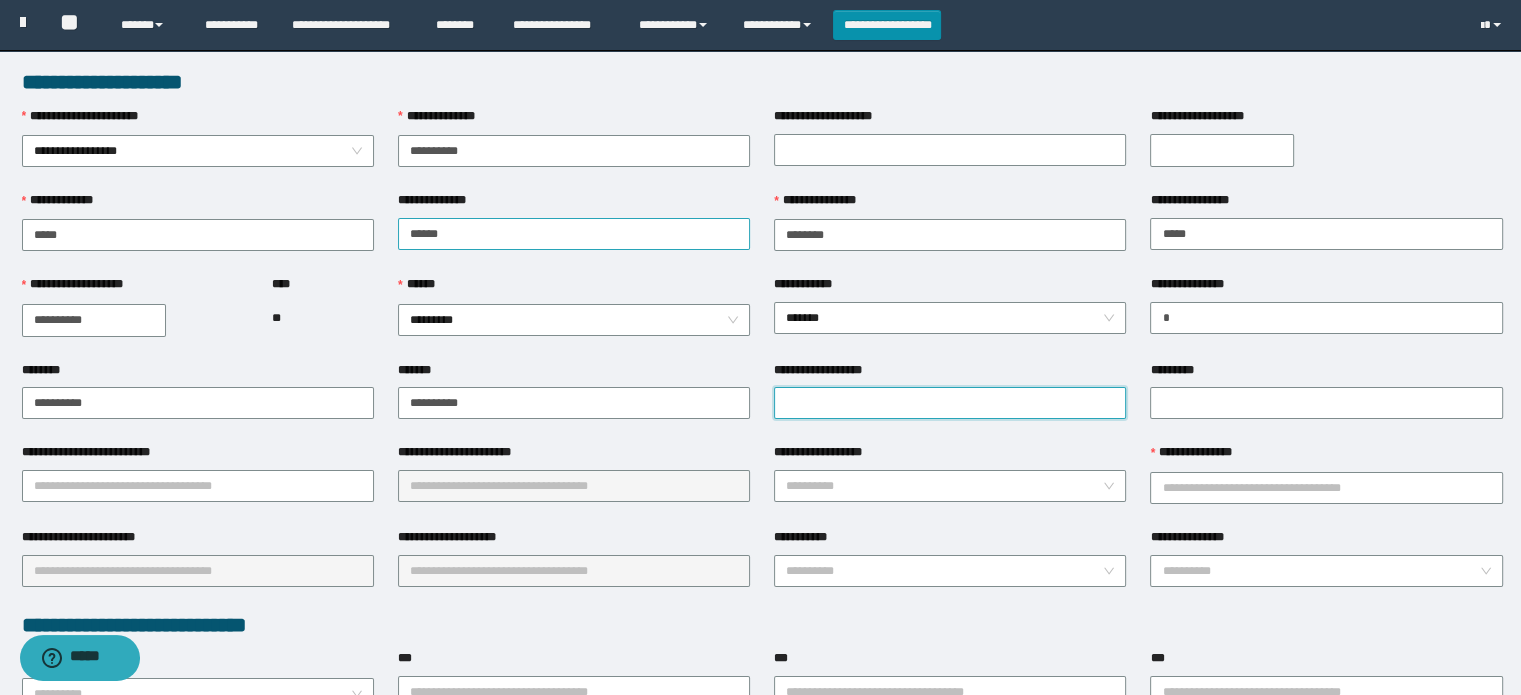 paste on "**********" 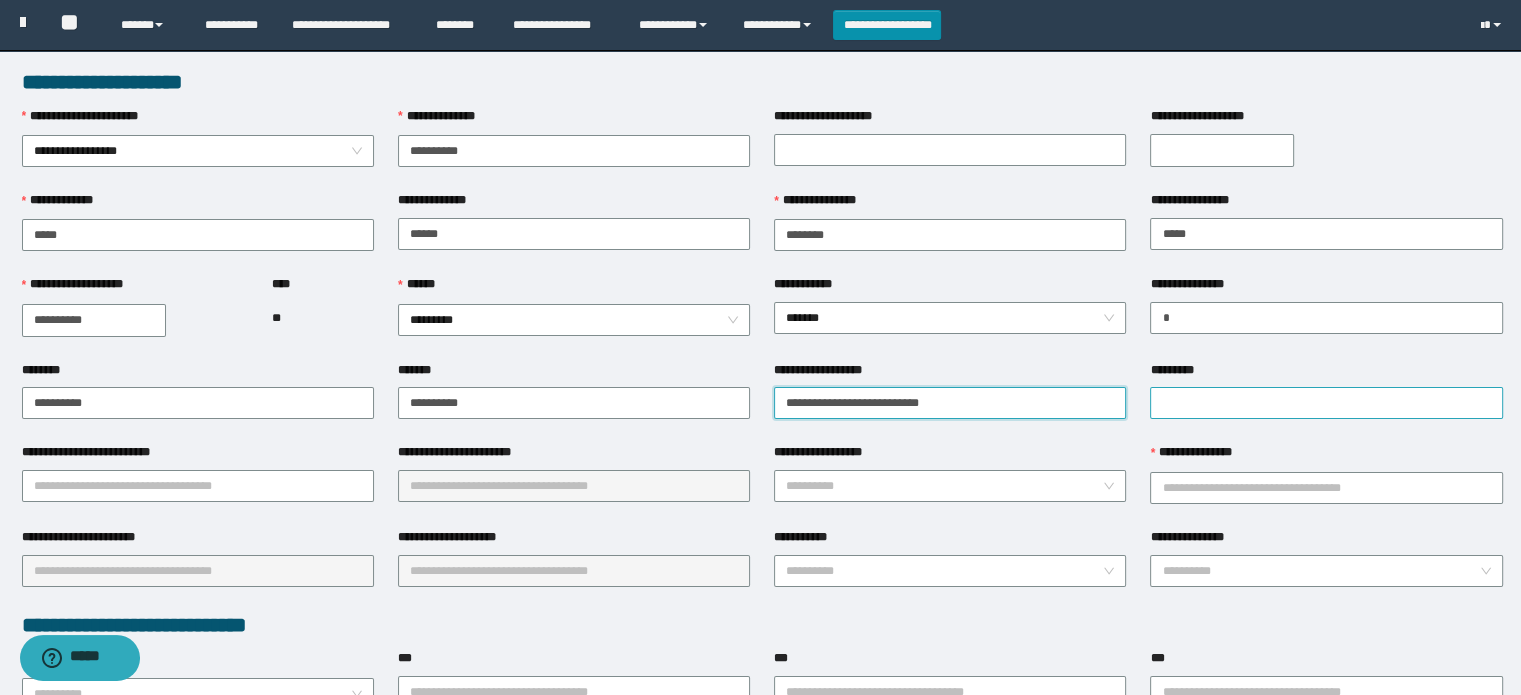 type on "**********" 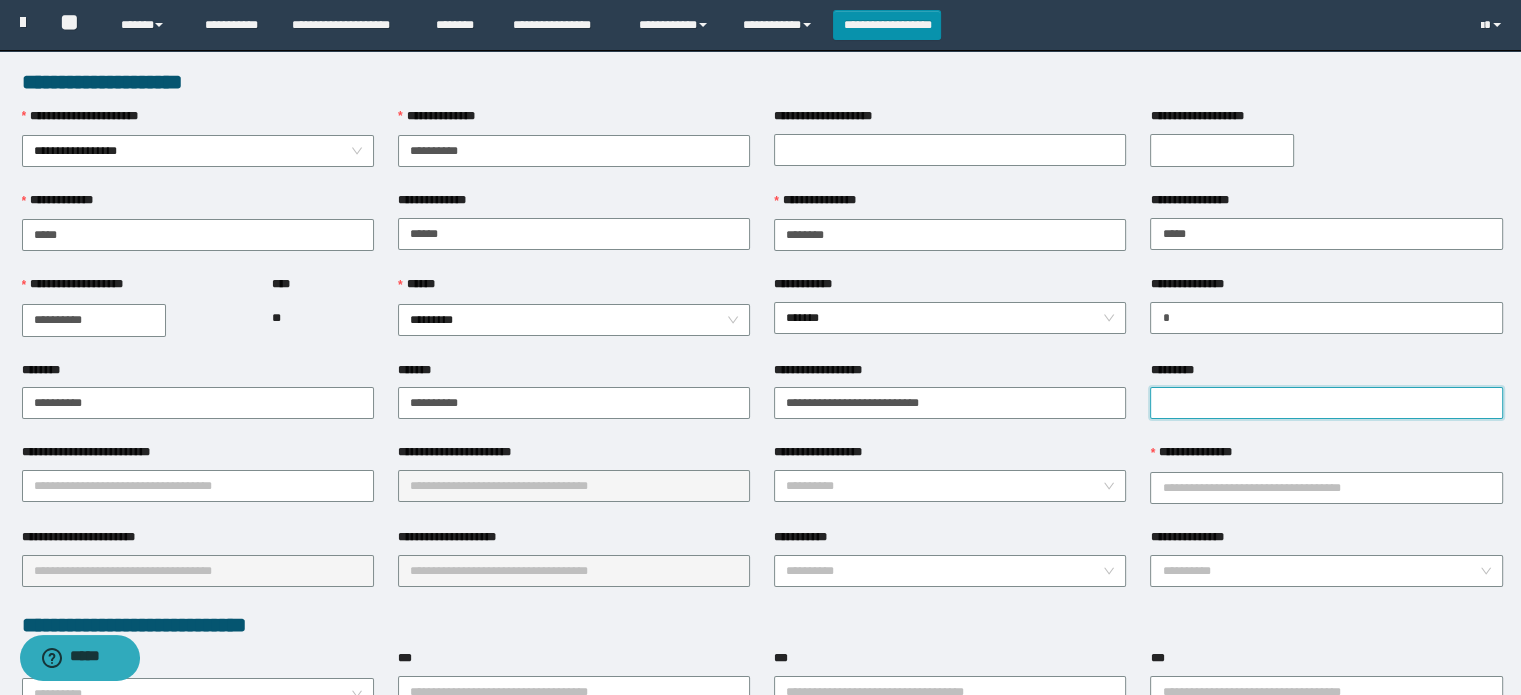 click on "*********" at bounding box center [1326, 403] 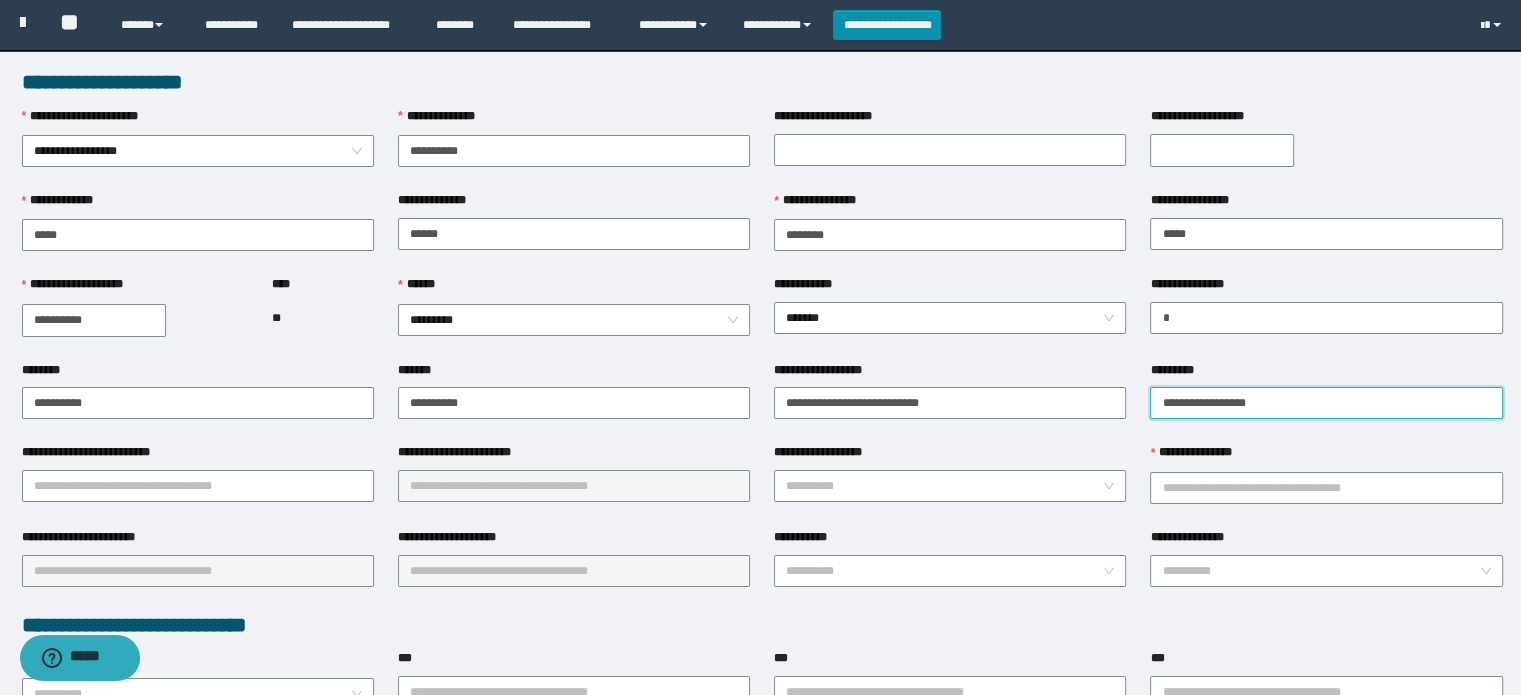 type on "**********" 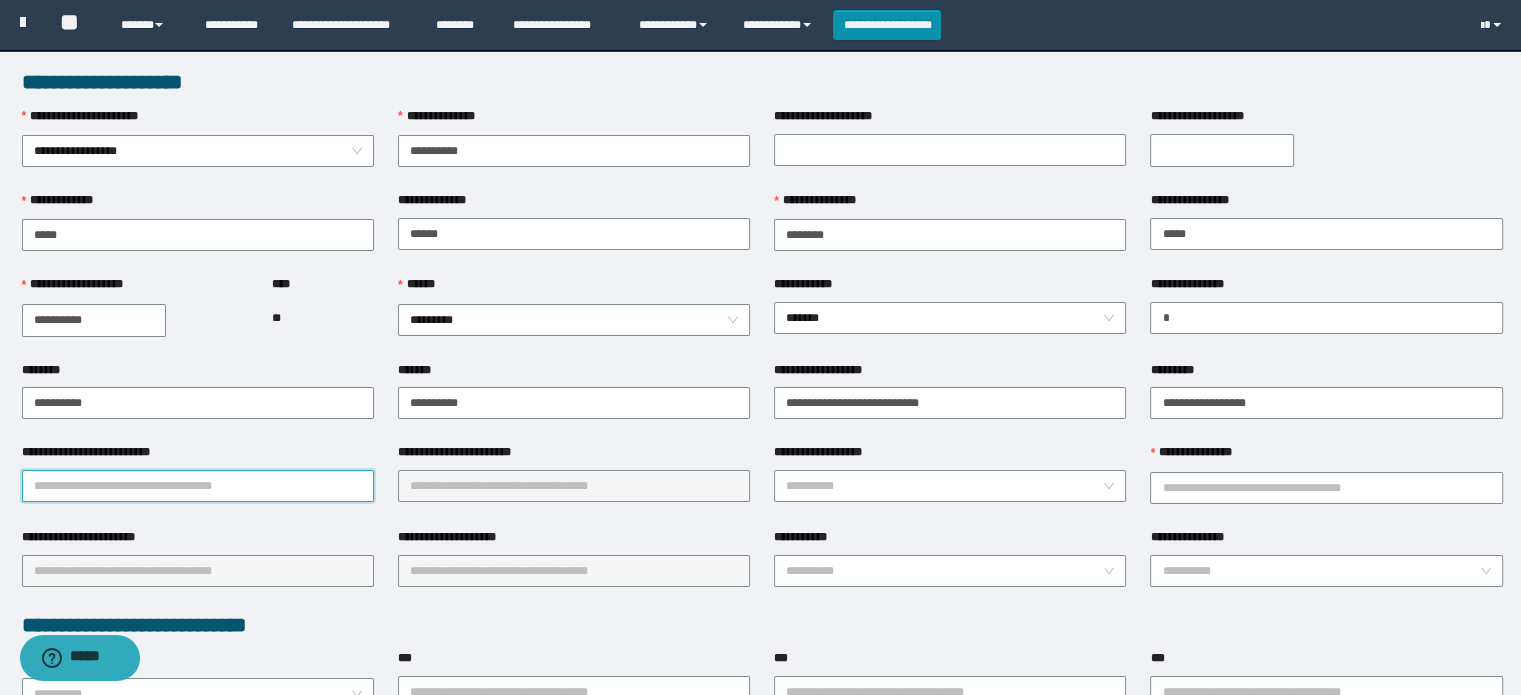 click on "**********" at bounding box center (198, 486) 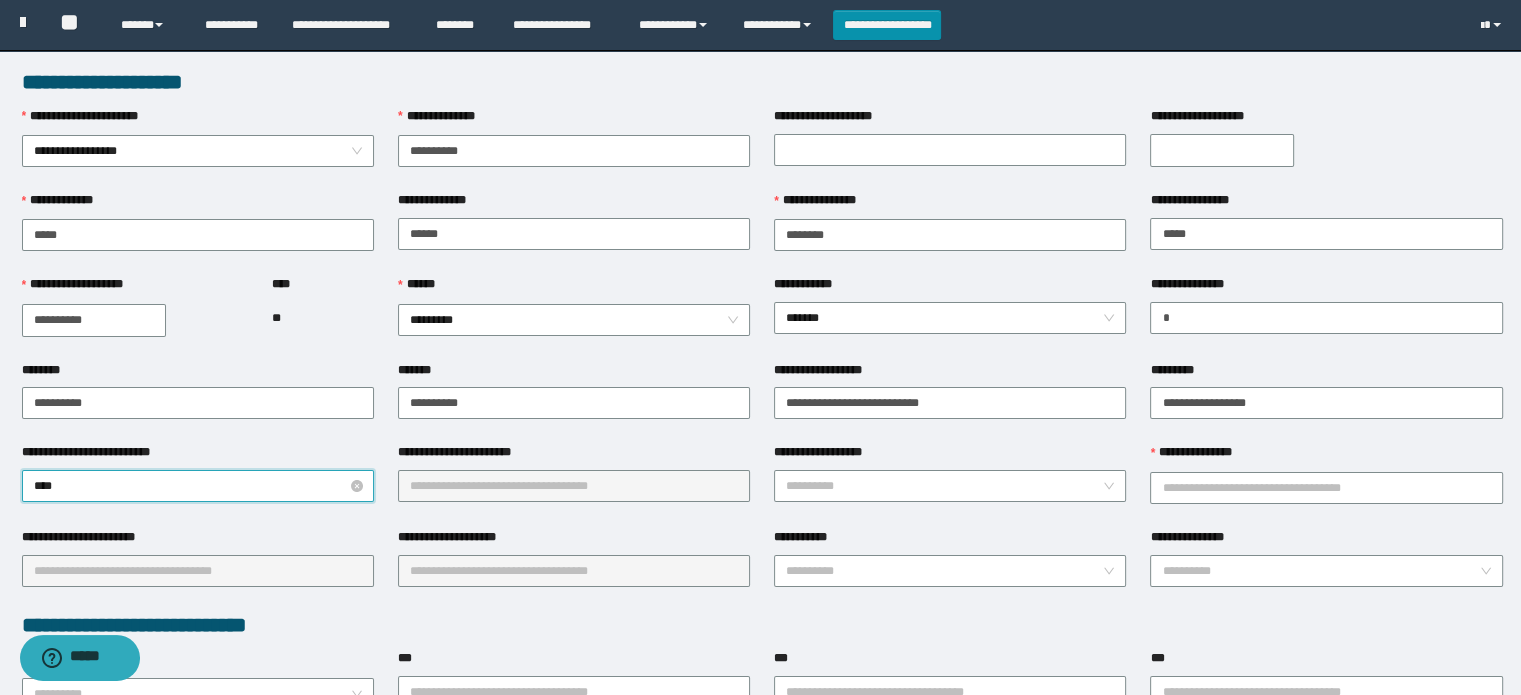 type on "*****" 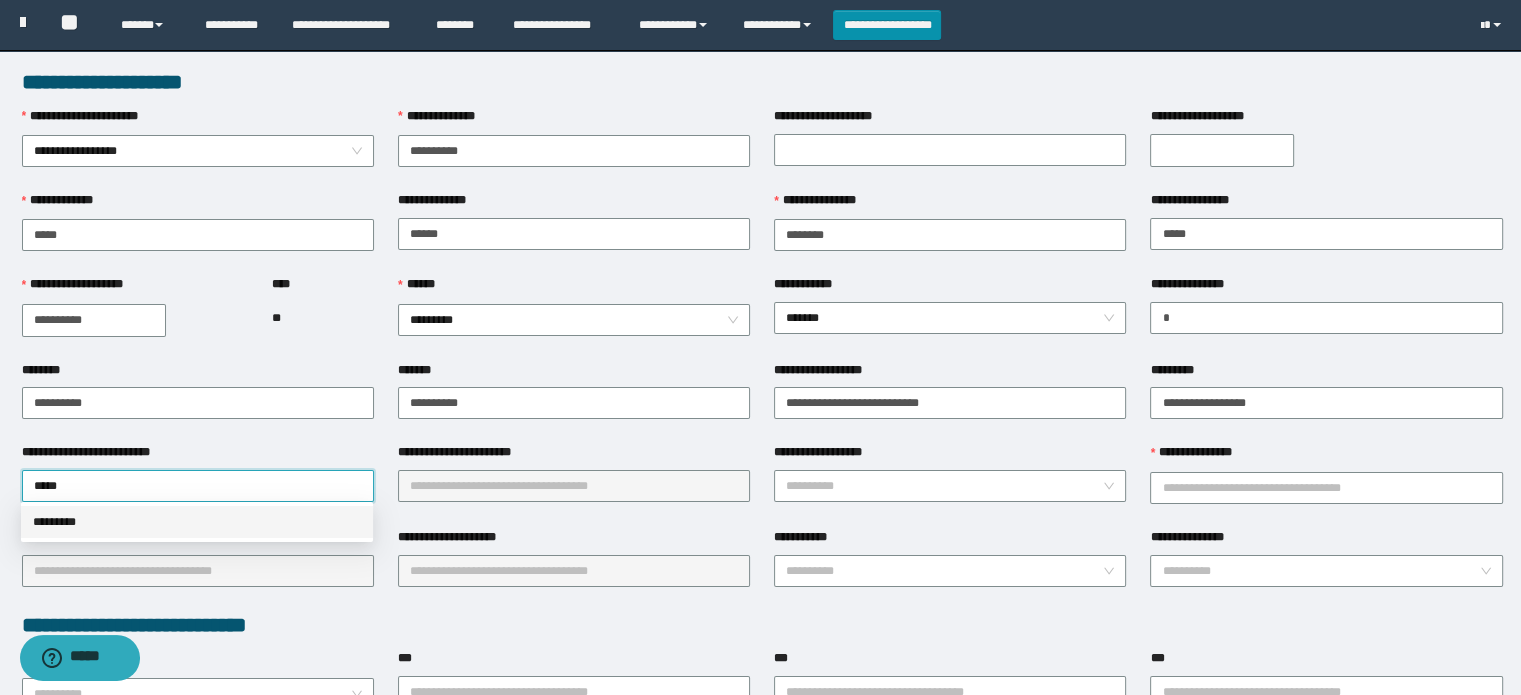 click on "*********" at bounding box center [197, 522] 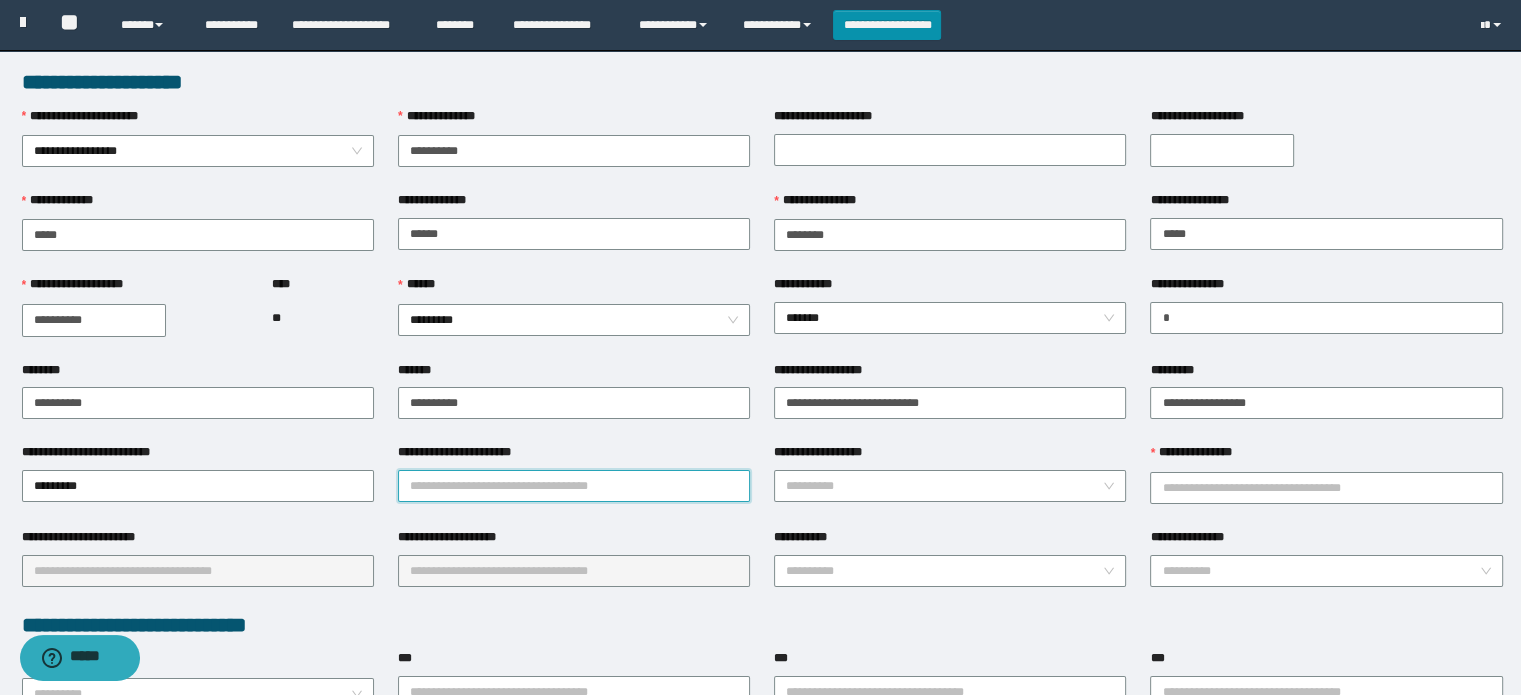 click on "**********" at bounding box center (574, 486) 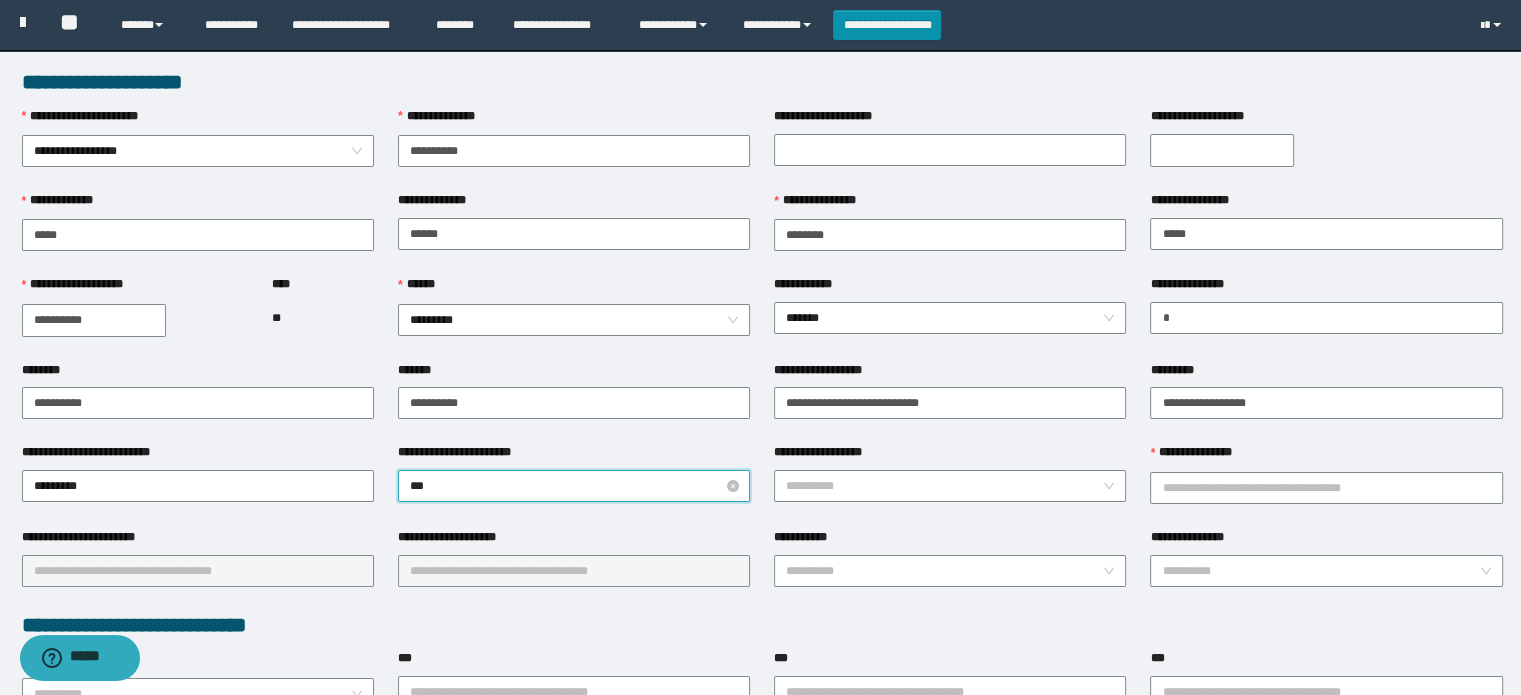 type on "****" 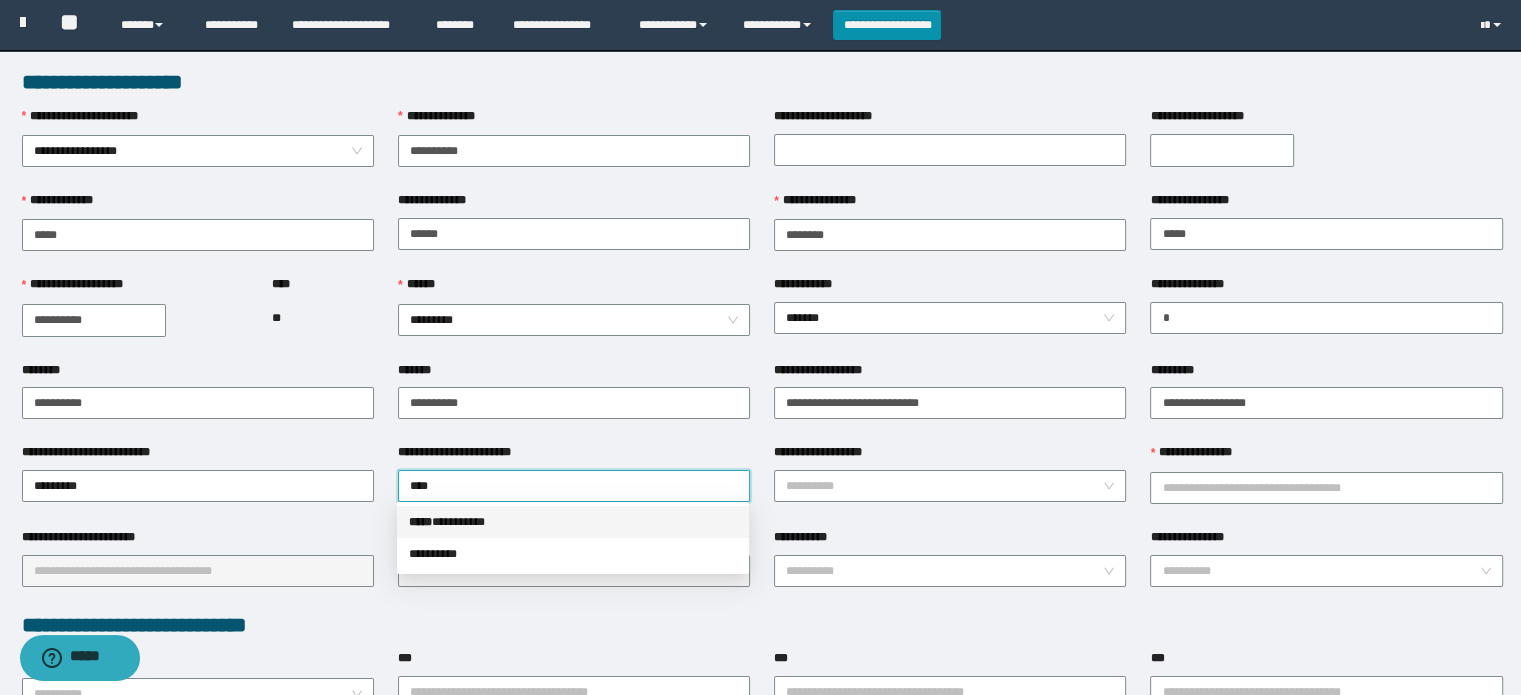 click on "***** * ********" at bounding box center [573, 522] 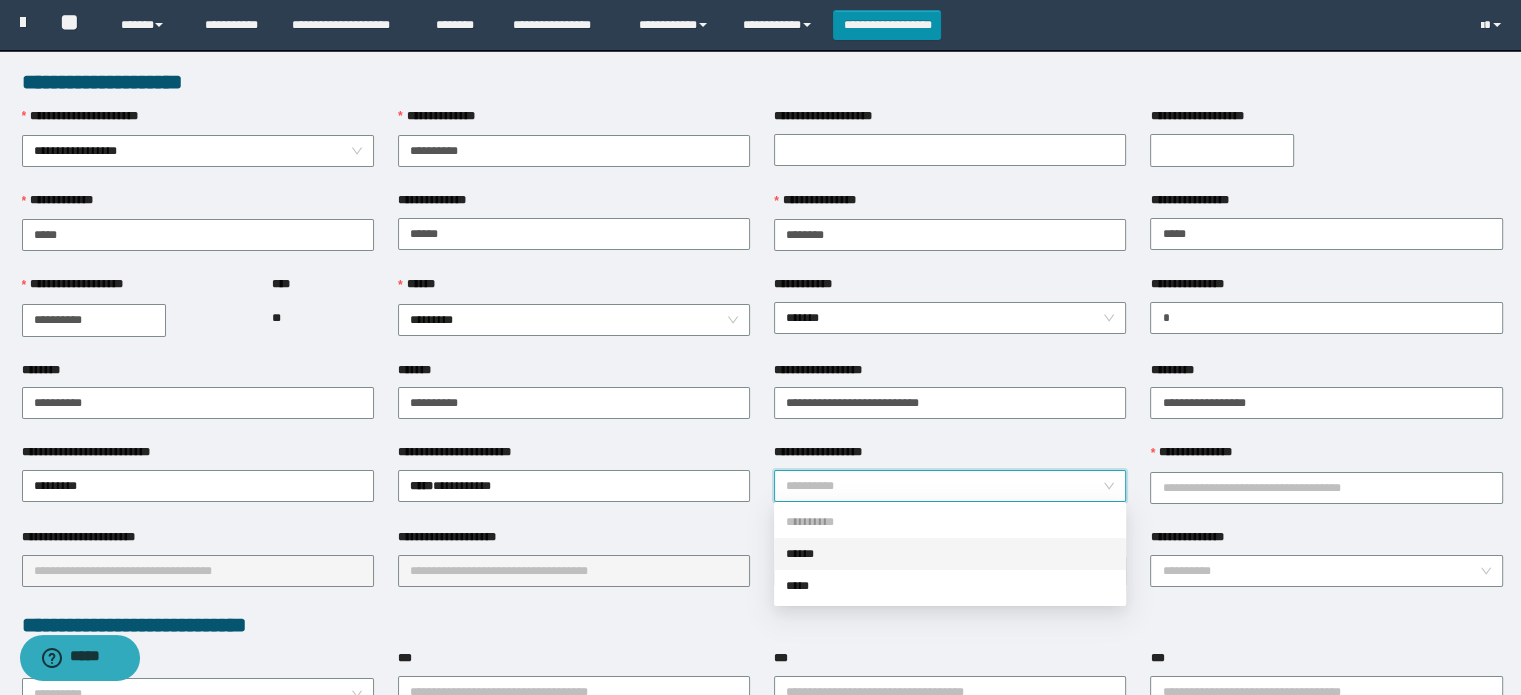 click on "**********" at bounding box center (944, 486) 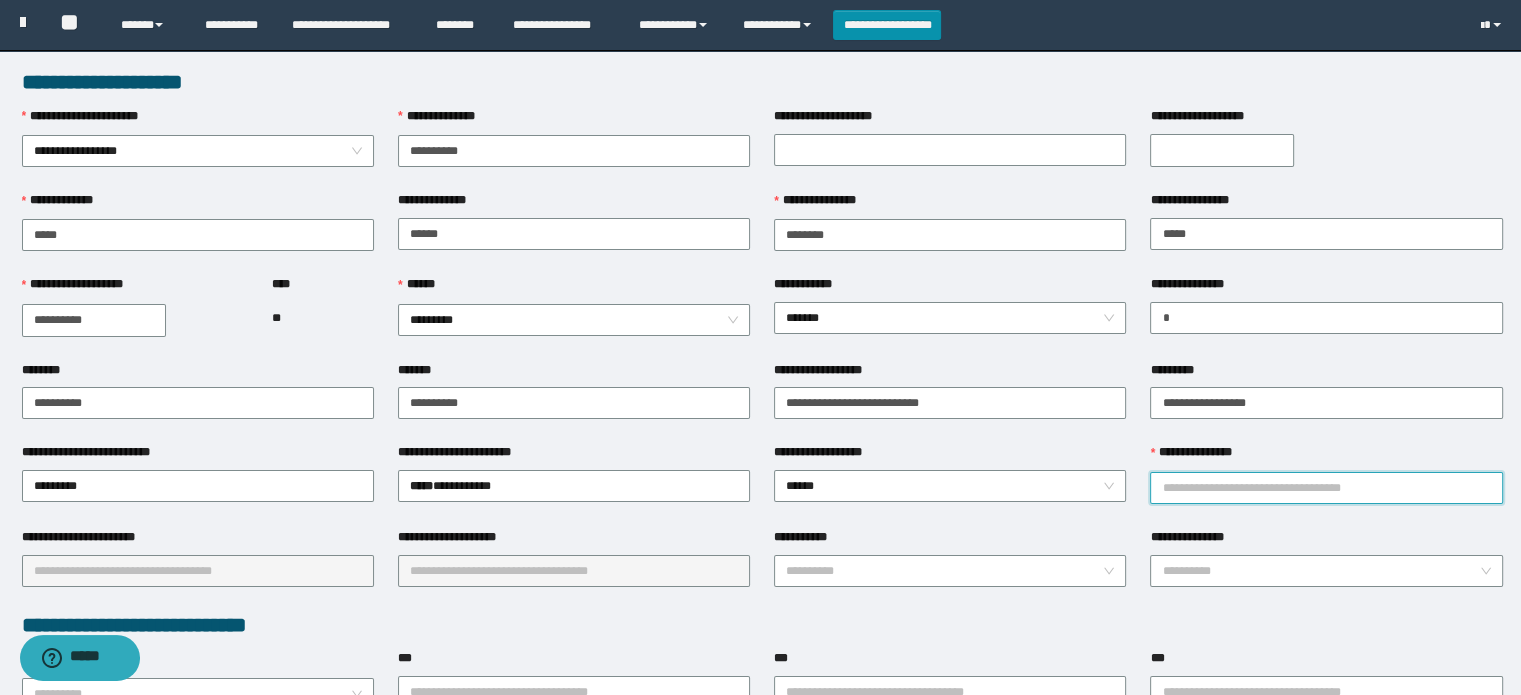 click on "**********" at bounding box center (1326, 488) 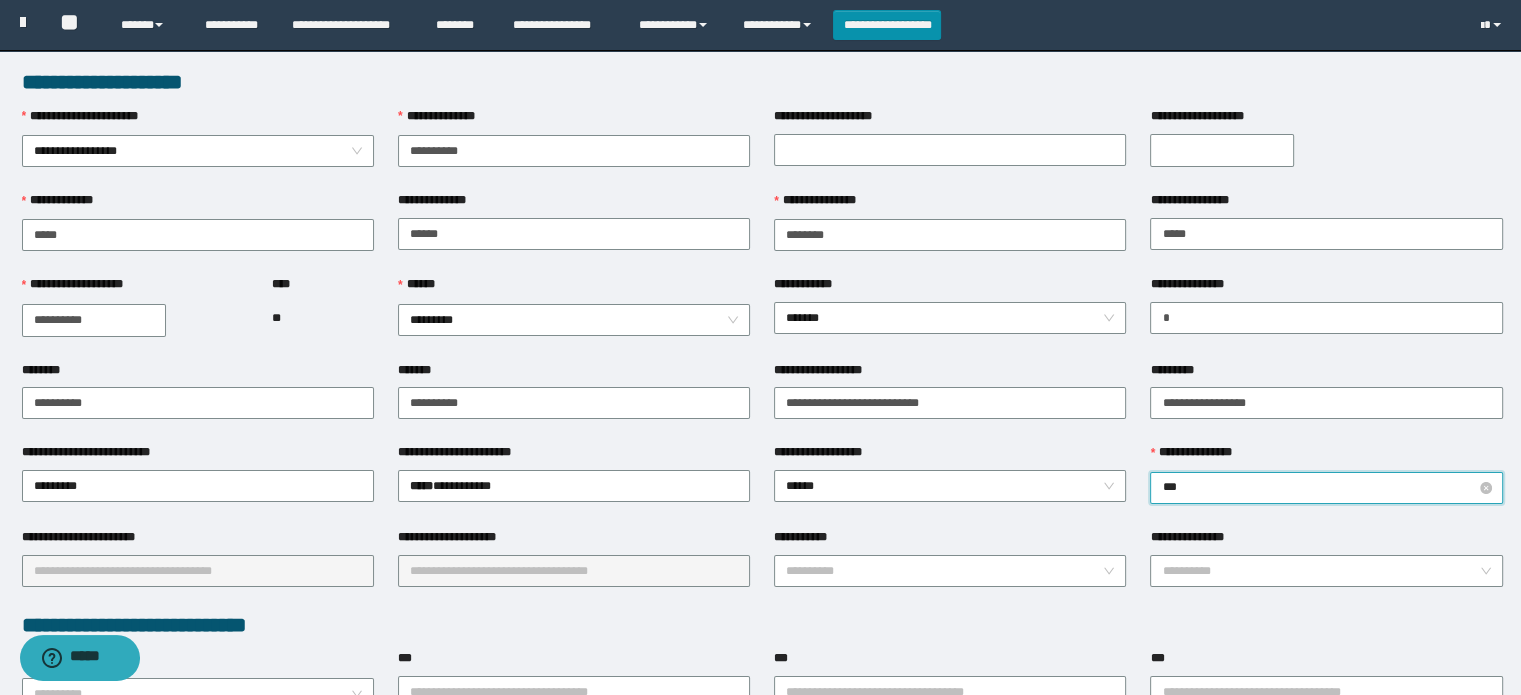 type on "****" 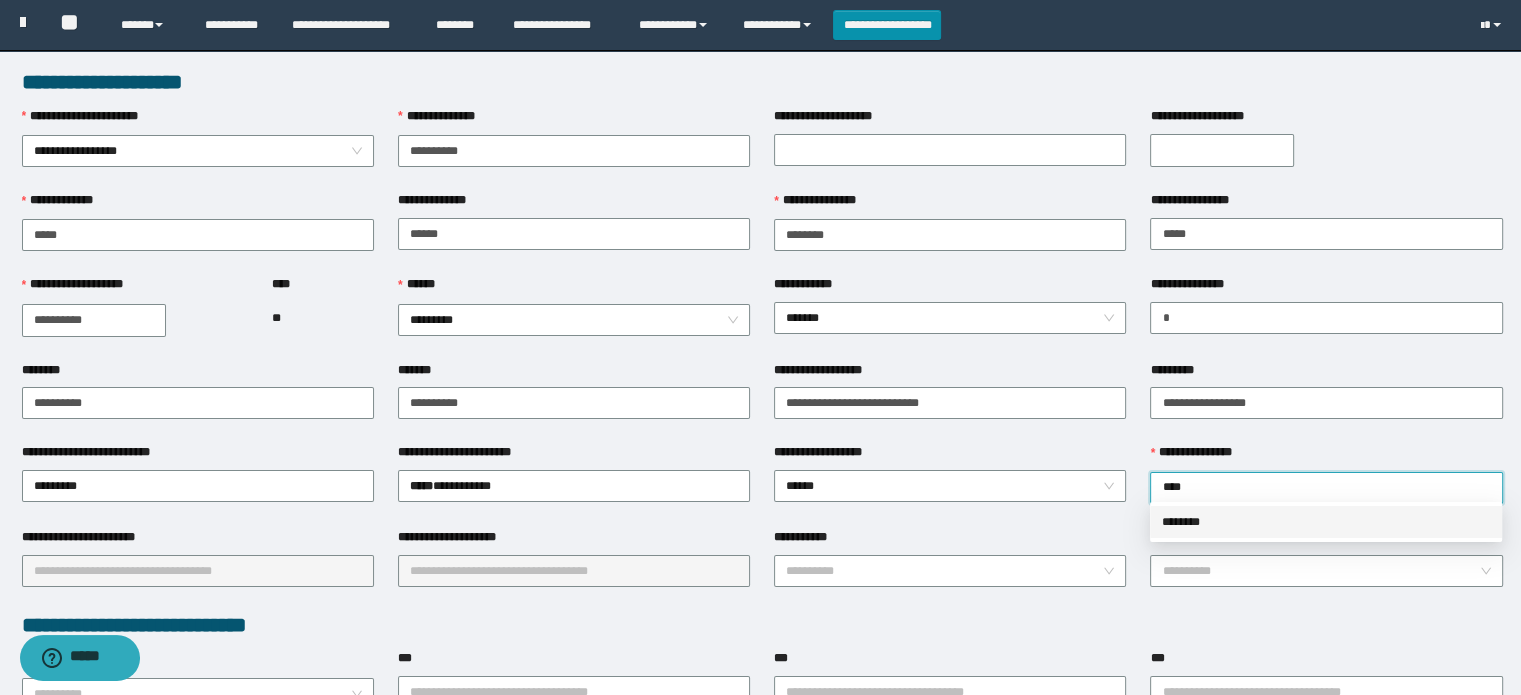 click on "********" at bounding box center [1326, 522] 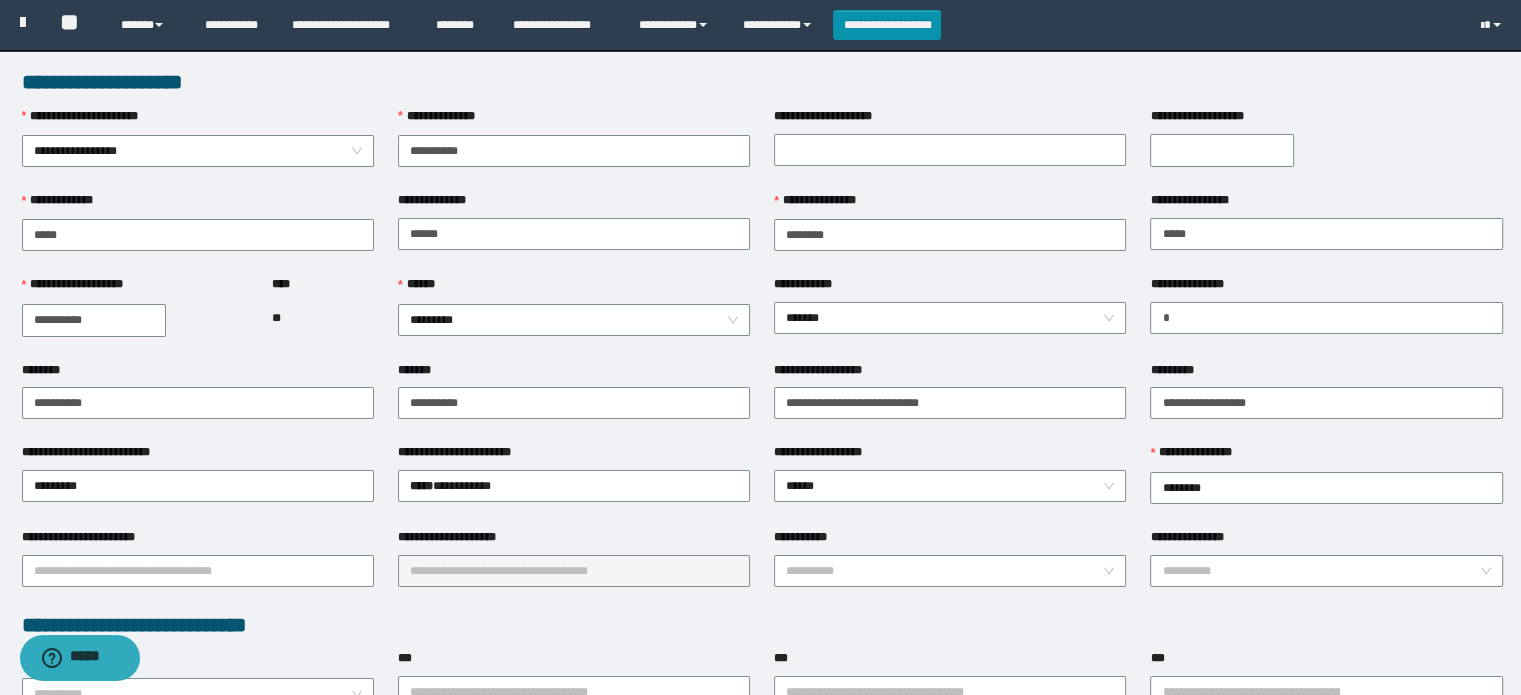 click on "**********" at bounding box center [198, 541] 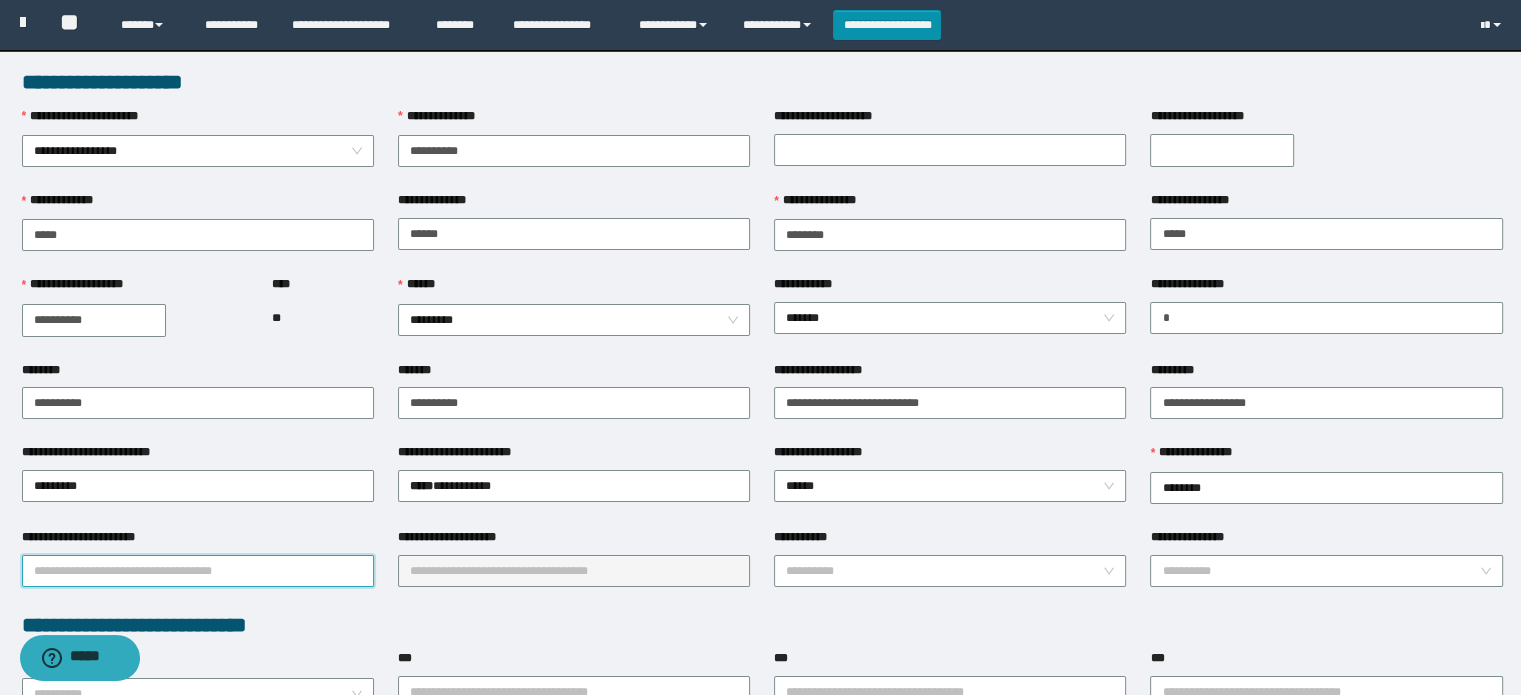 click on "**********" at bounding box center (198, 571) 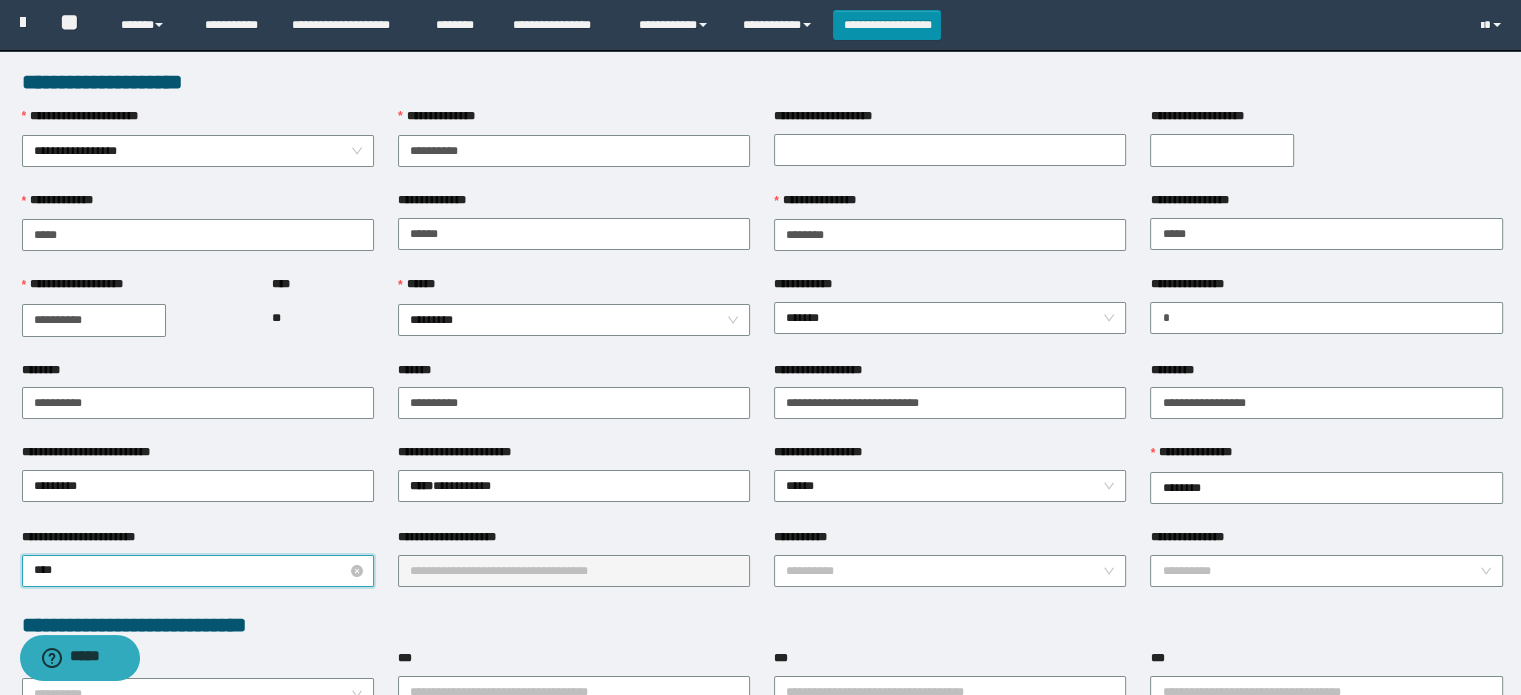 type on "*****" 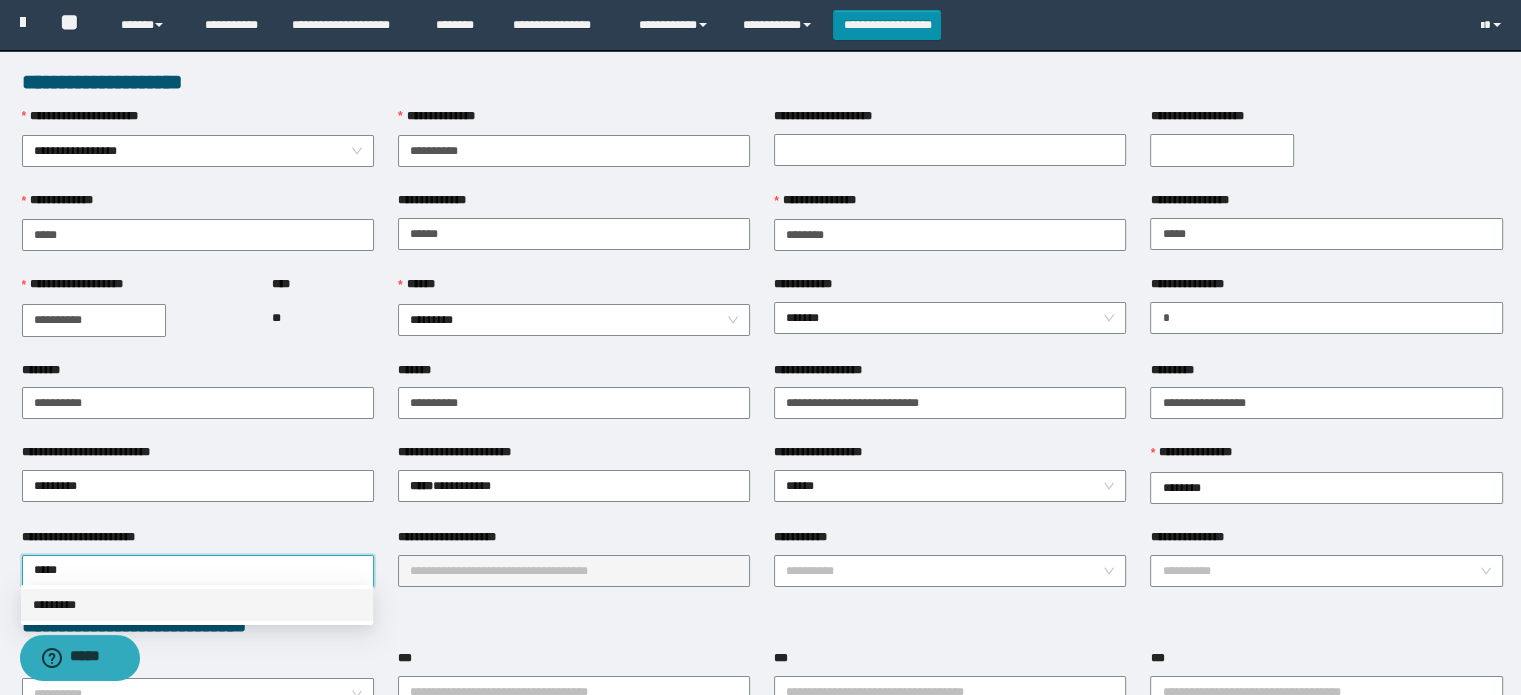 click on "*********" at bounding box center (197, 605) 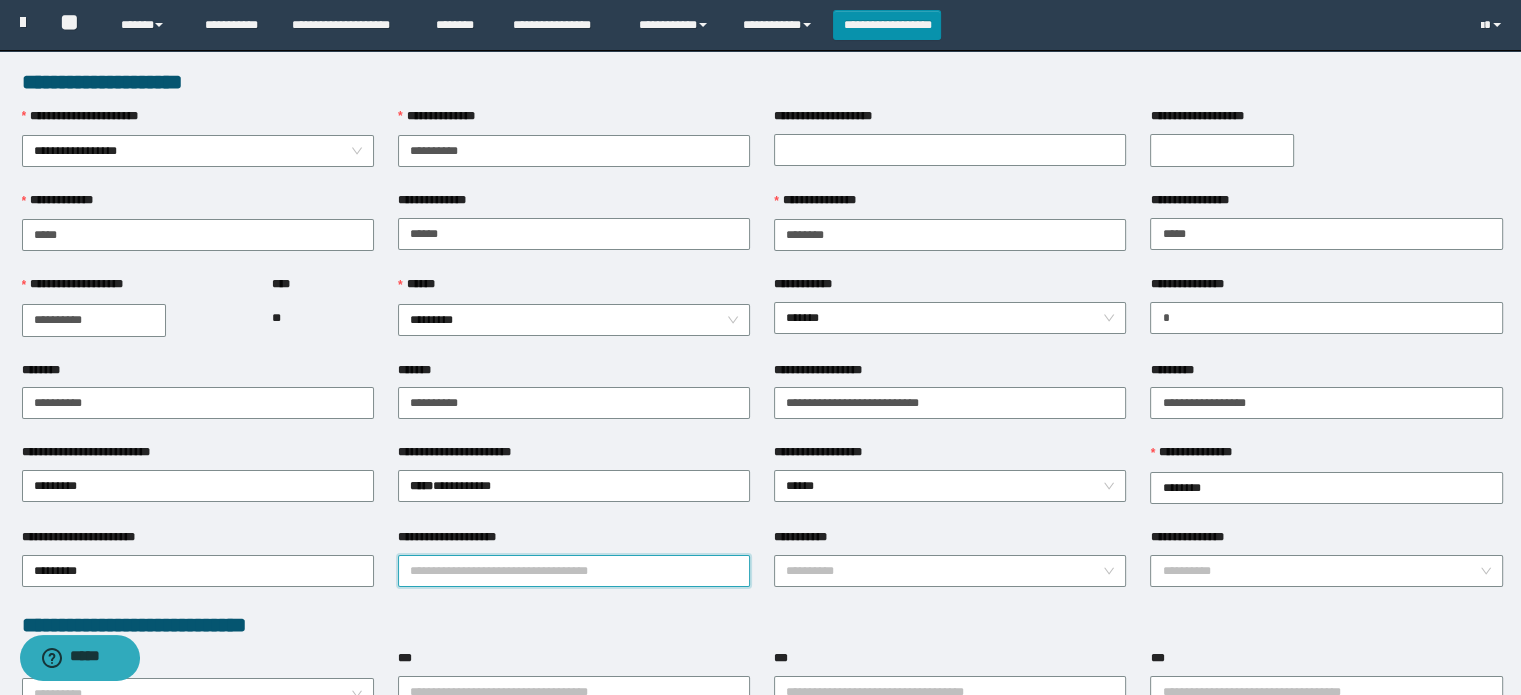 click on "**********" at bounding box center [574, 571] 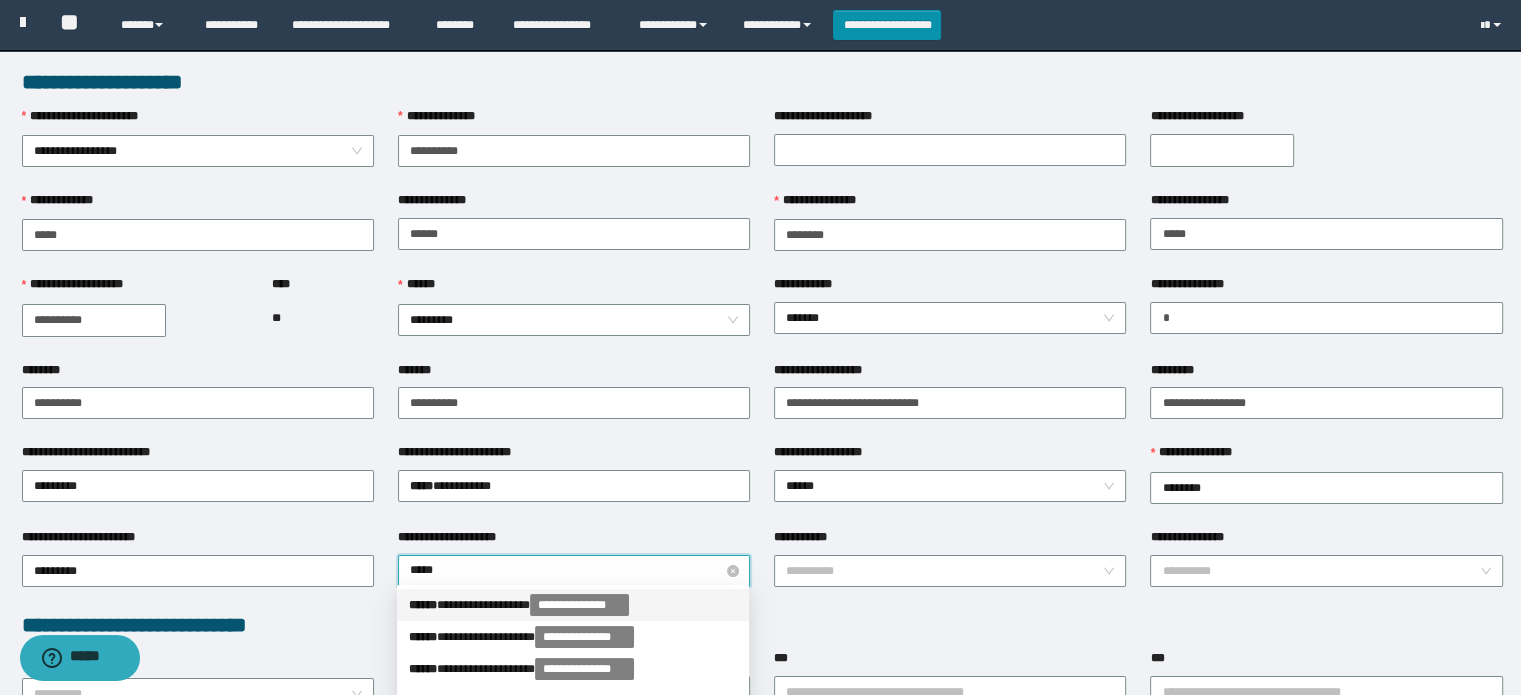 click on "*****" at bounding box center [574, 571] 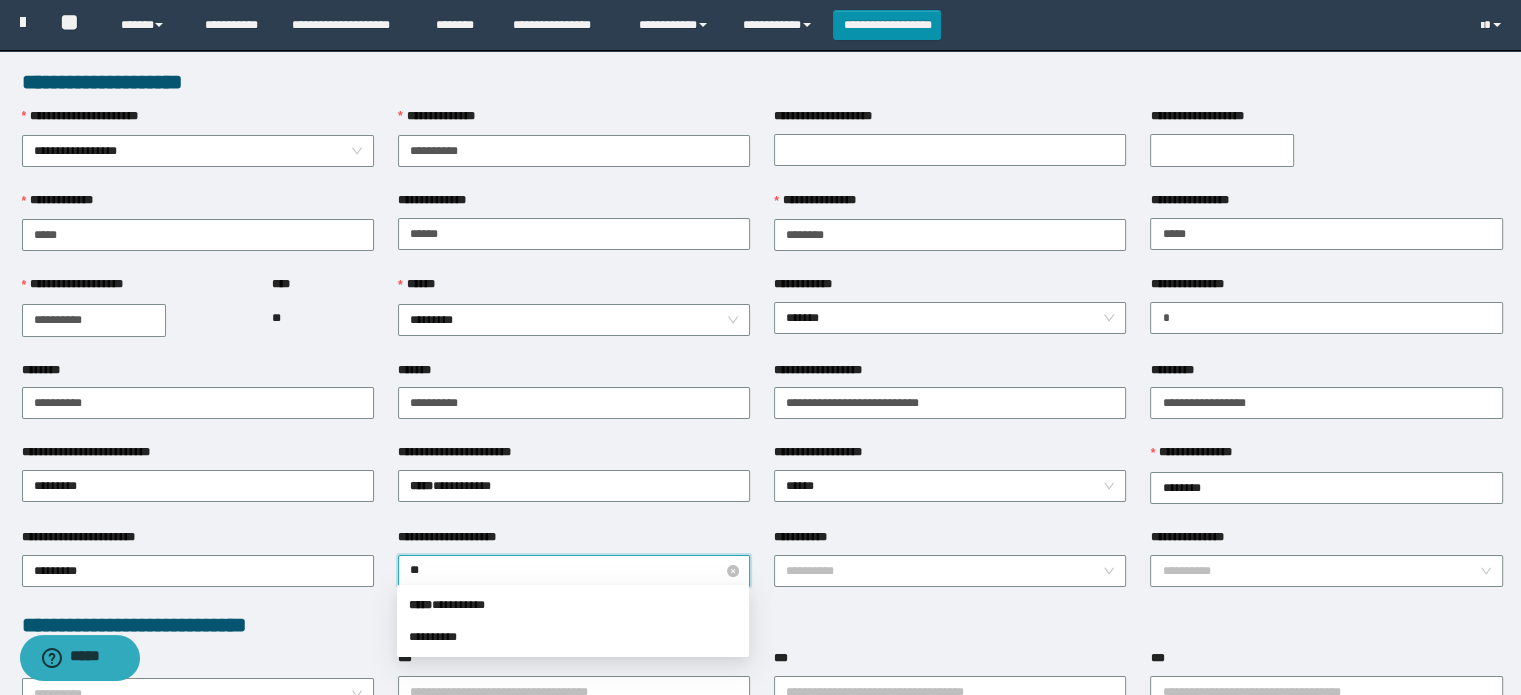 type on "*" 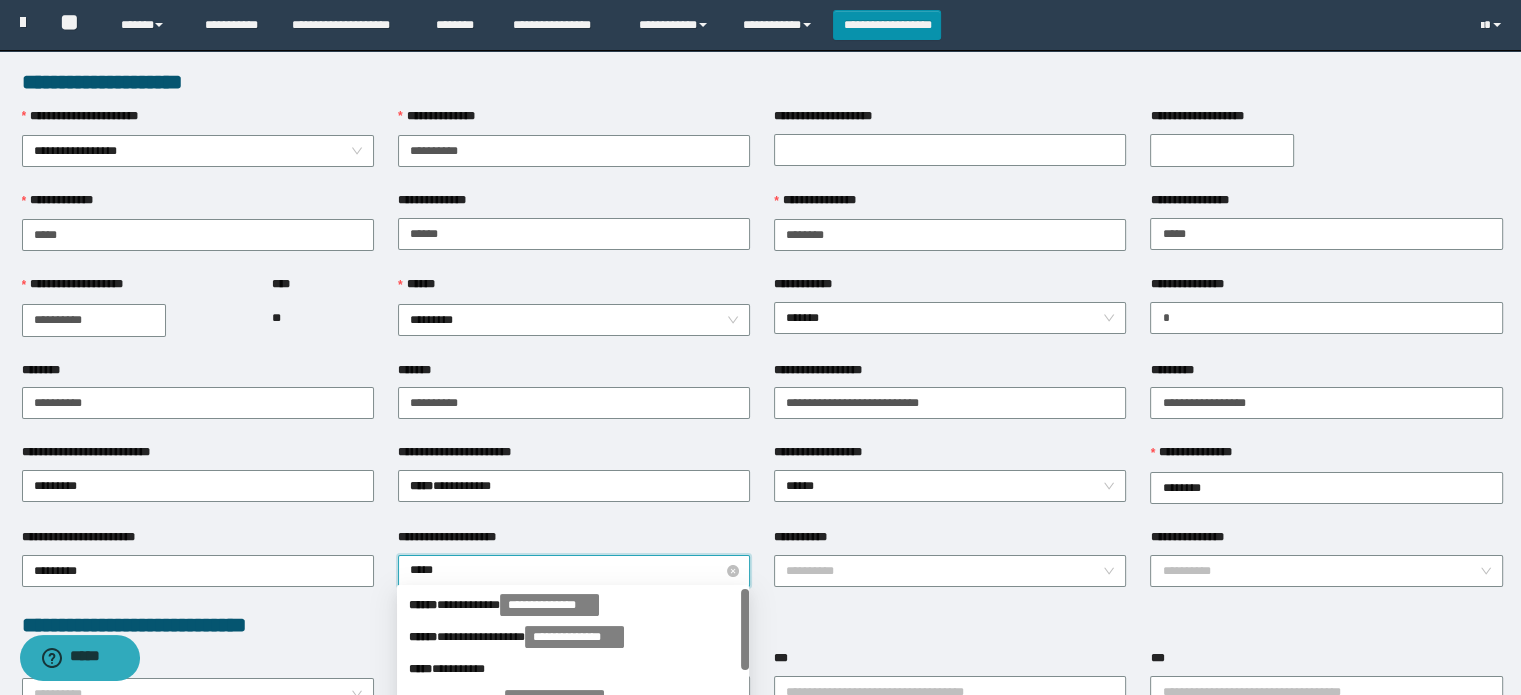 type on "******" 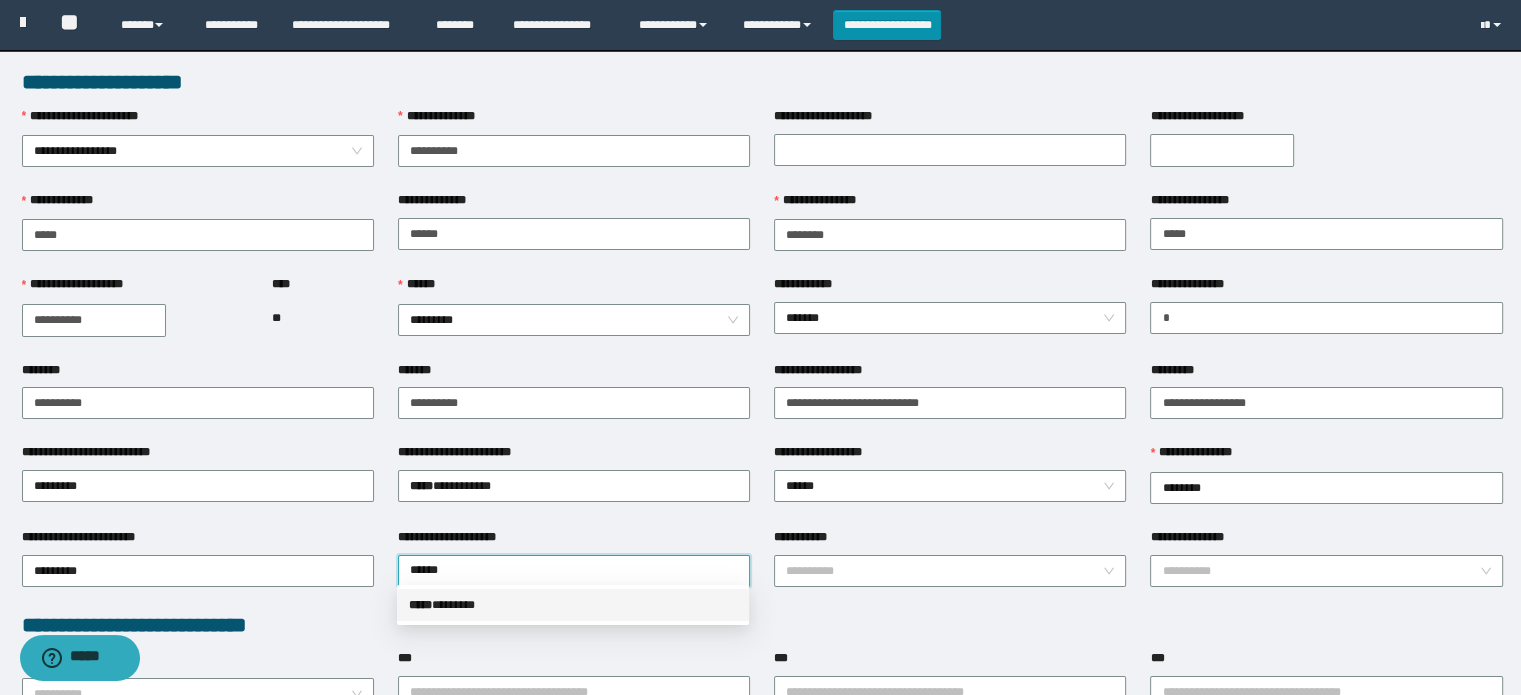 click on "***** * ******" at bounding box center (573, 605) 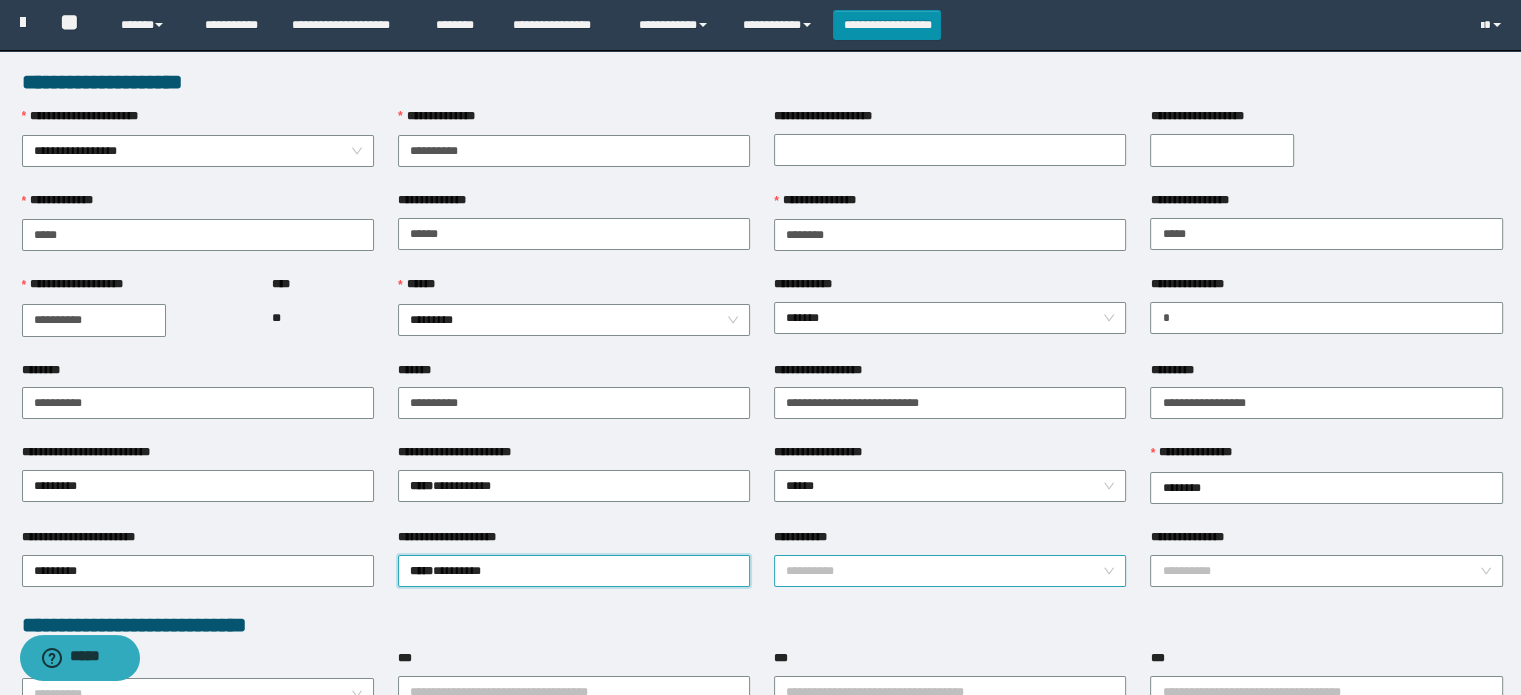 click on "**********" at bounding box center [944, 571] 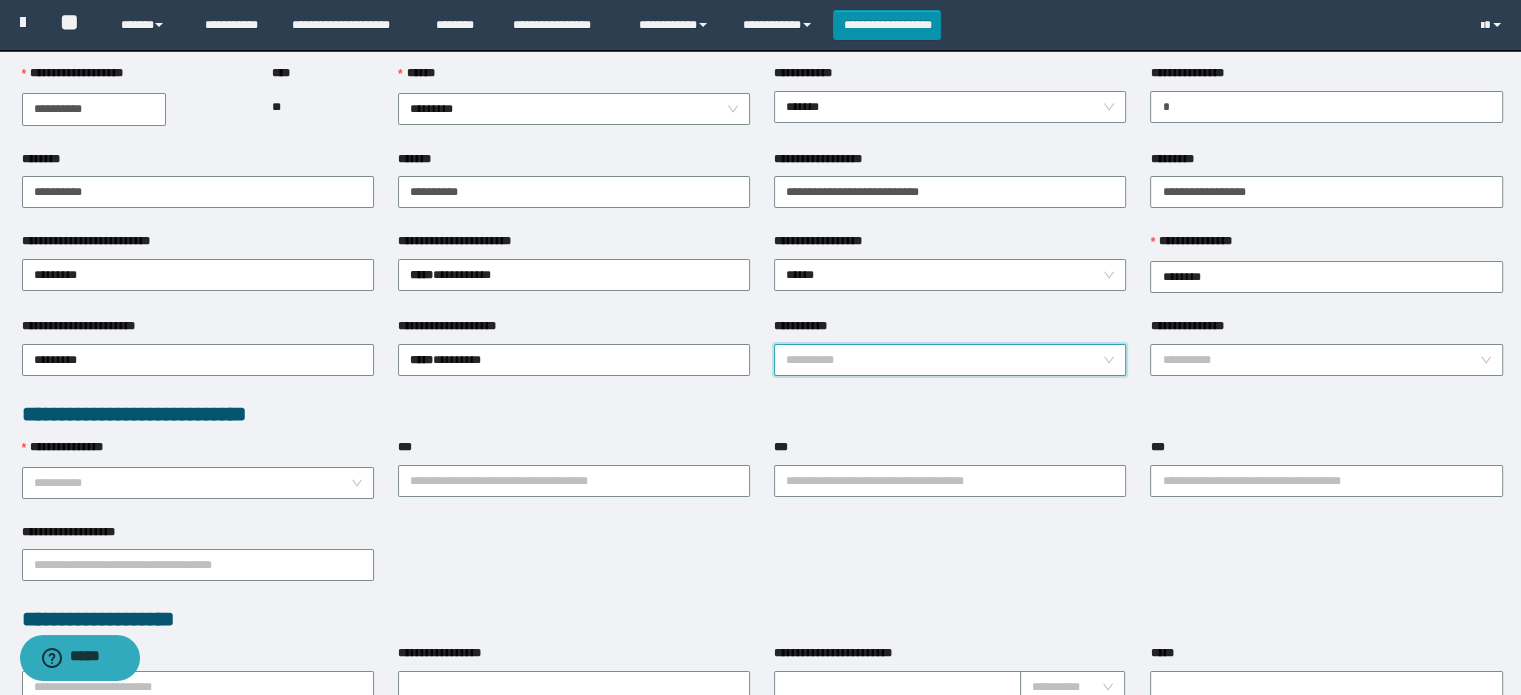 scroll, scrollTop: 240, scrollLeft: 0, axis: vertical 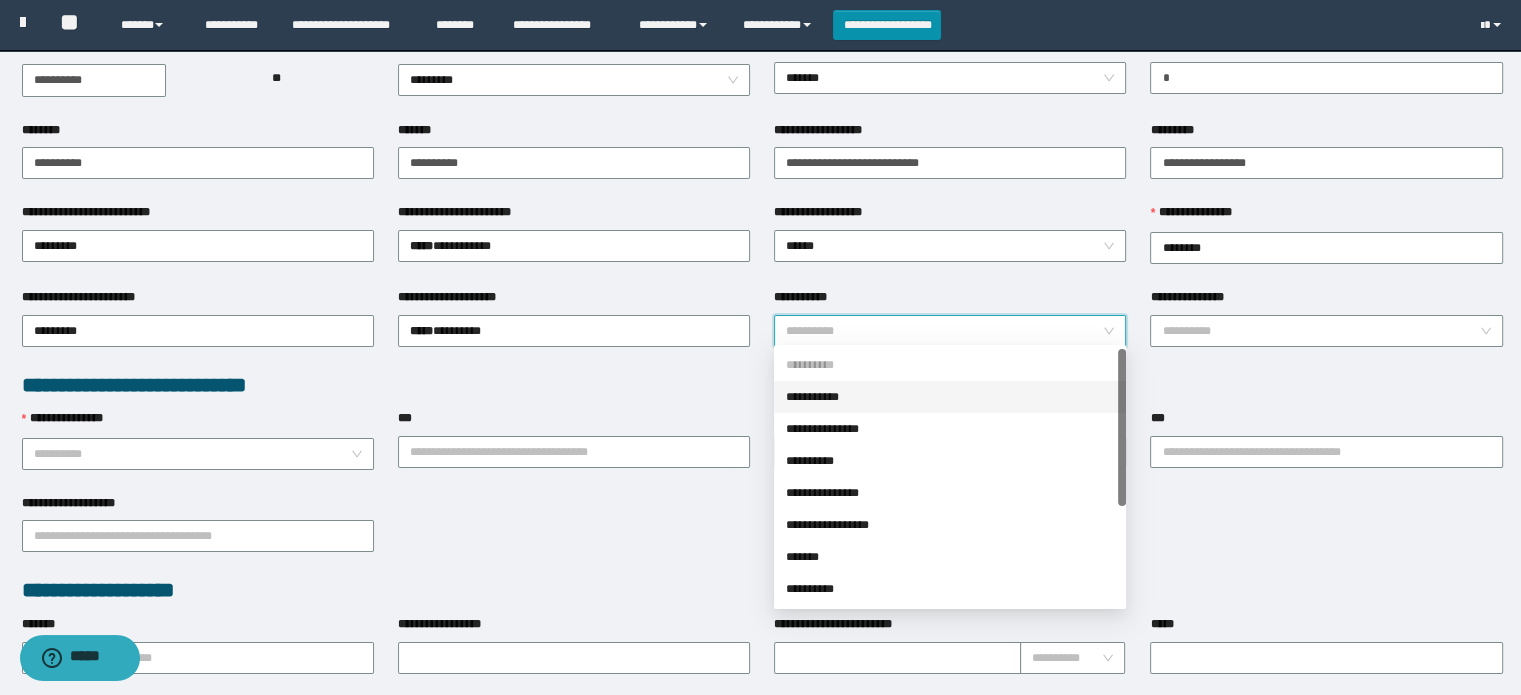 click on "**********" at bounding box center [944, 331] 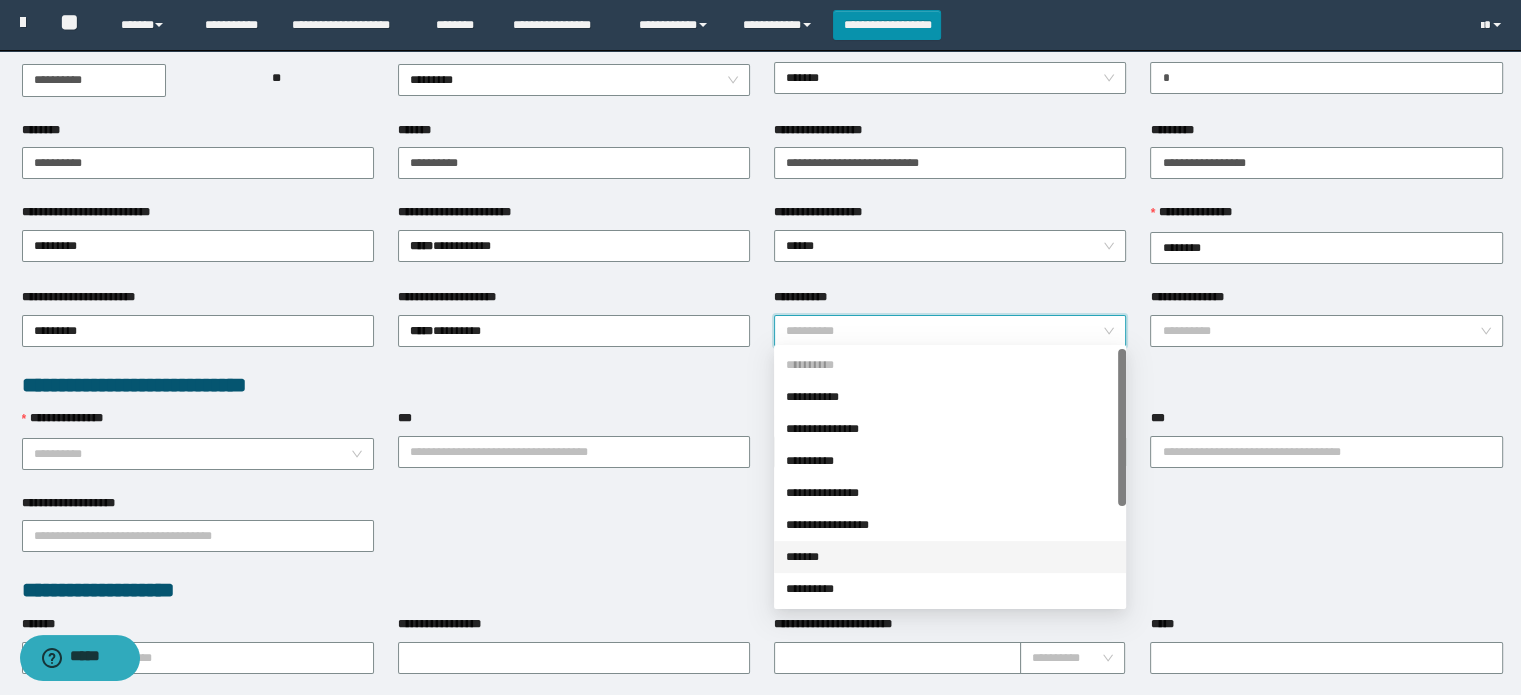 click on "*******" at bounding box center [950, 557] 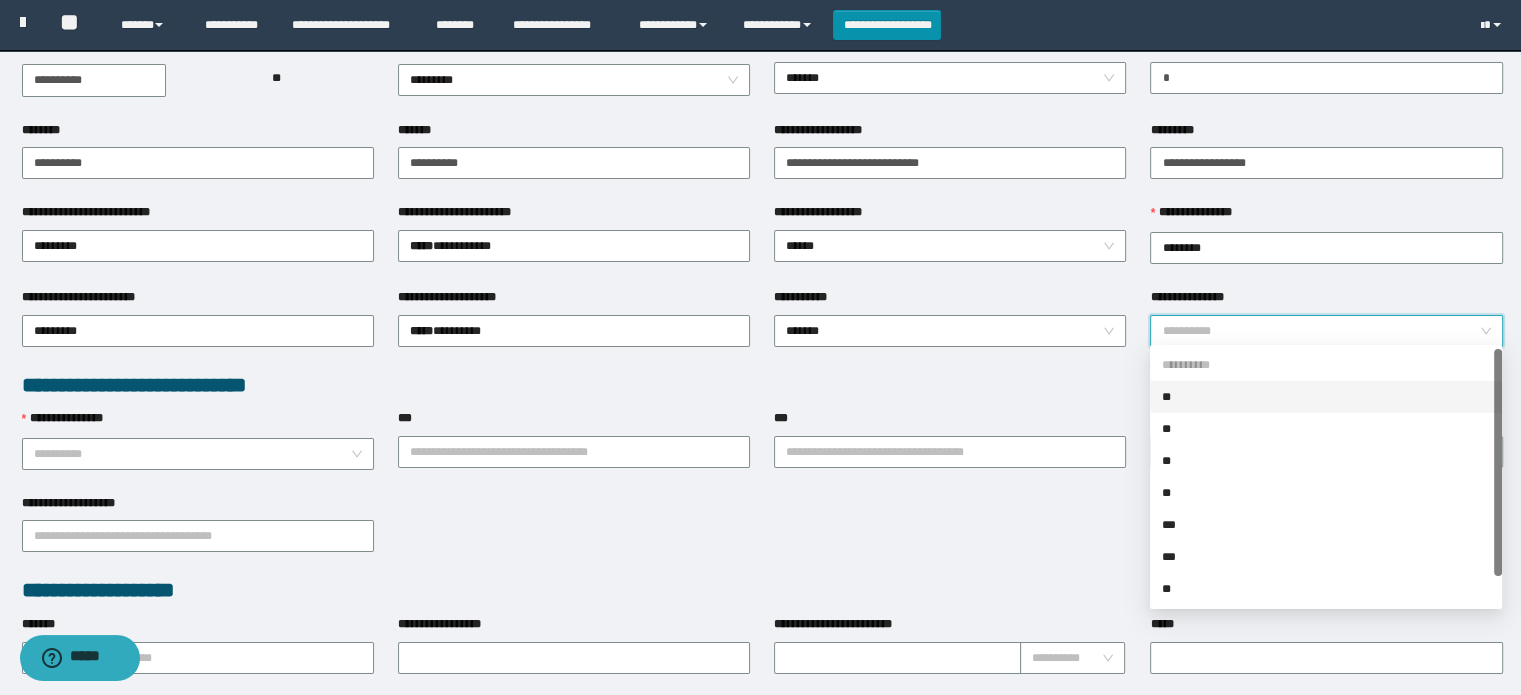 click on "**********" at bounding box center [1320, 331] 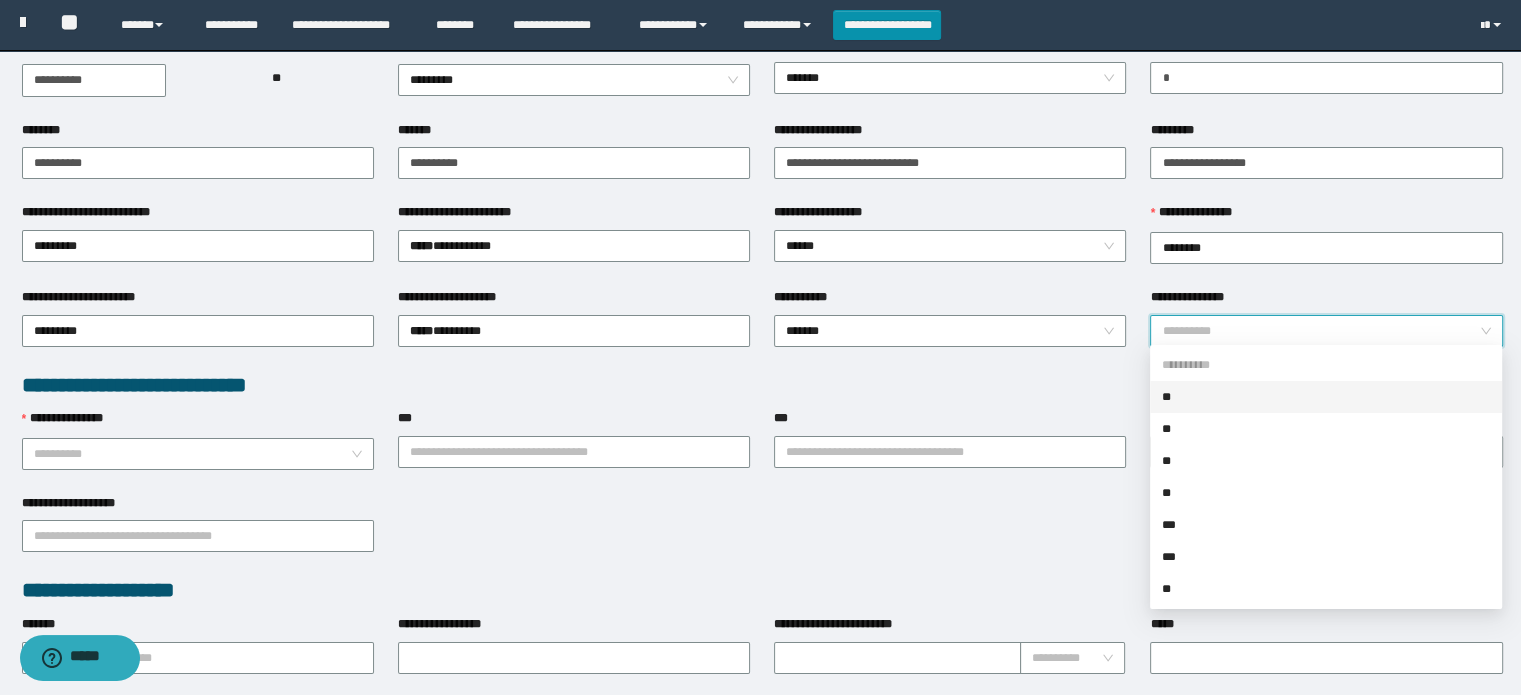 click on "**" at bounding box center (1326, 397) 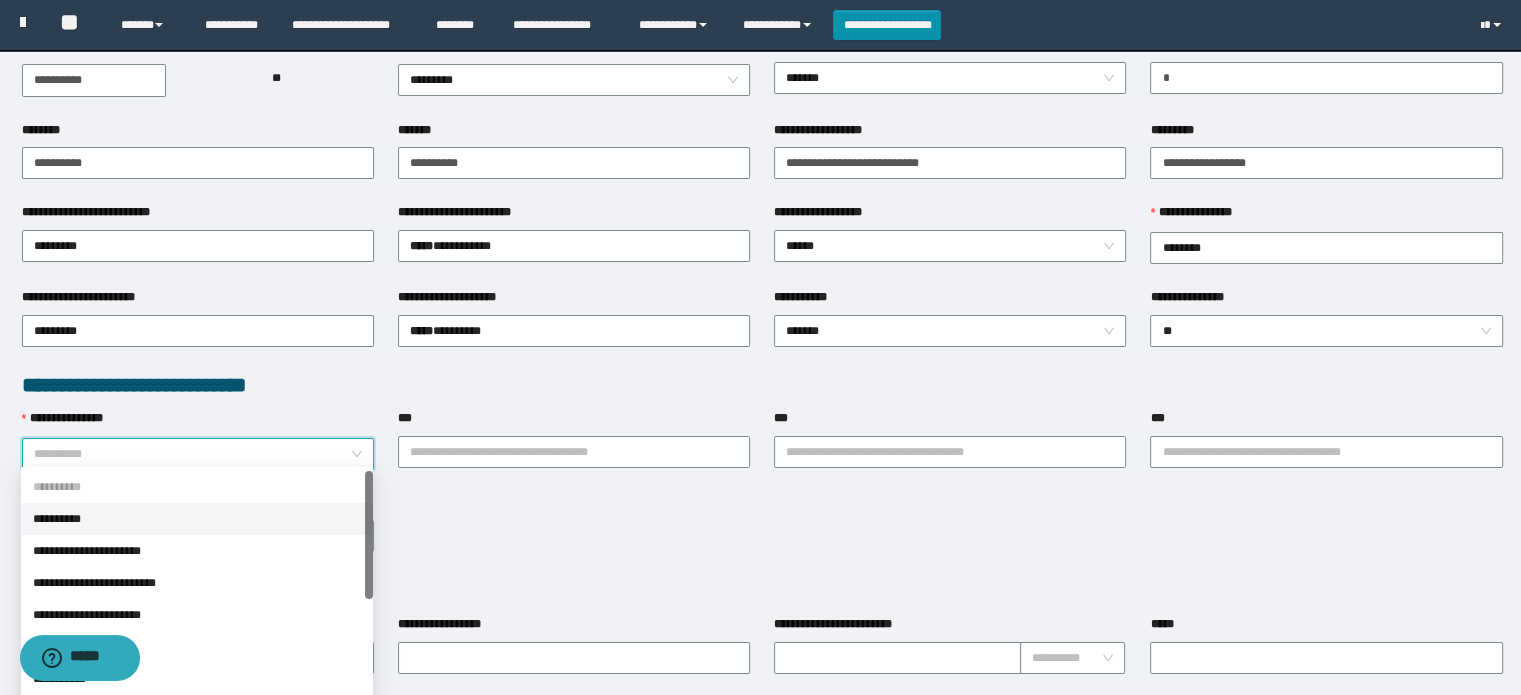 click on "**********" at bounding box center (192, 454) 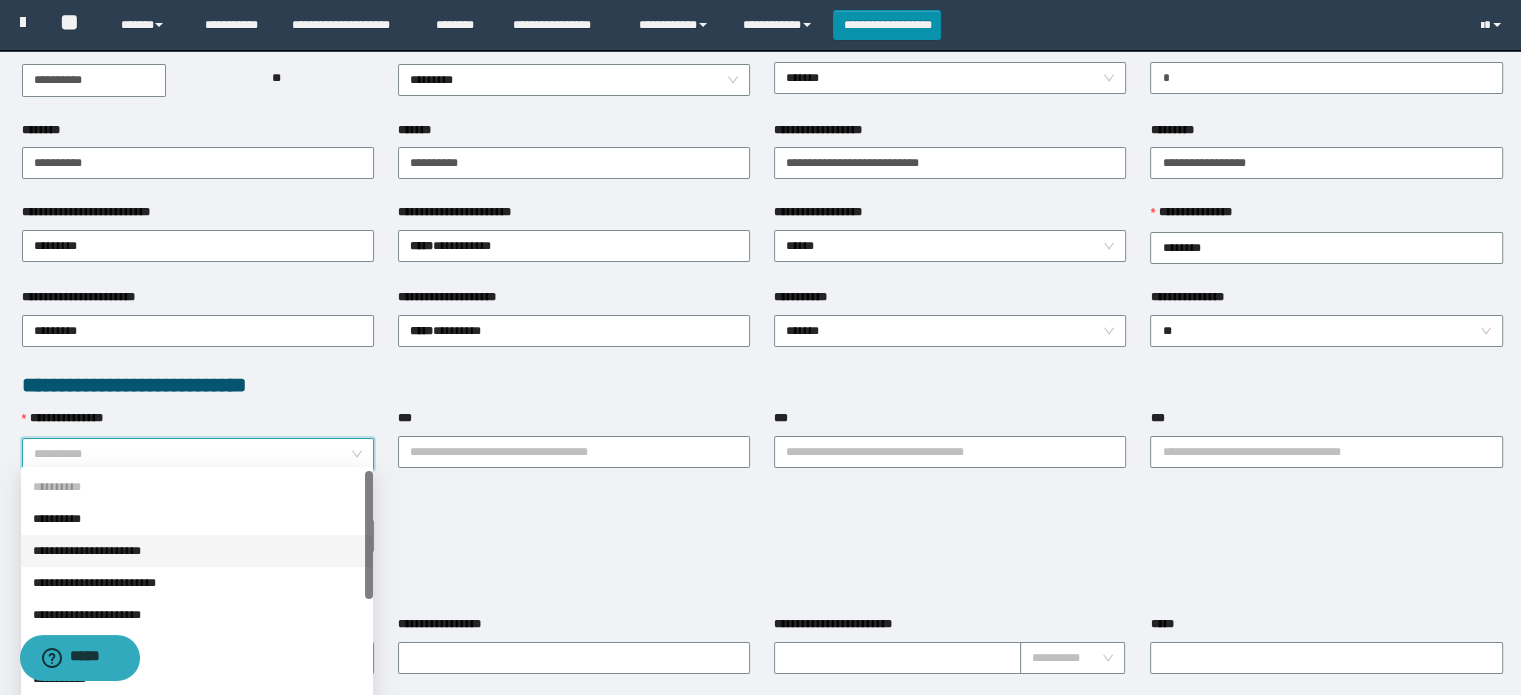 click on "**********" at bounding box center [197, 551] 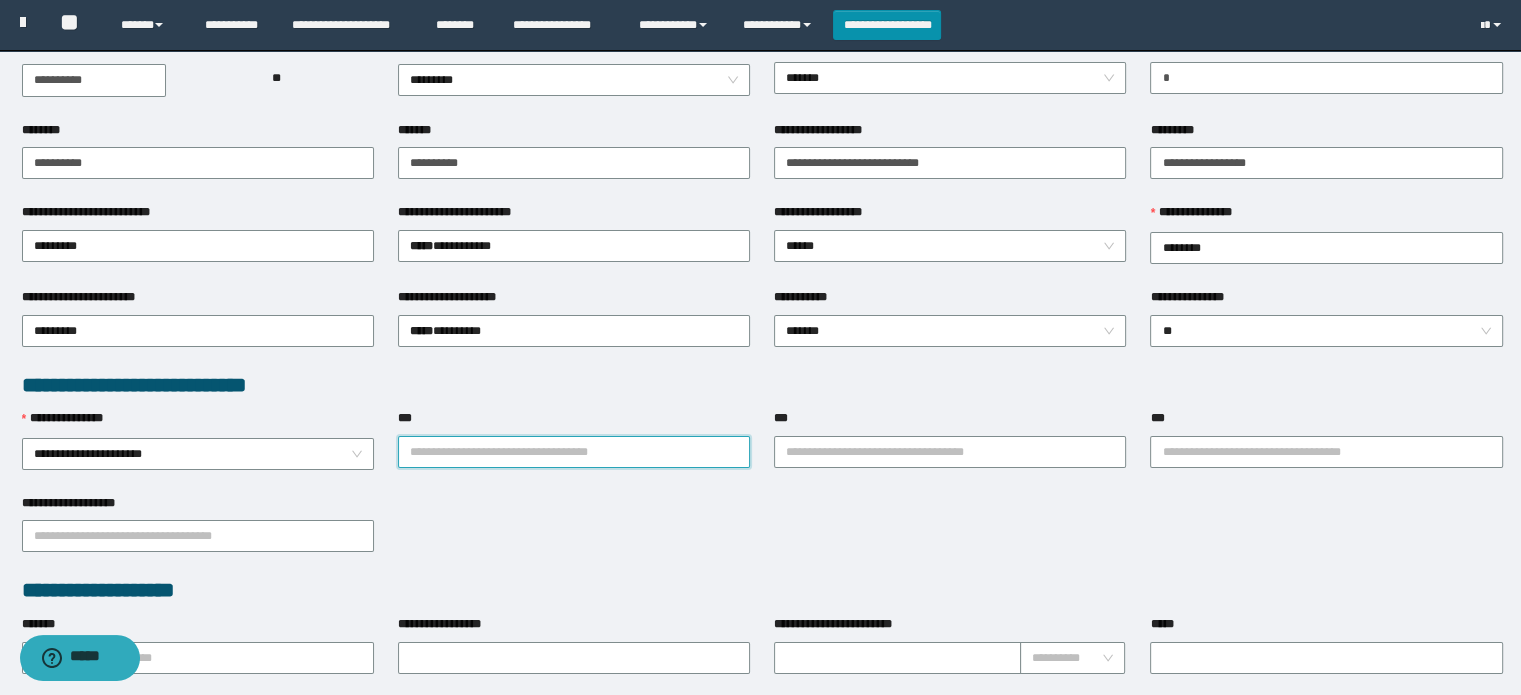 click on "***" at bounding box center (574, 452) 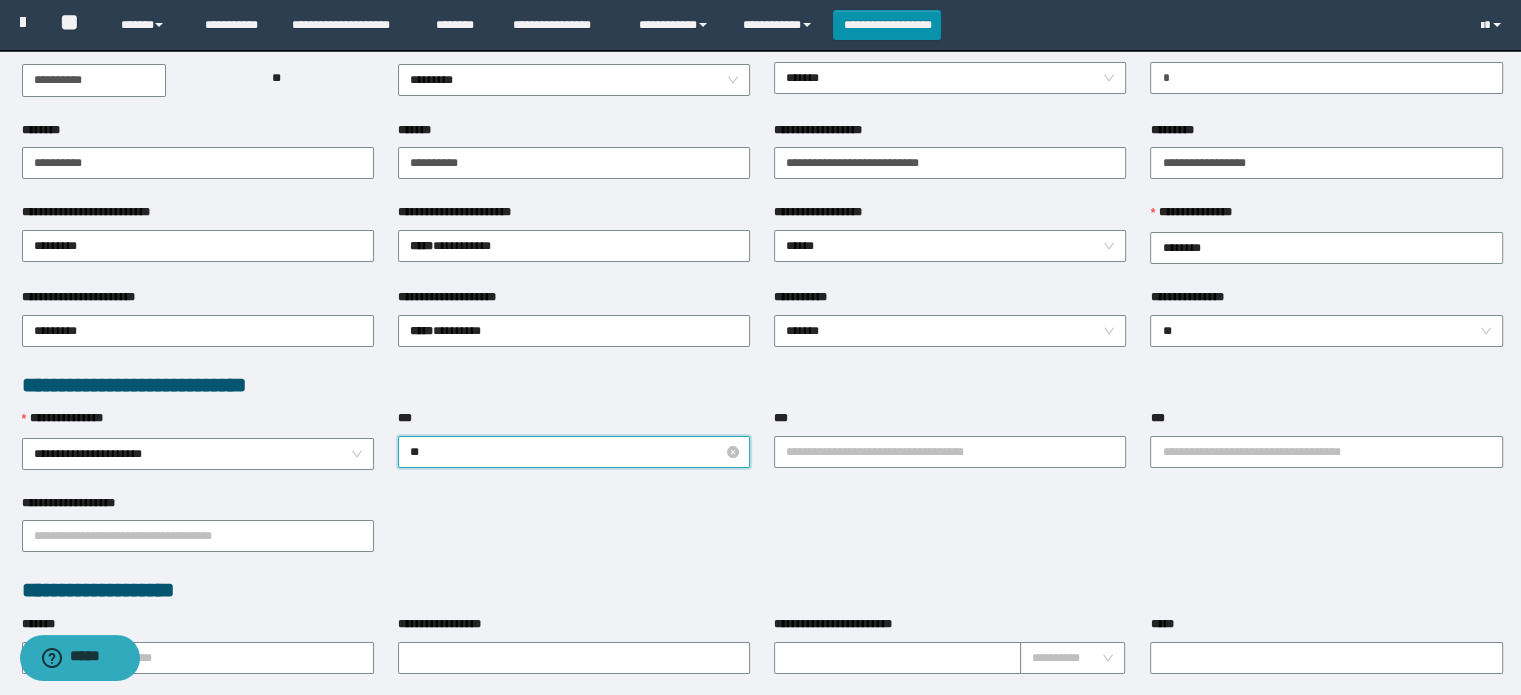 type on "*" 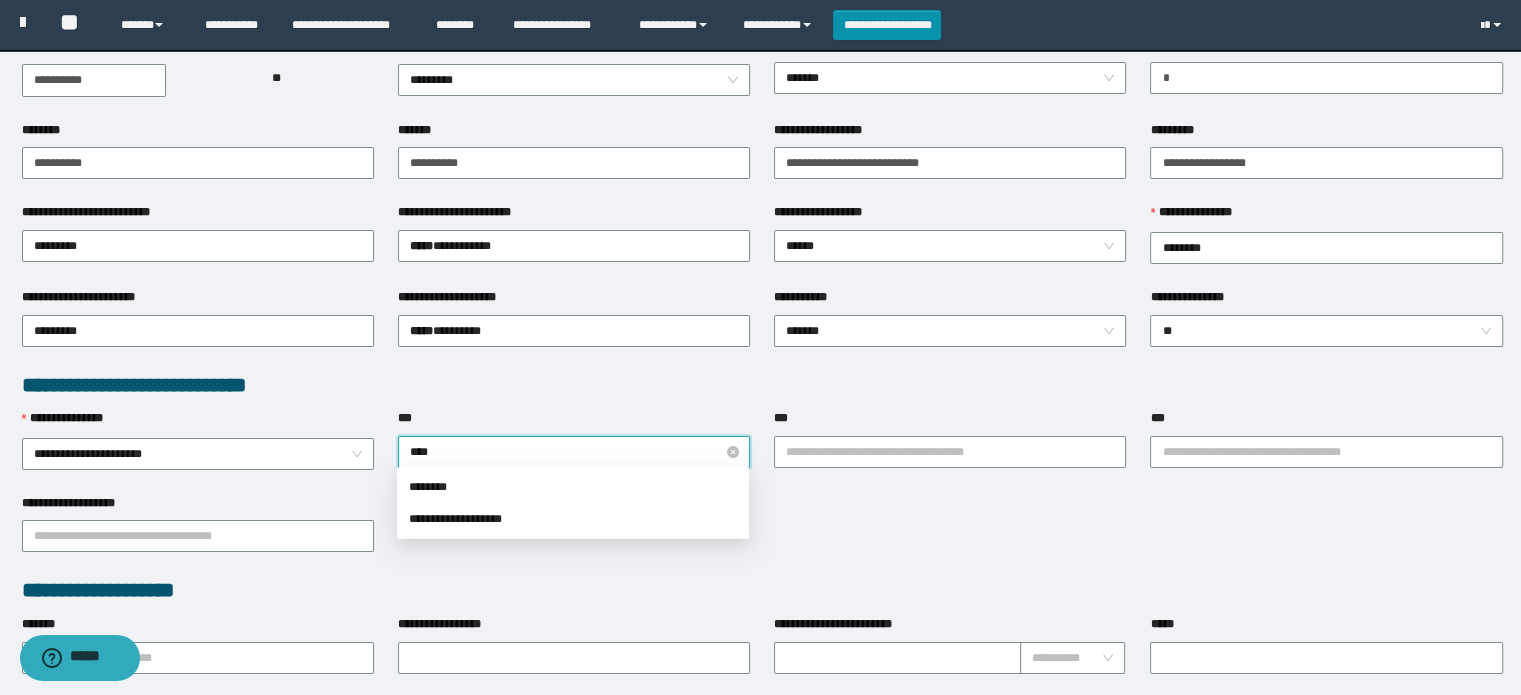 type on "*****" 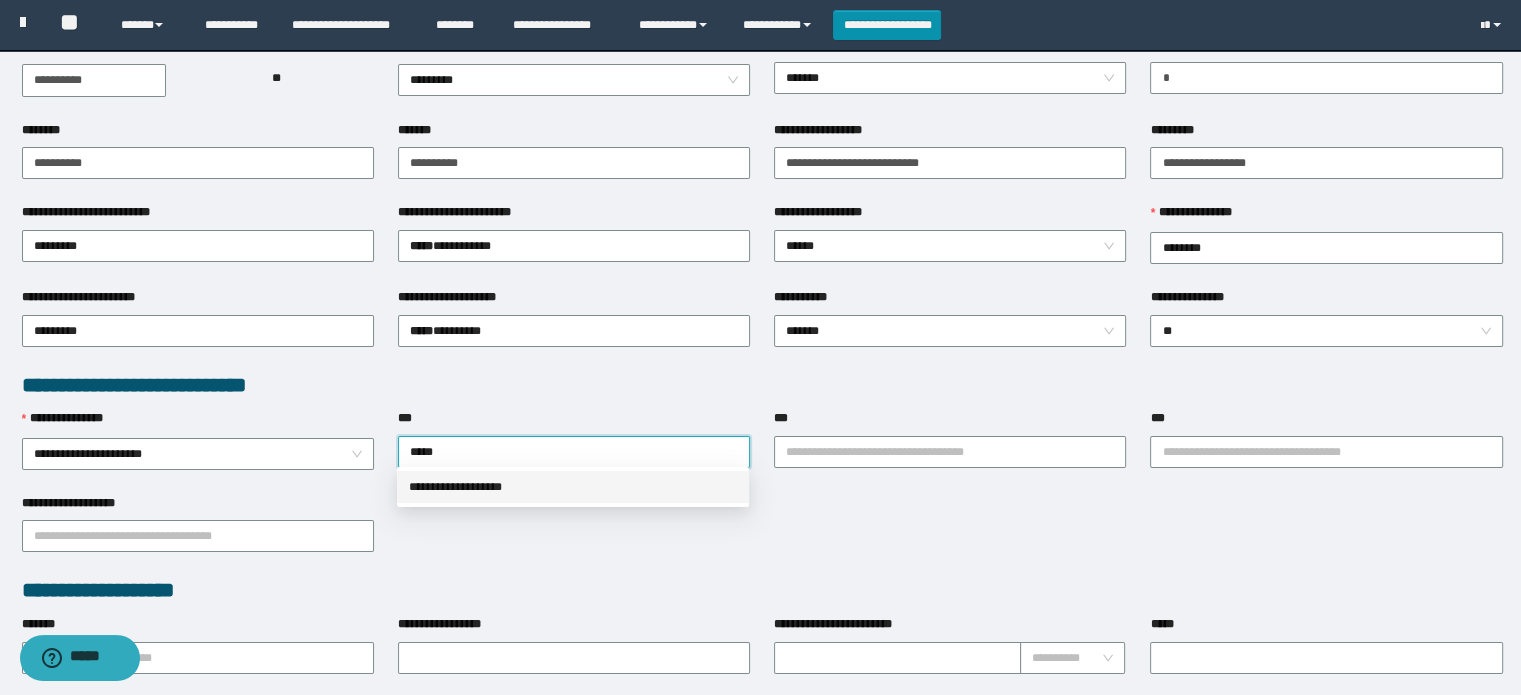 click on "**********" at bounding box center (573, 487) 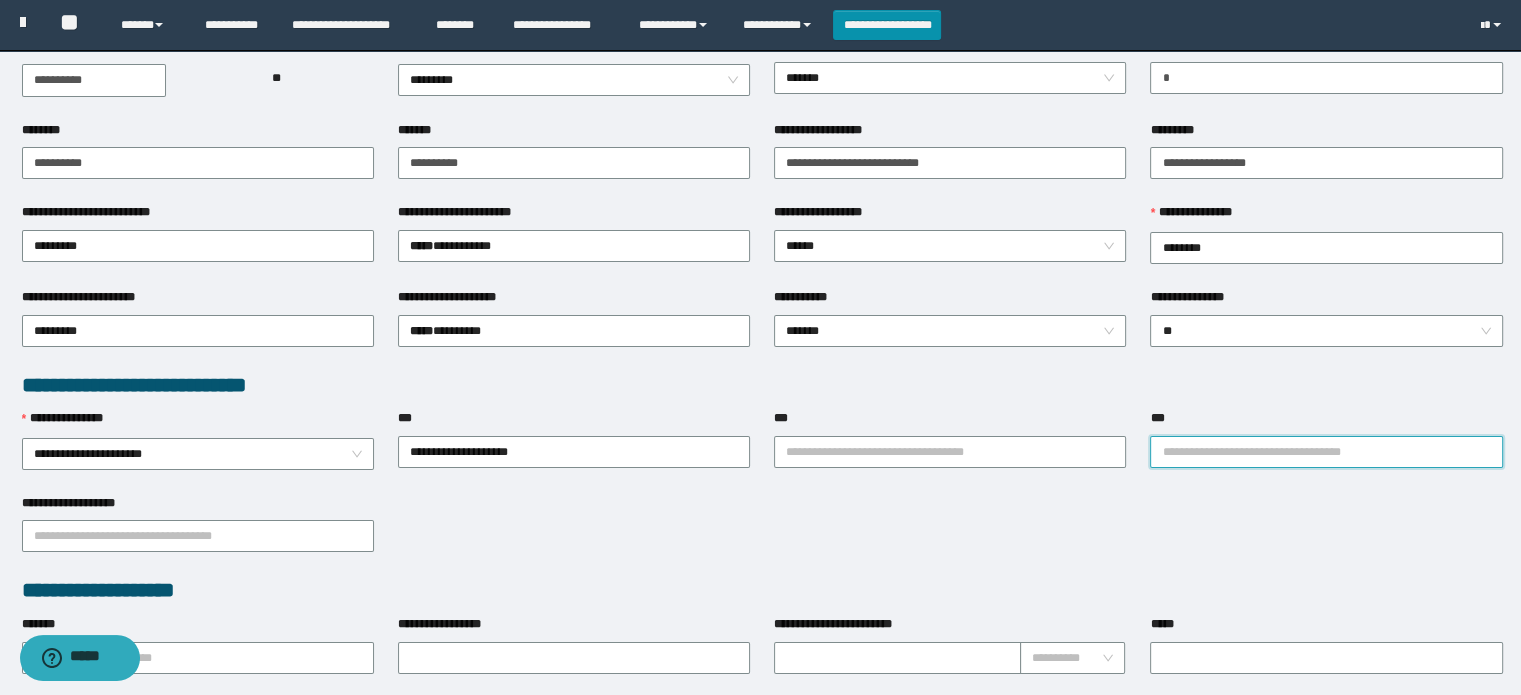 click on "***" at bounding box center (1326, 452) 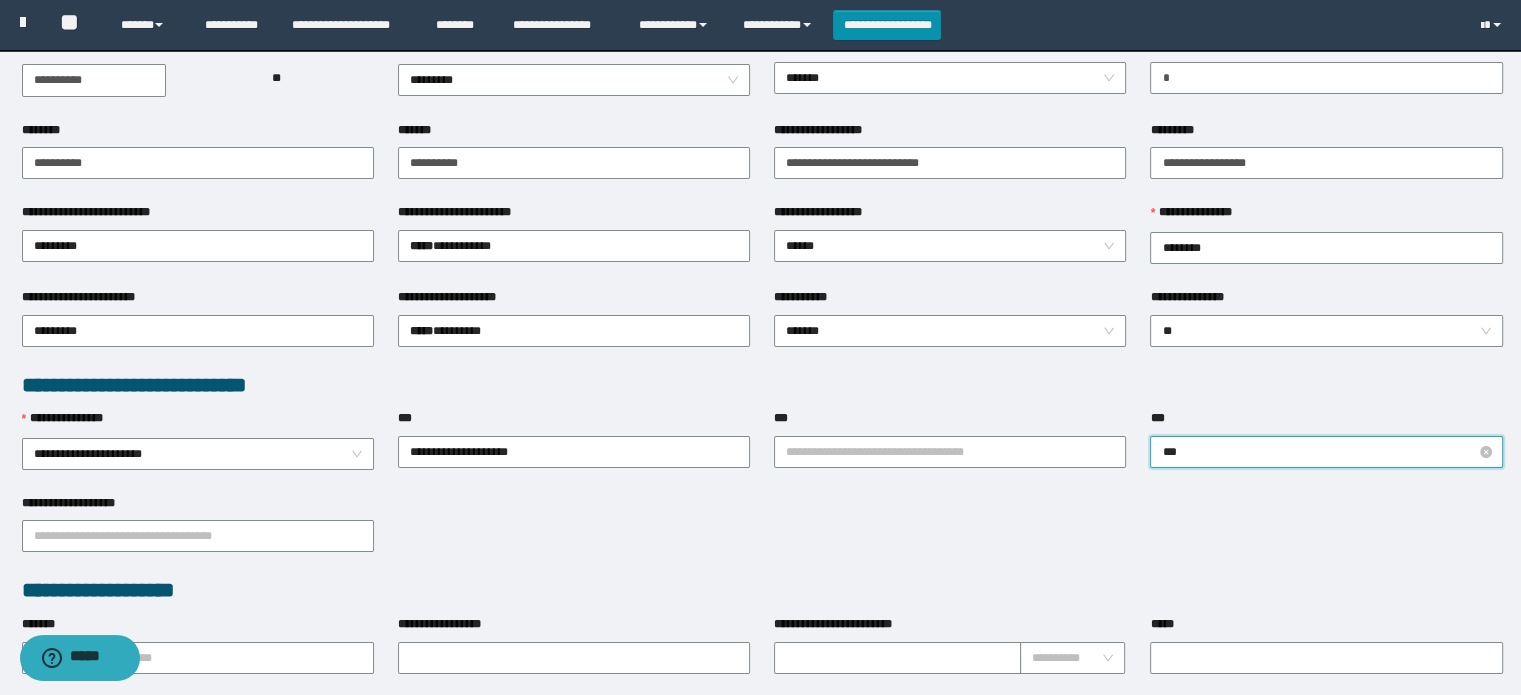 type on "****" 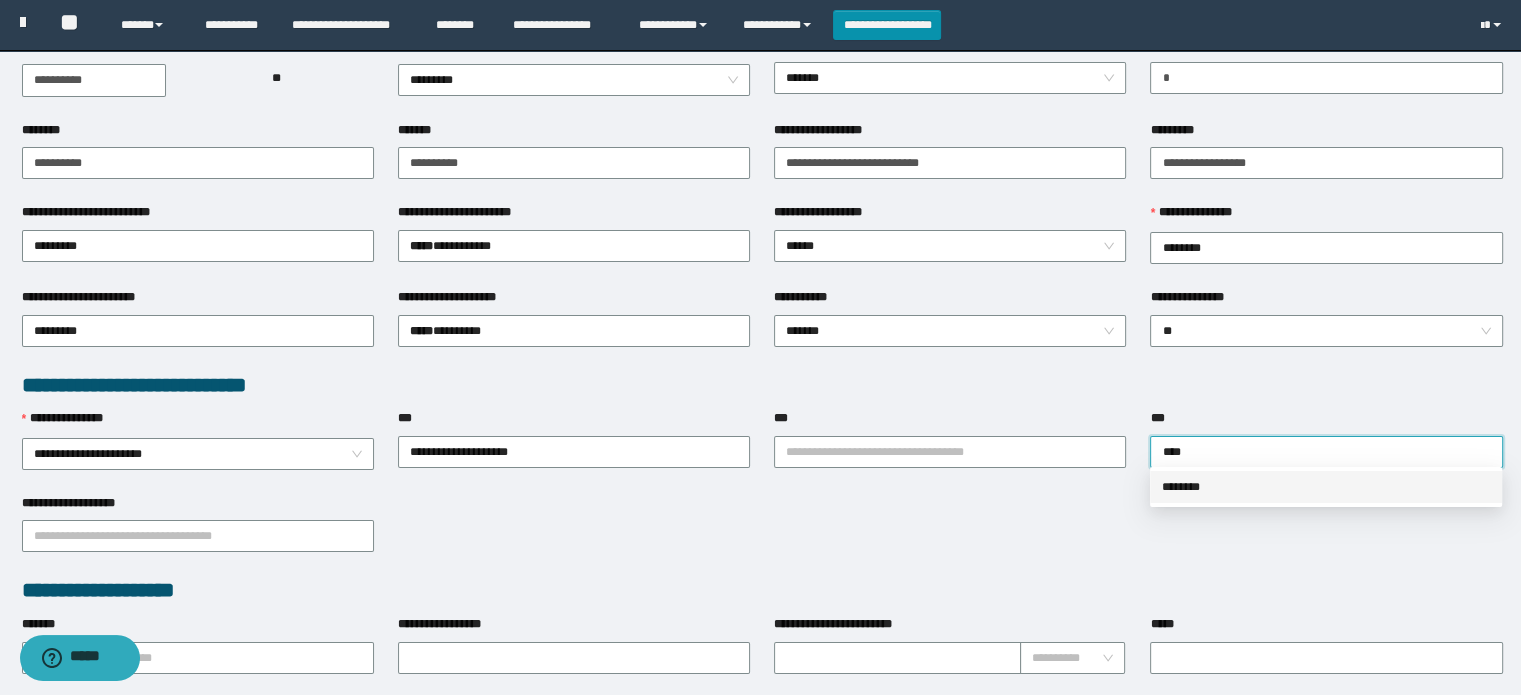 click on "********" at bounding box center [1326, 487] 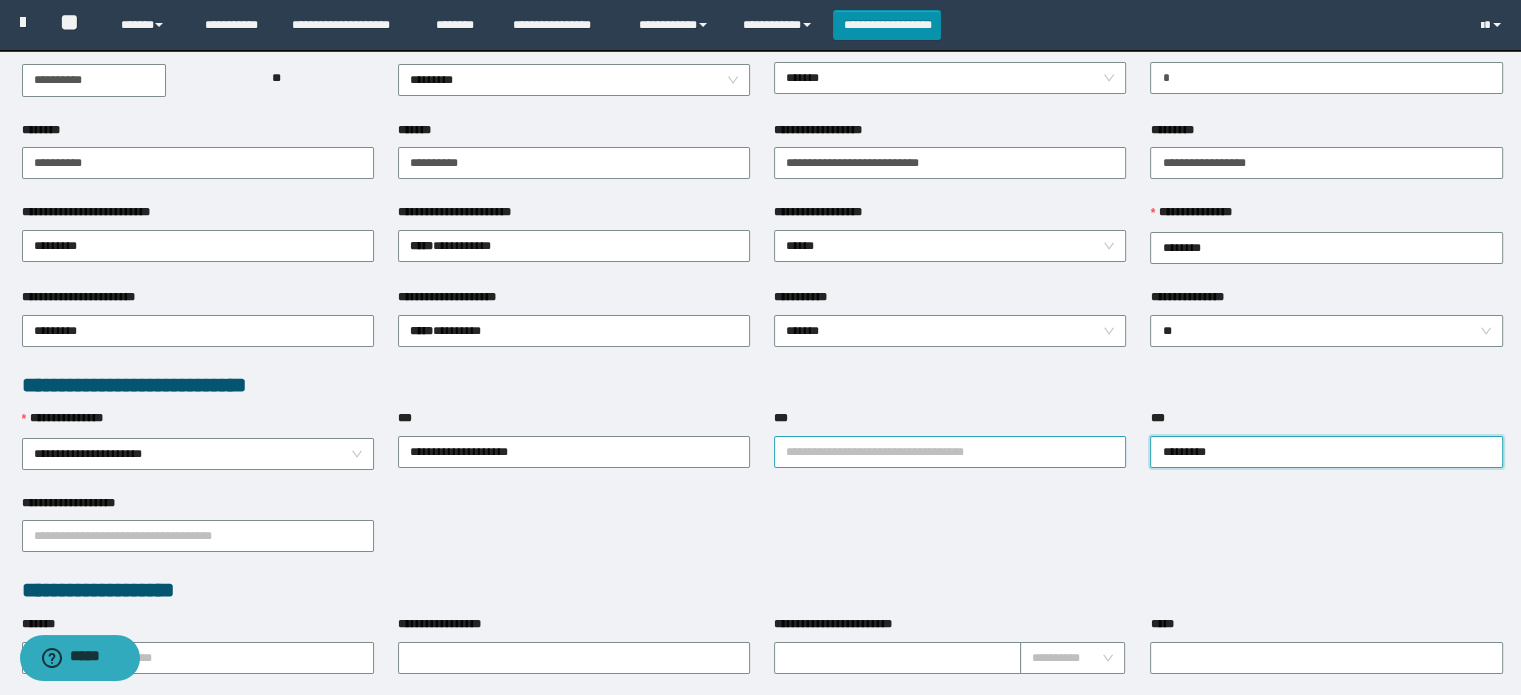 click on "***" at bounding box center (950, 452) 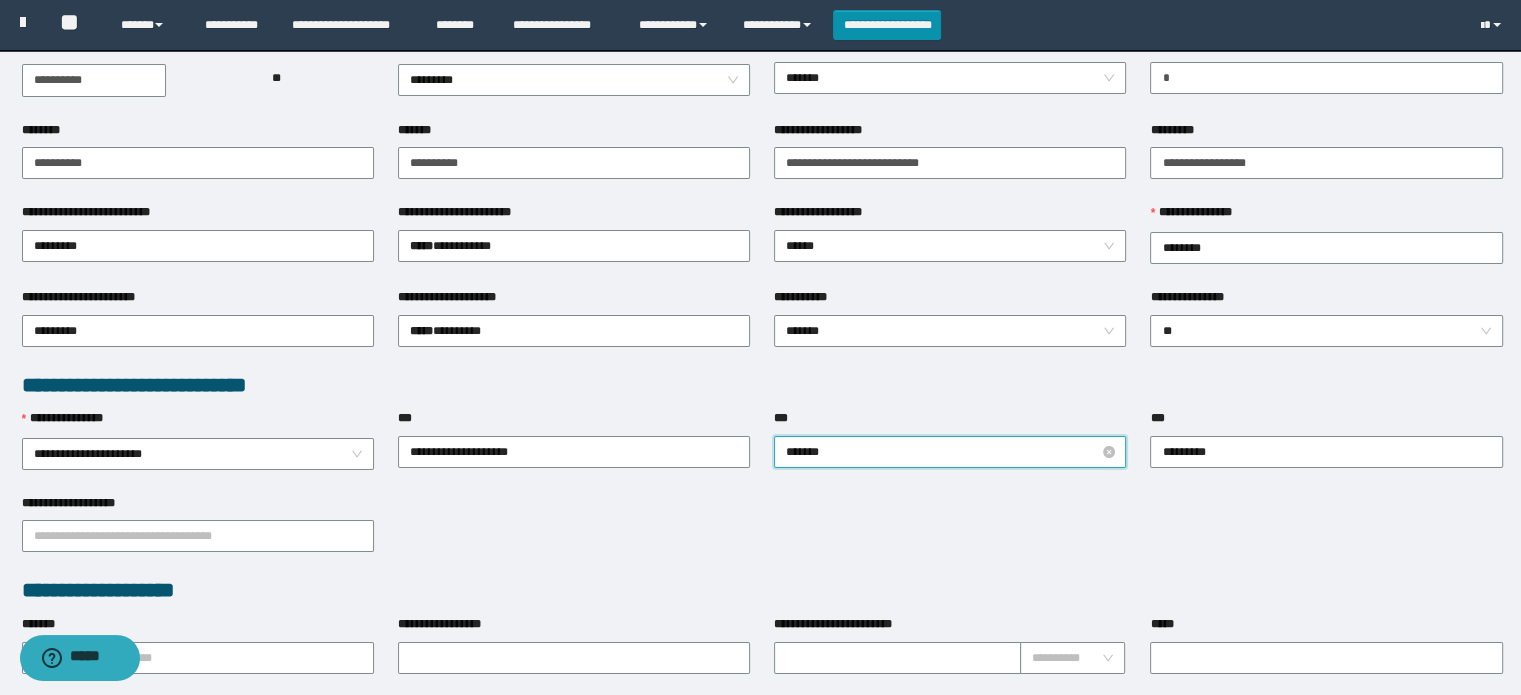 type on "********" 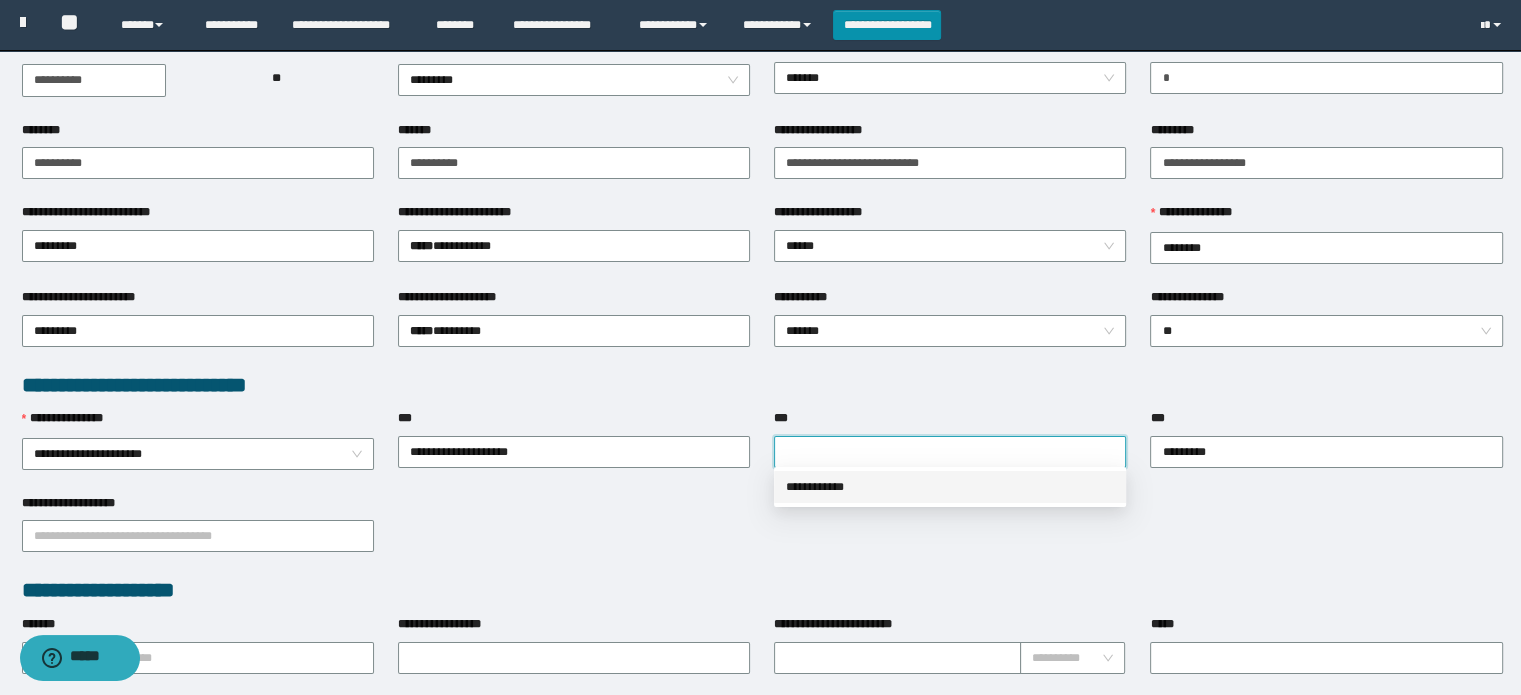 click on "**********" at bounding box center [762, 535] 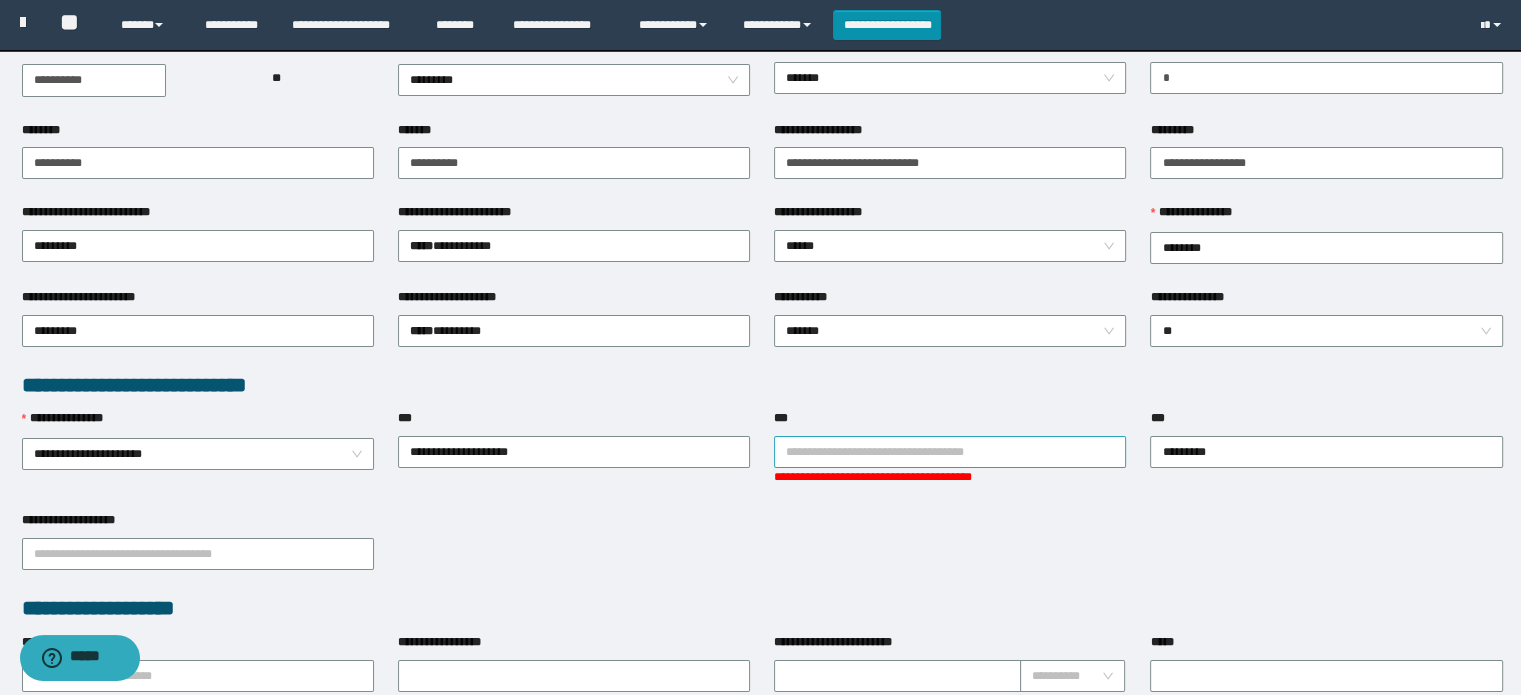 drag, startPoint x: 1005, startPoint y: 425, endPoint x: 999, endPoint y: 445, distance: 20.880613 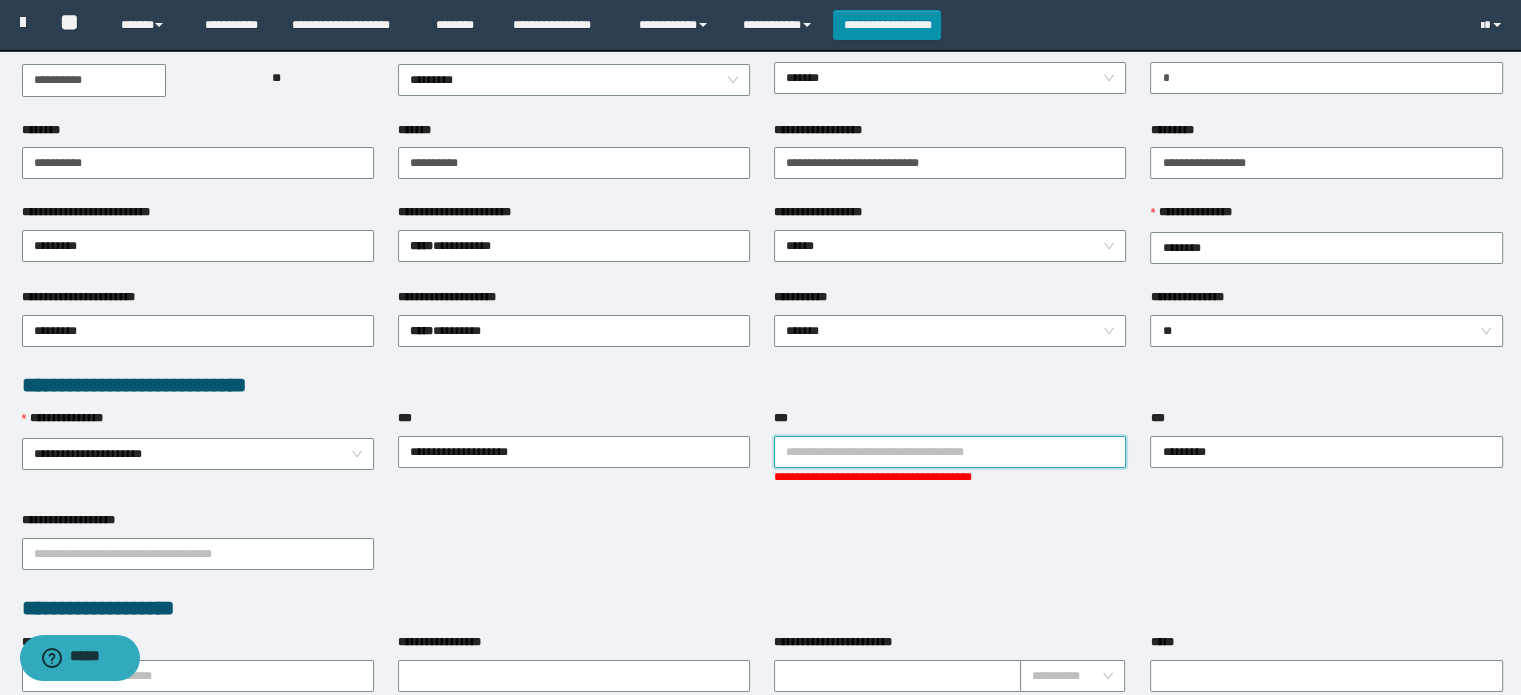 click on "***" at bounding box center [950, 452] 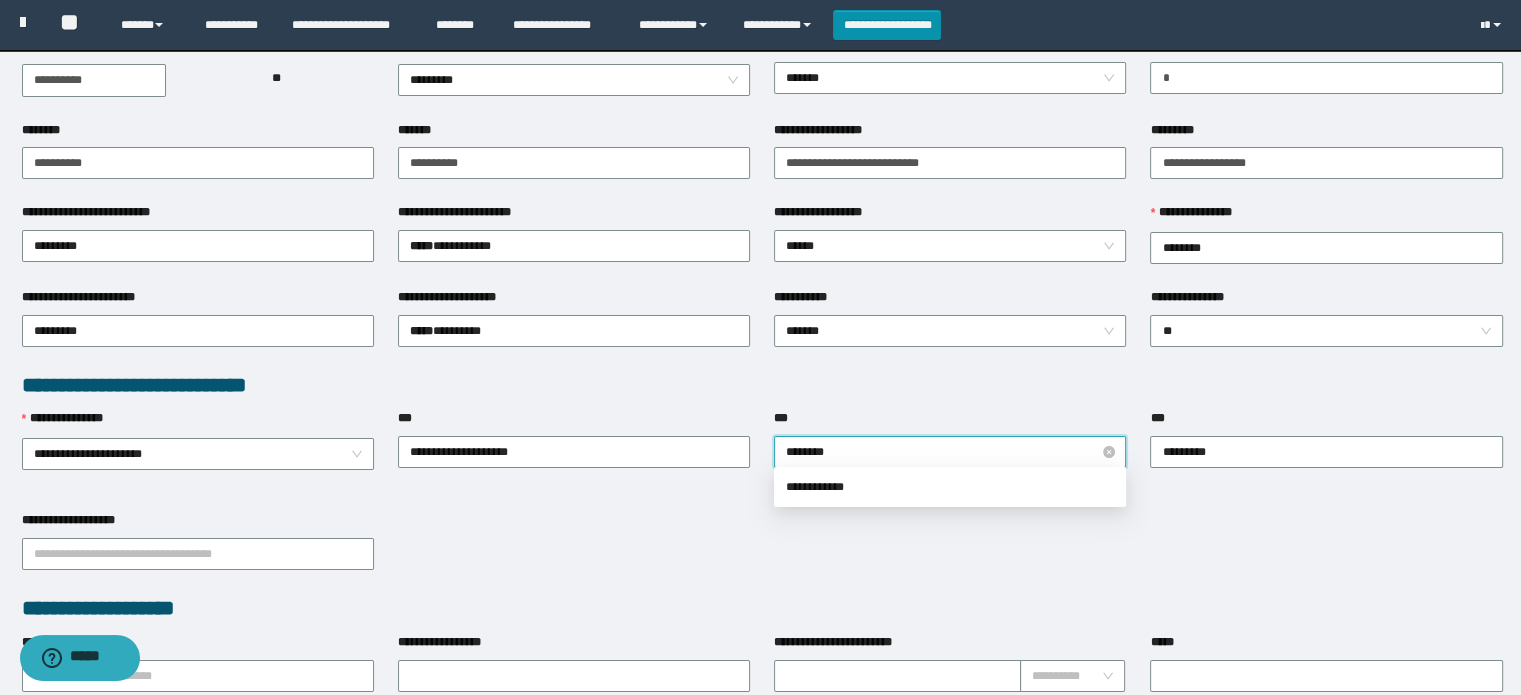 type on "*********" 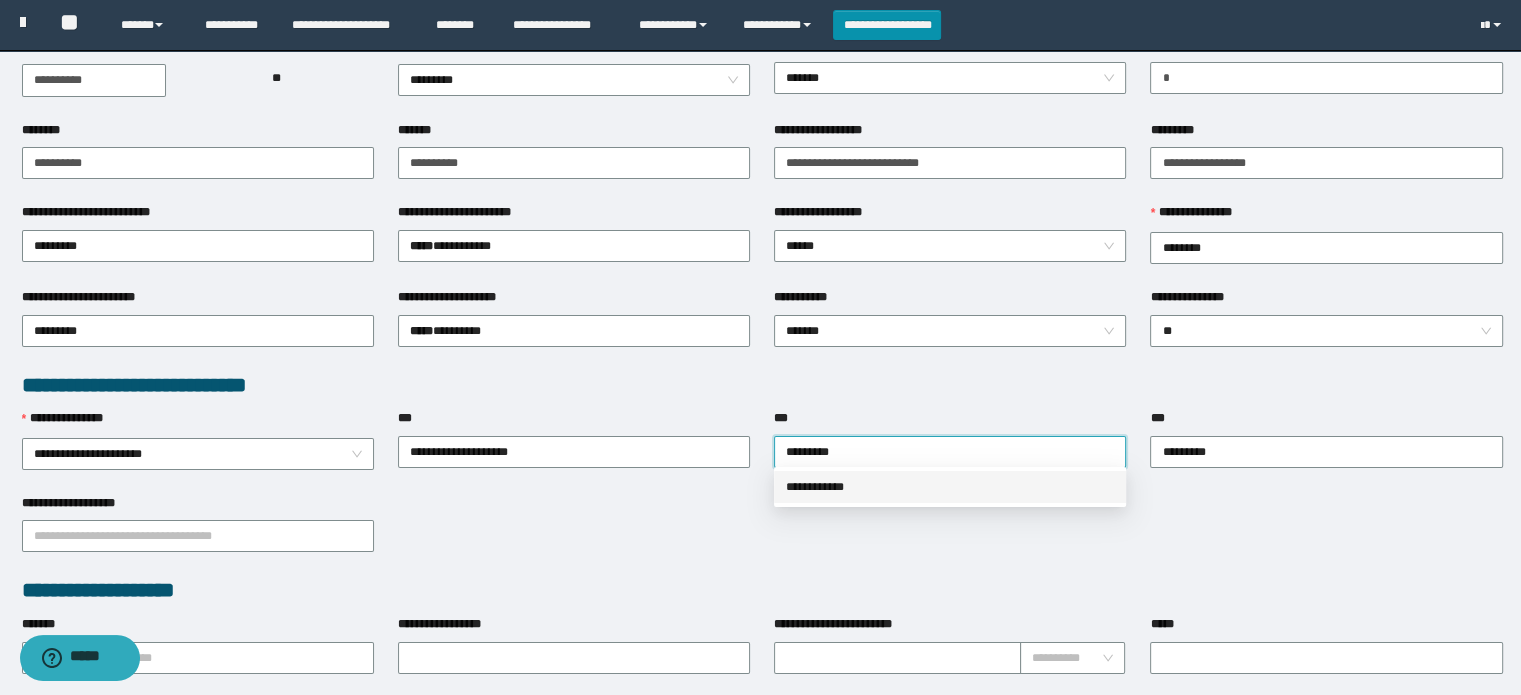 click on "**********" at bounding box center (950, 487) 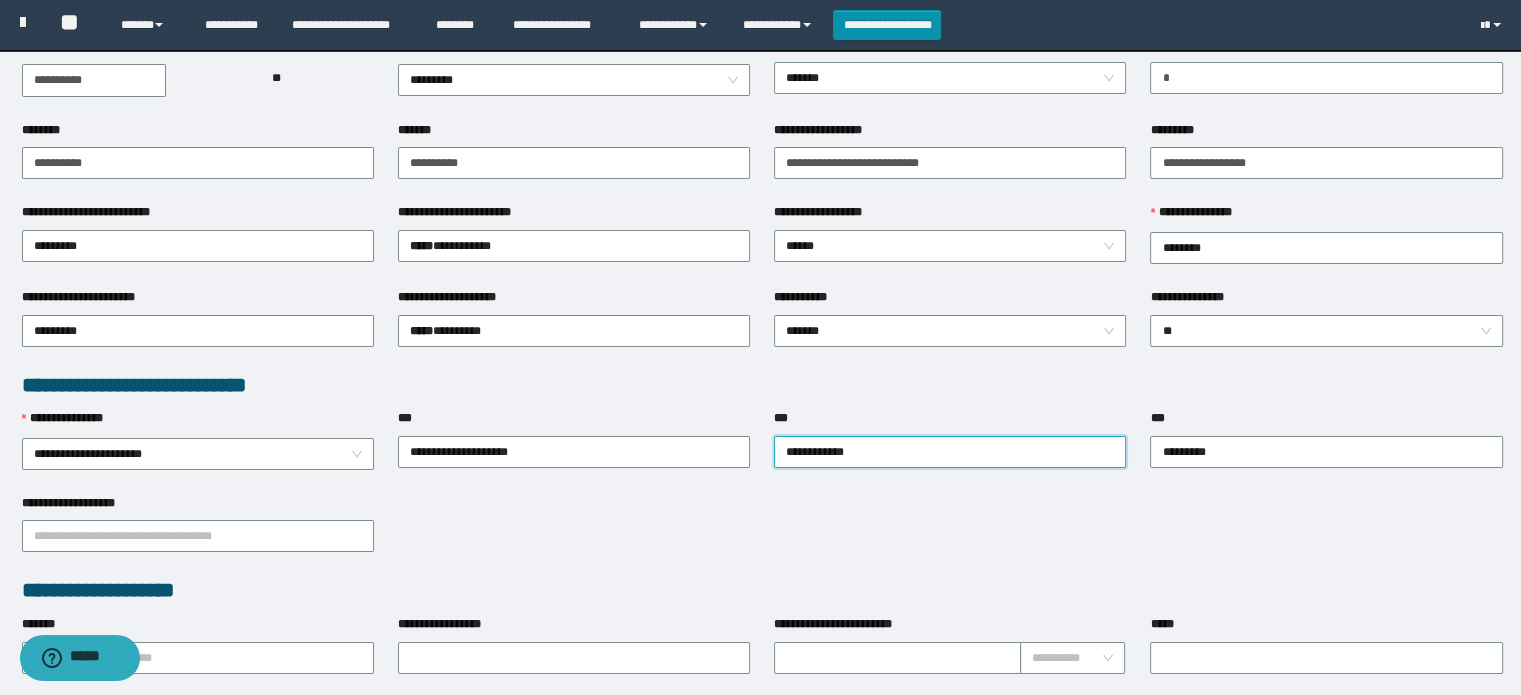 scroll, scrollTop: 848, scrollLeft: 0, axis: vertical 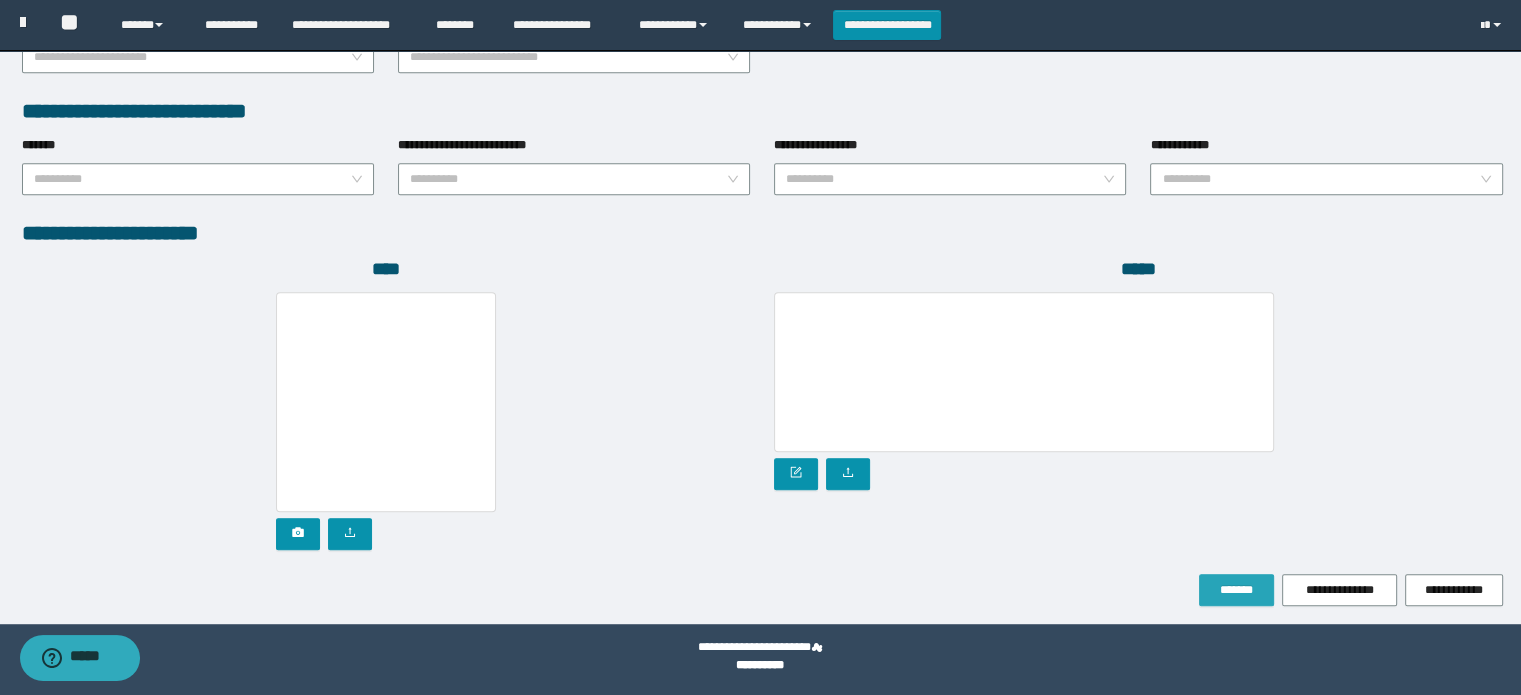 click on "*******" at bounding box center [1236, 590] 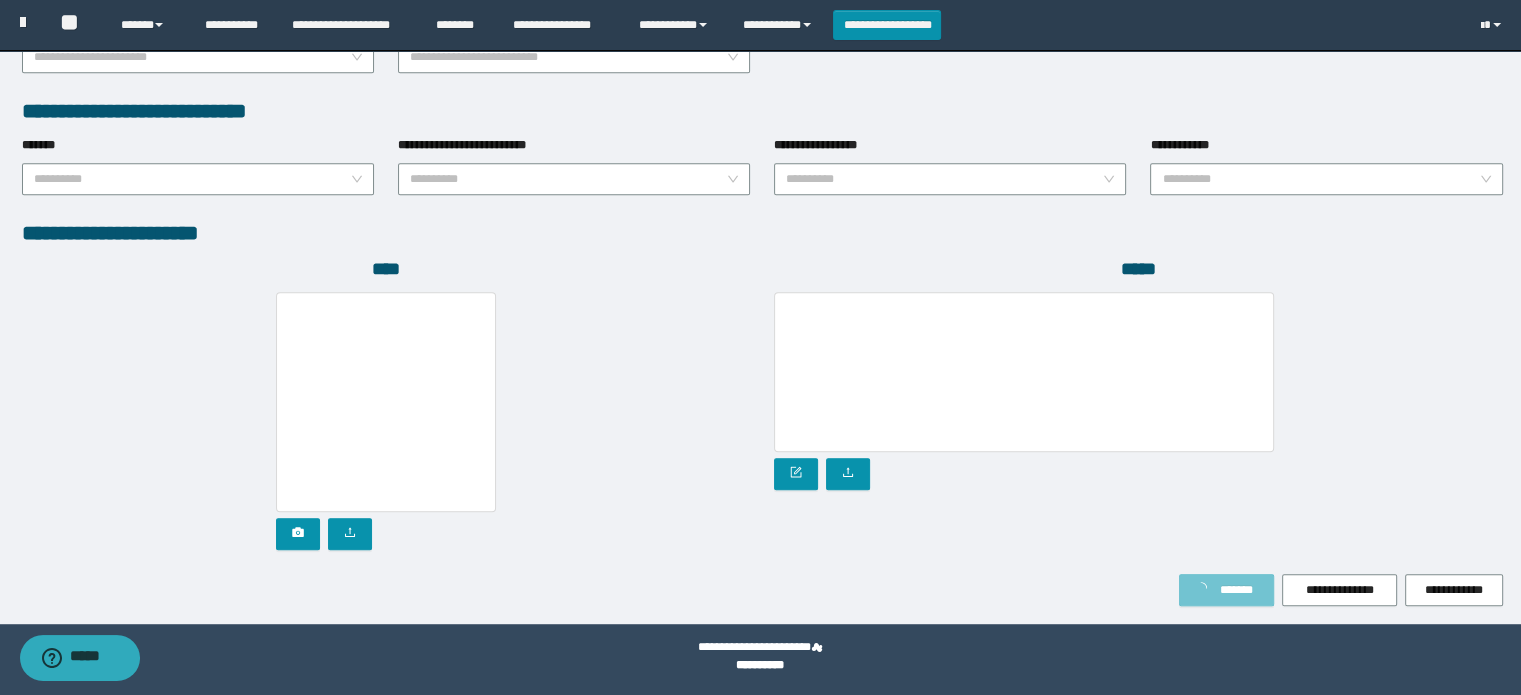 type on "*****" 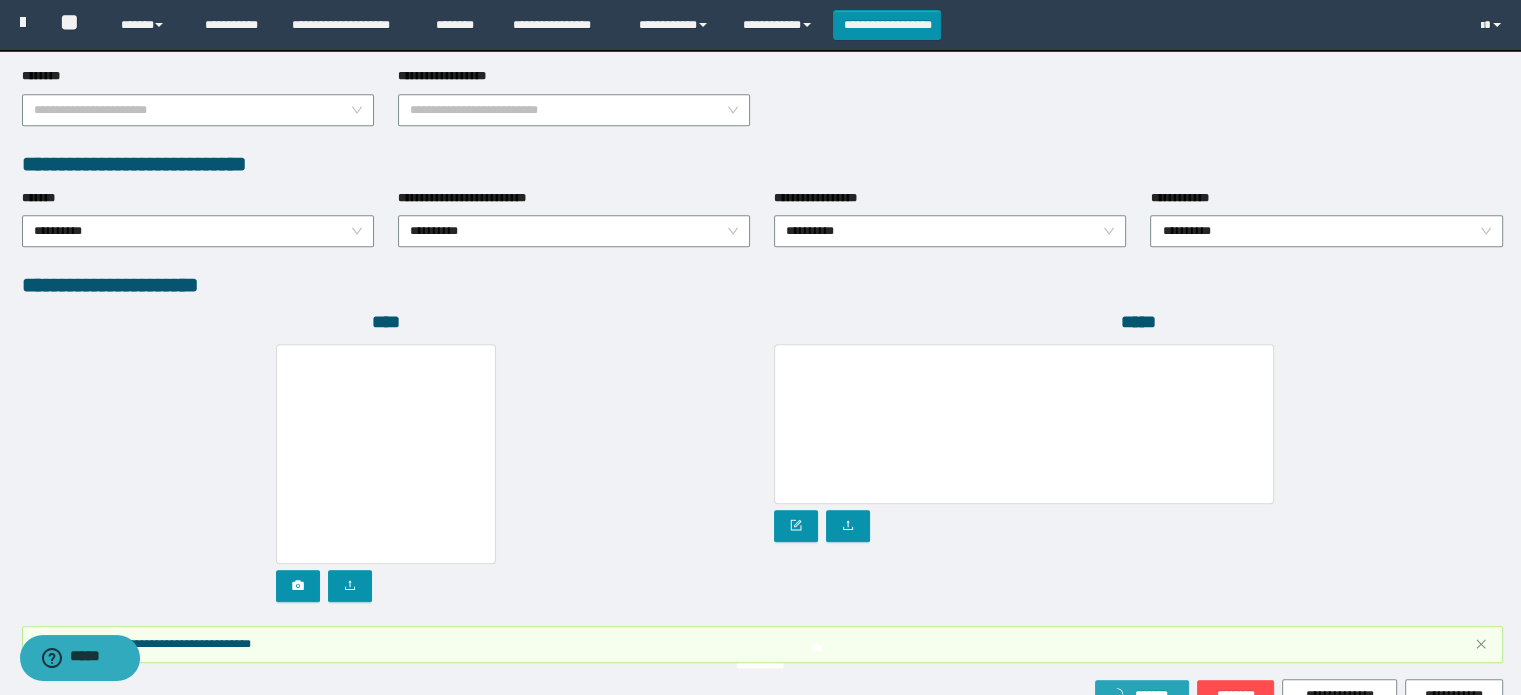 scroll, scrollTop: 1060, scrollLeft: 0, axis: vertical 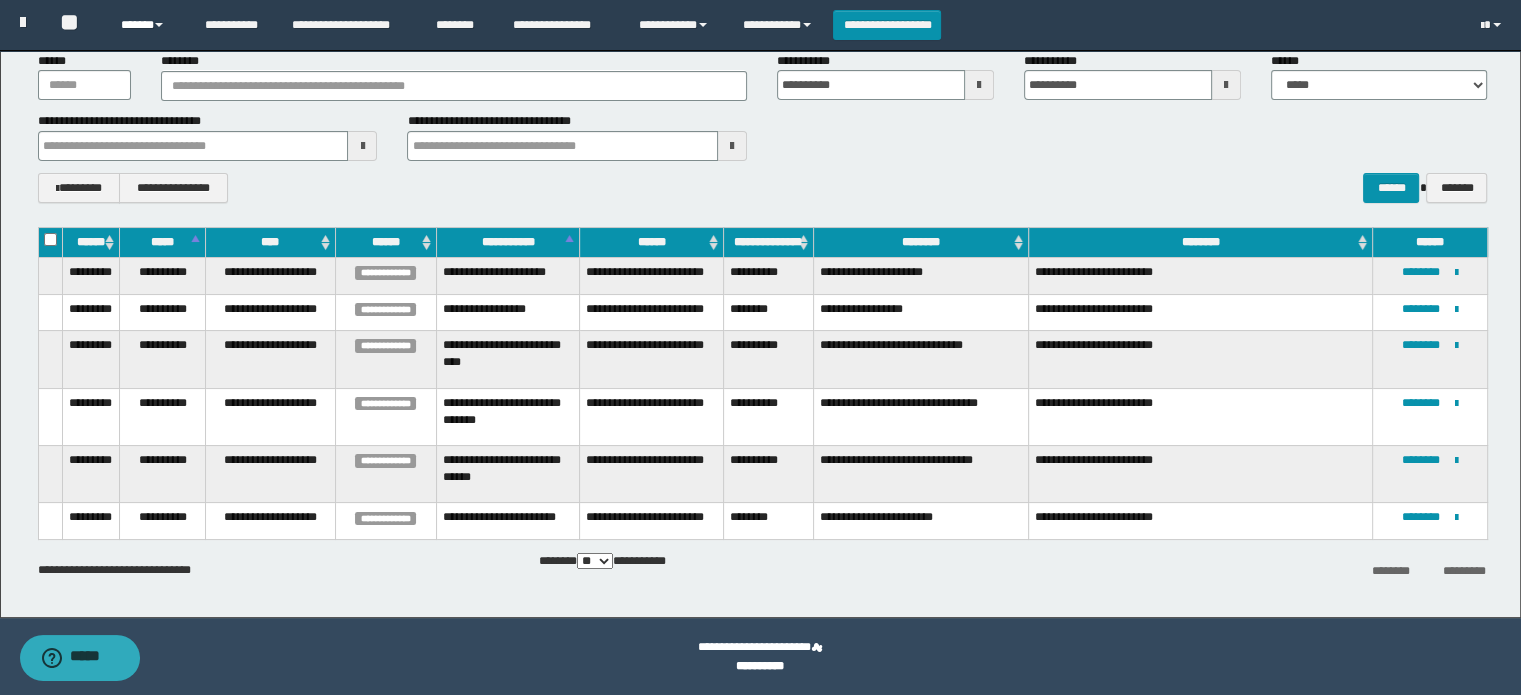 click on "******" at bounding box center [147, 25] 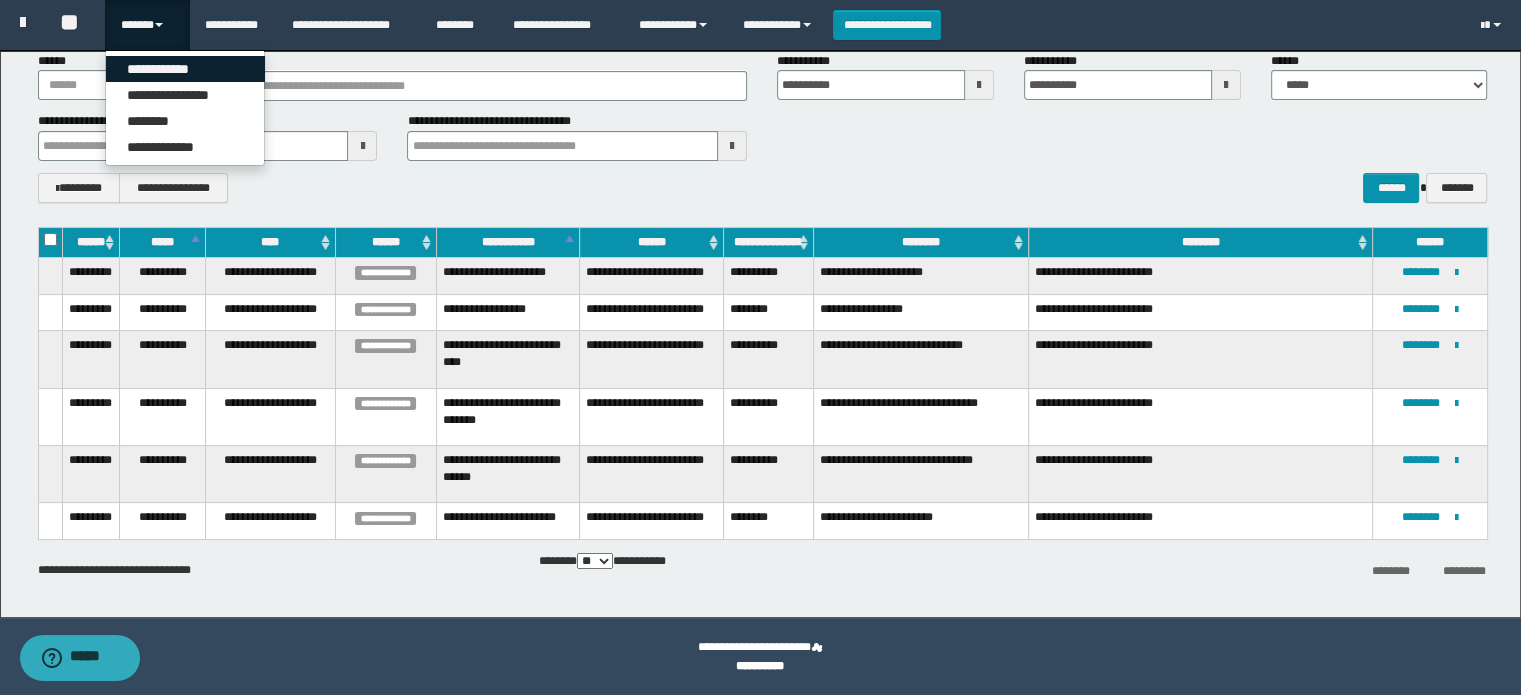 click on "**********" at bounding box center [185, 69] 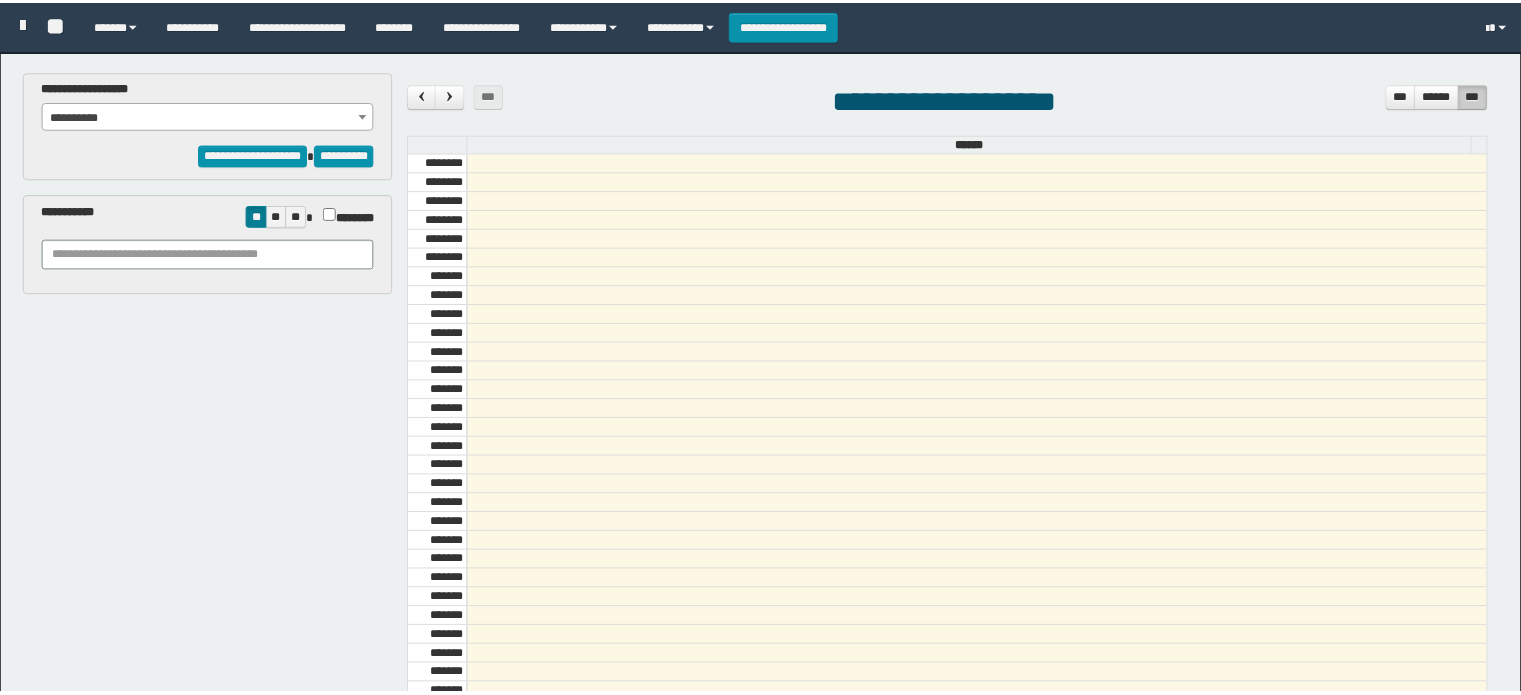 scroll, scrollTop: 0, scrollLeft: 0, axis: both 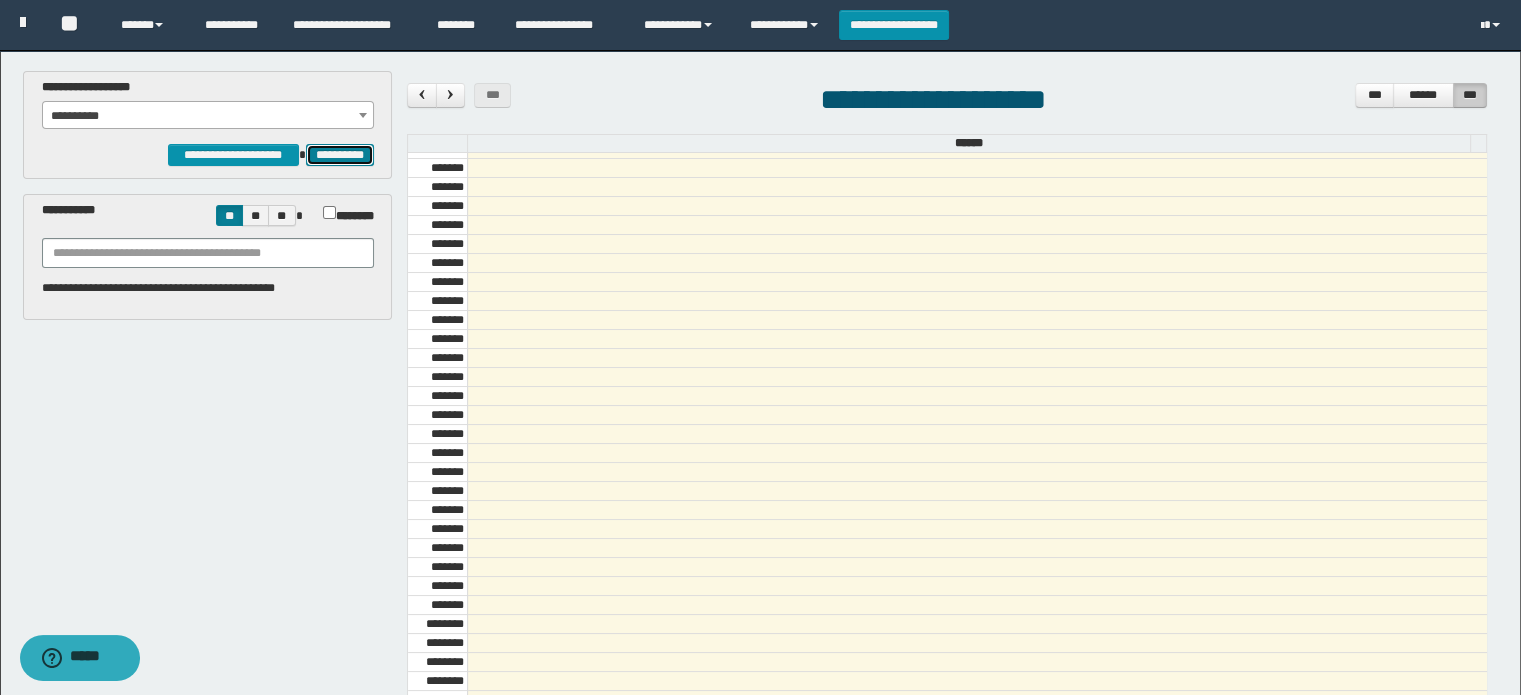 click on "**********" at bounding box center [340, 155] 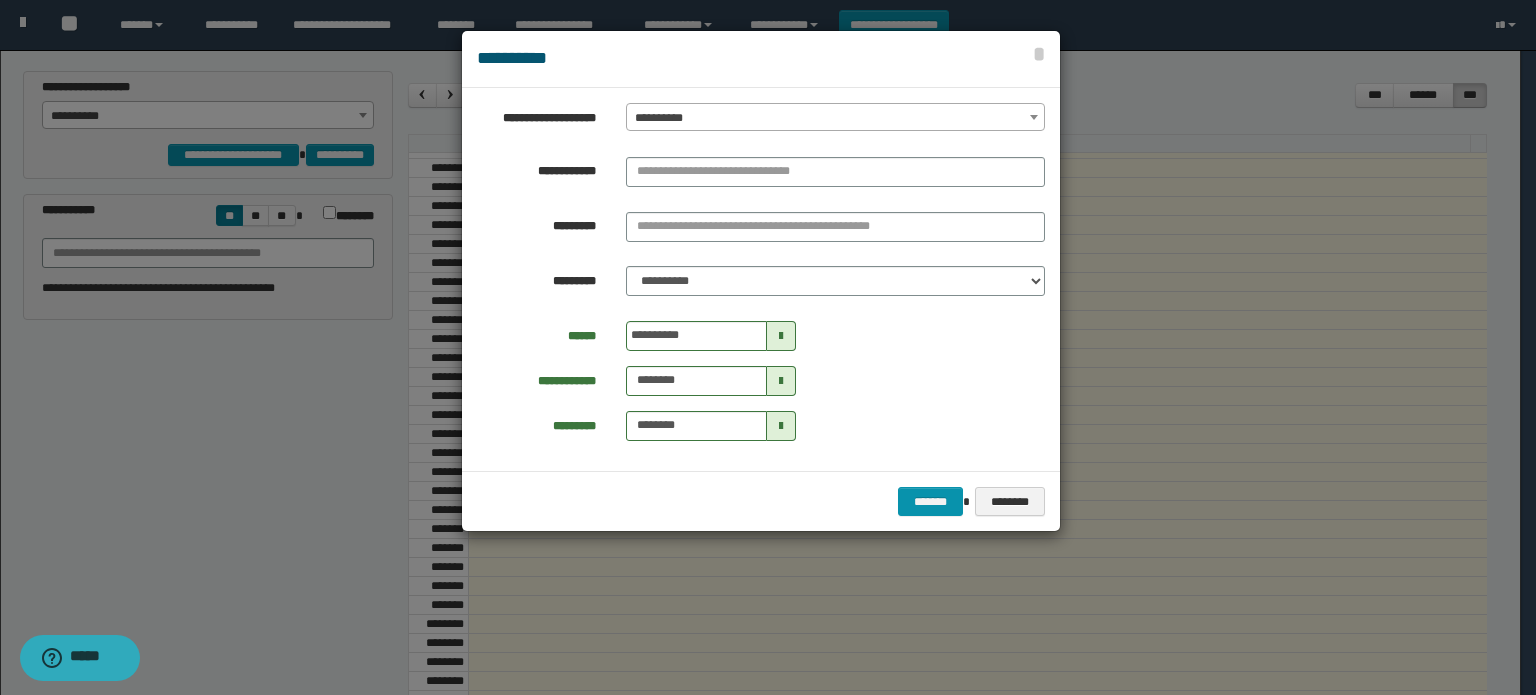 click on "**********" at bounding box center [835, 118] 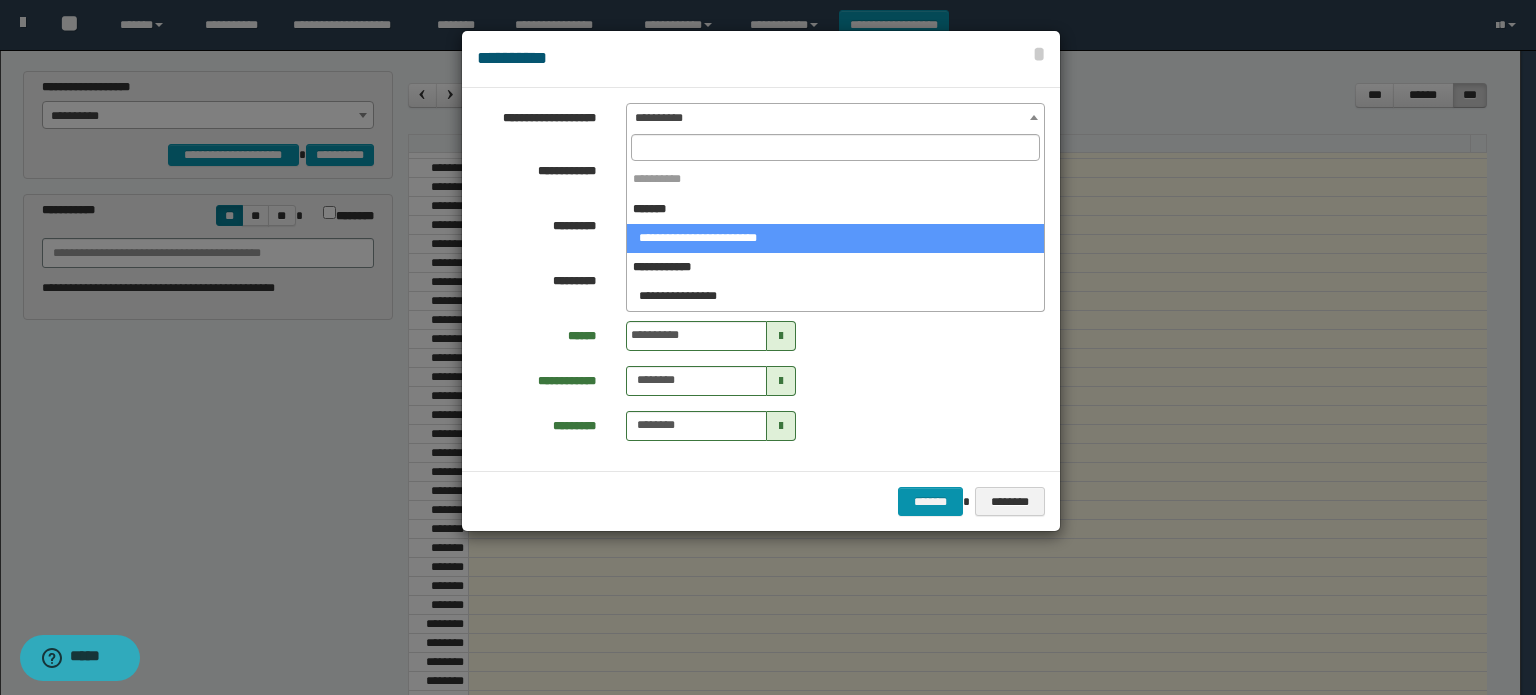 select on "****" 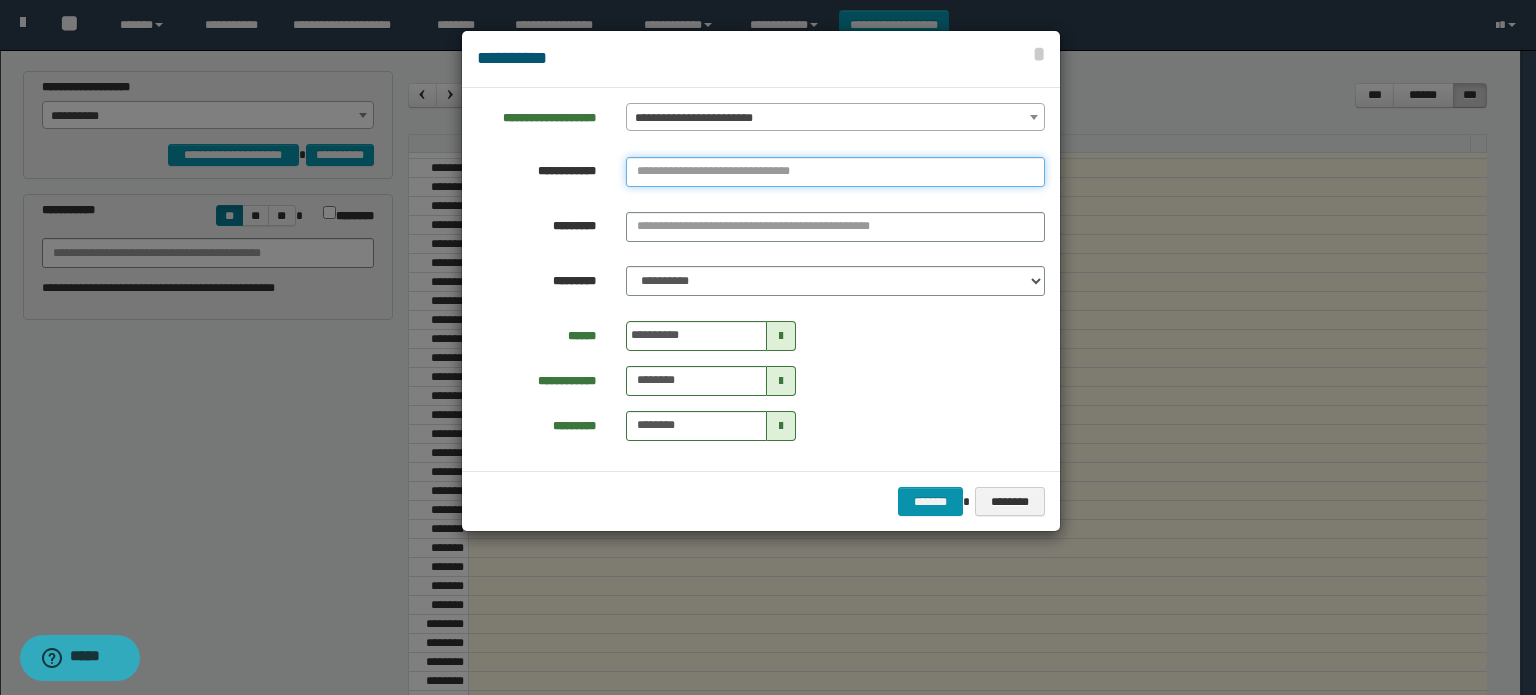 click at bounding box center [835, 172] 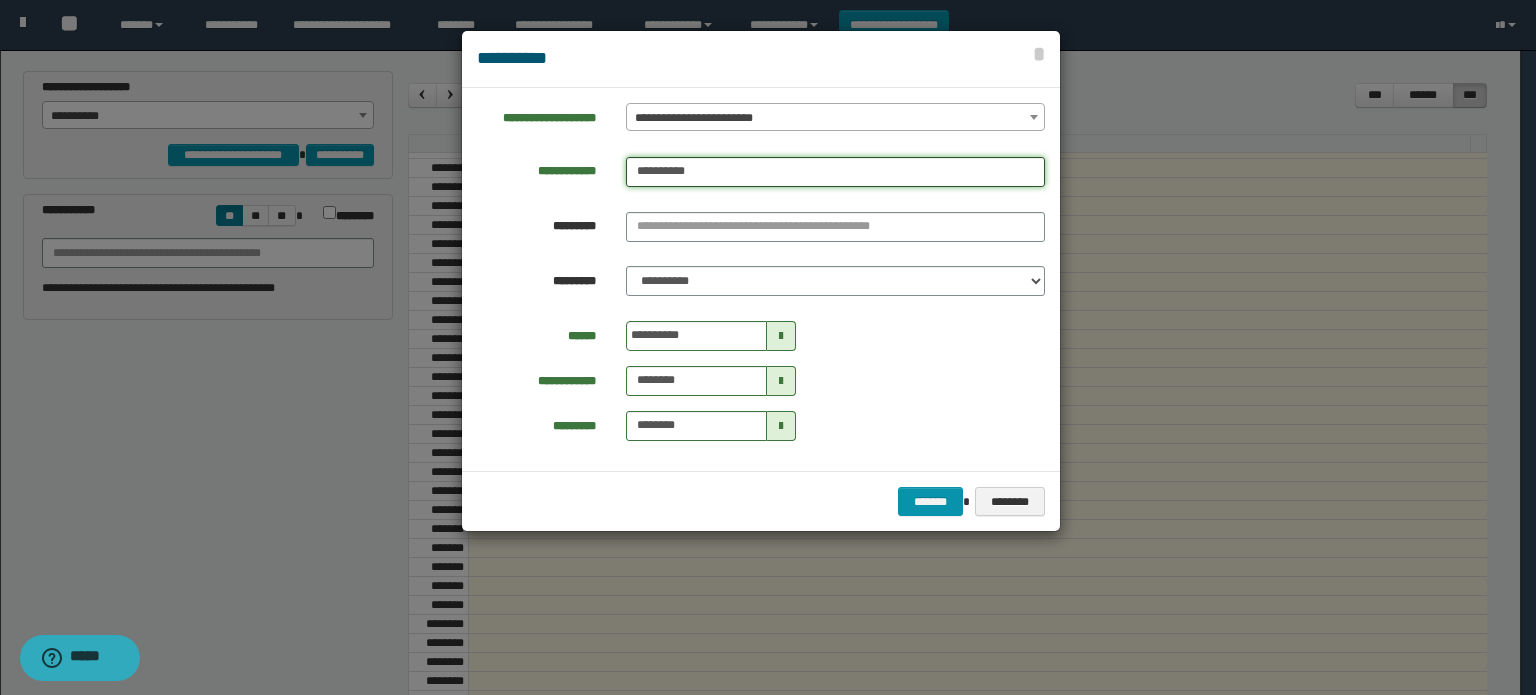type on "**********" 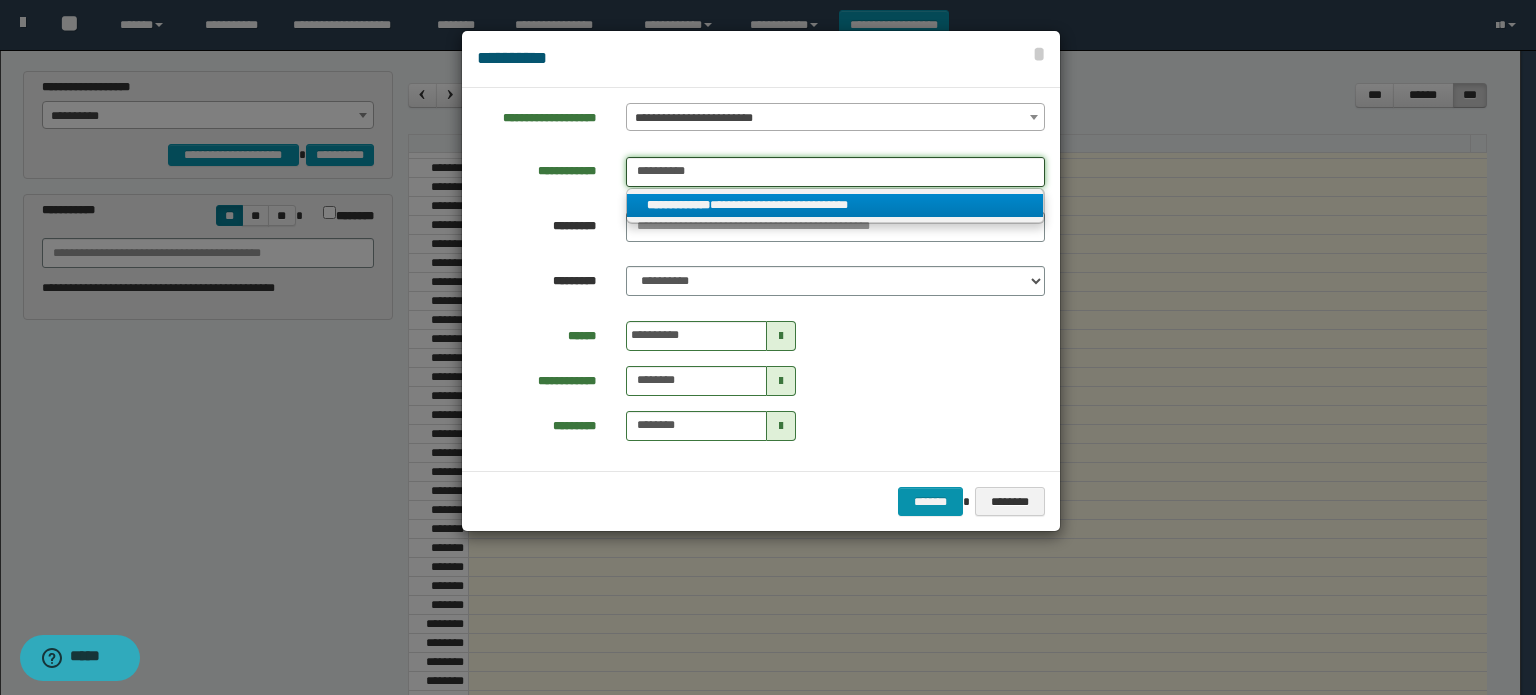 type on "**********" 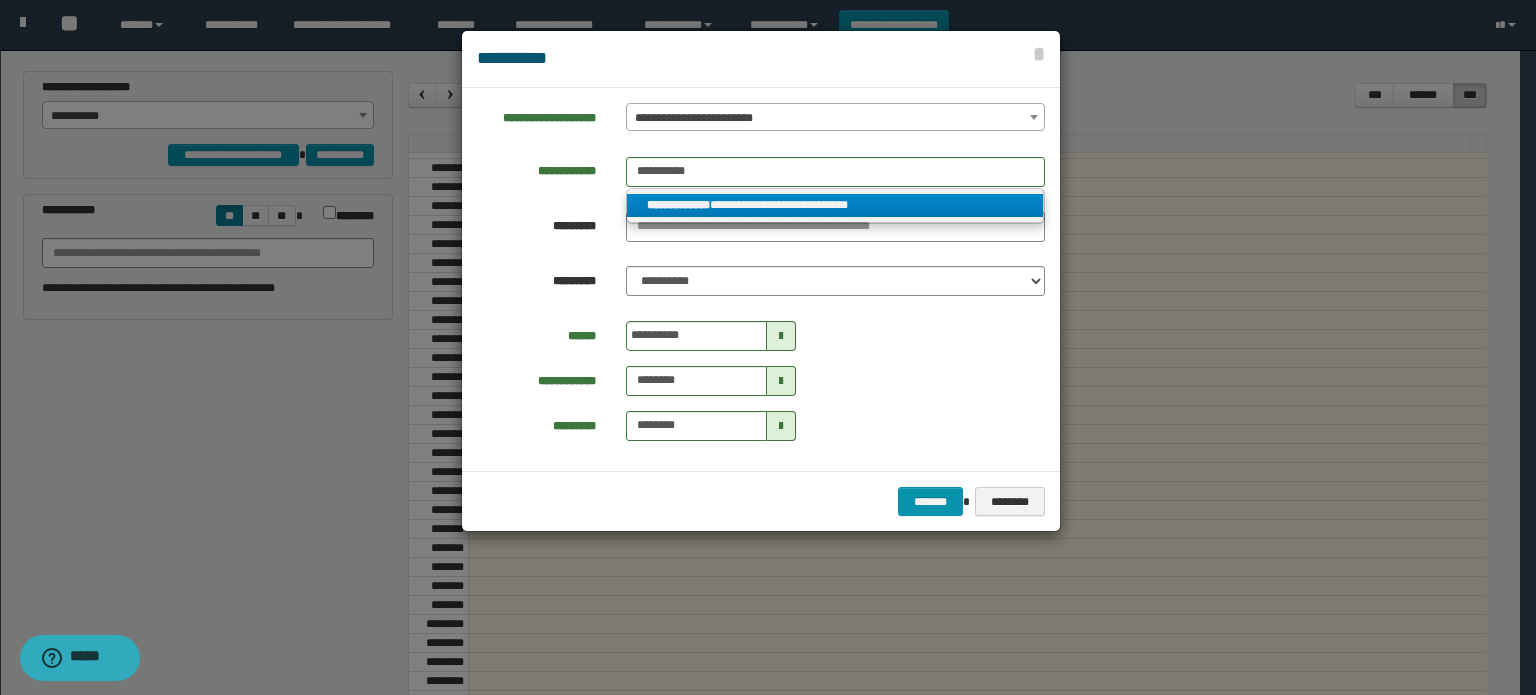 click on "**********" at bounding box center [835, 205] 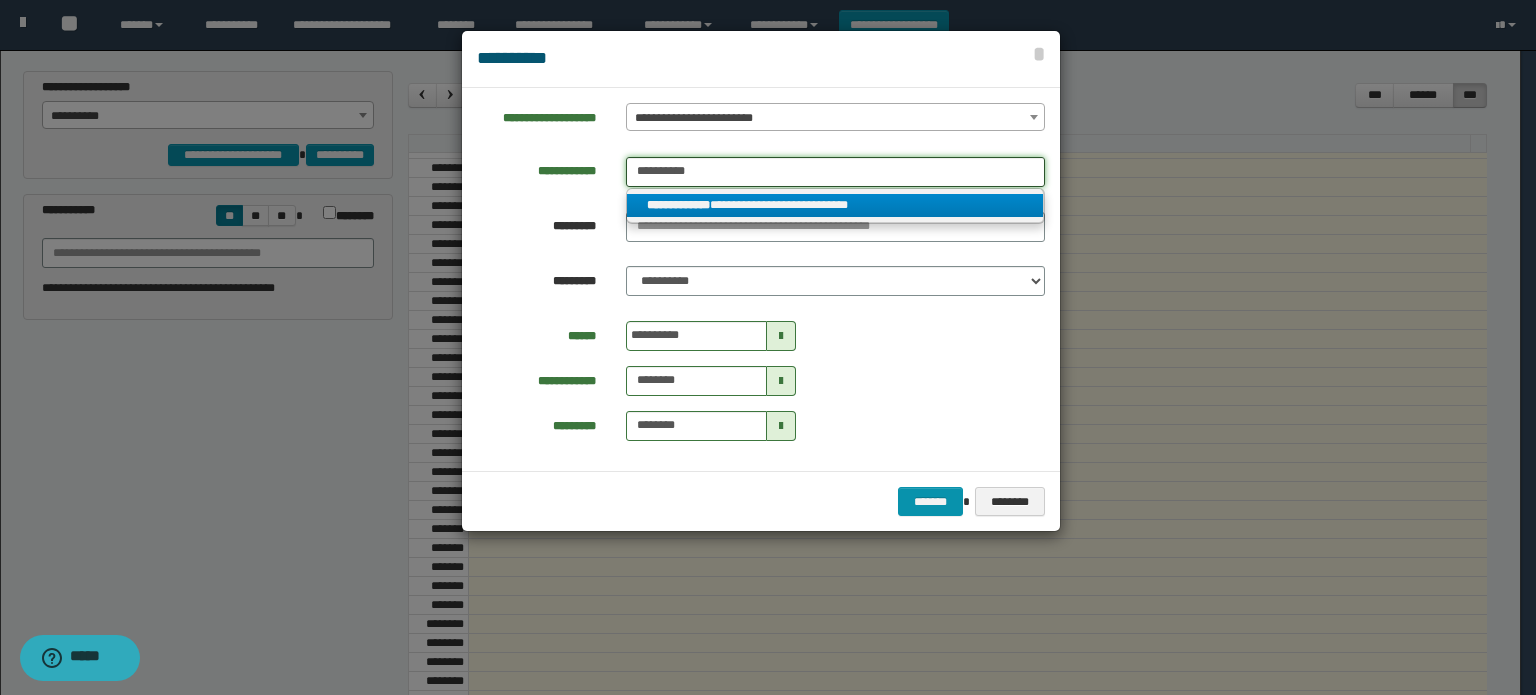 type 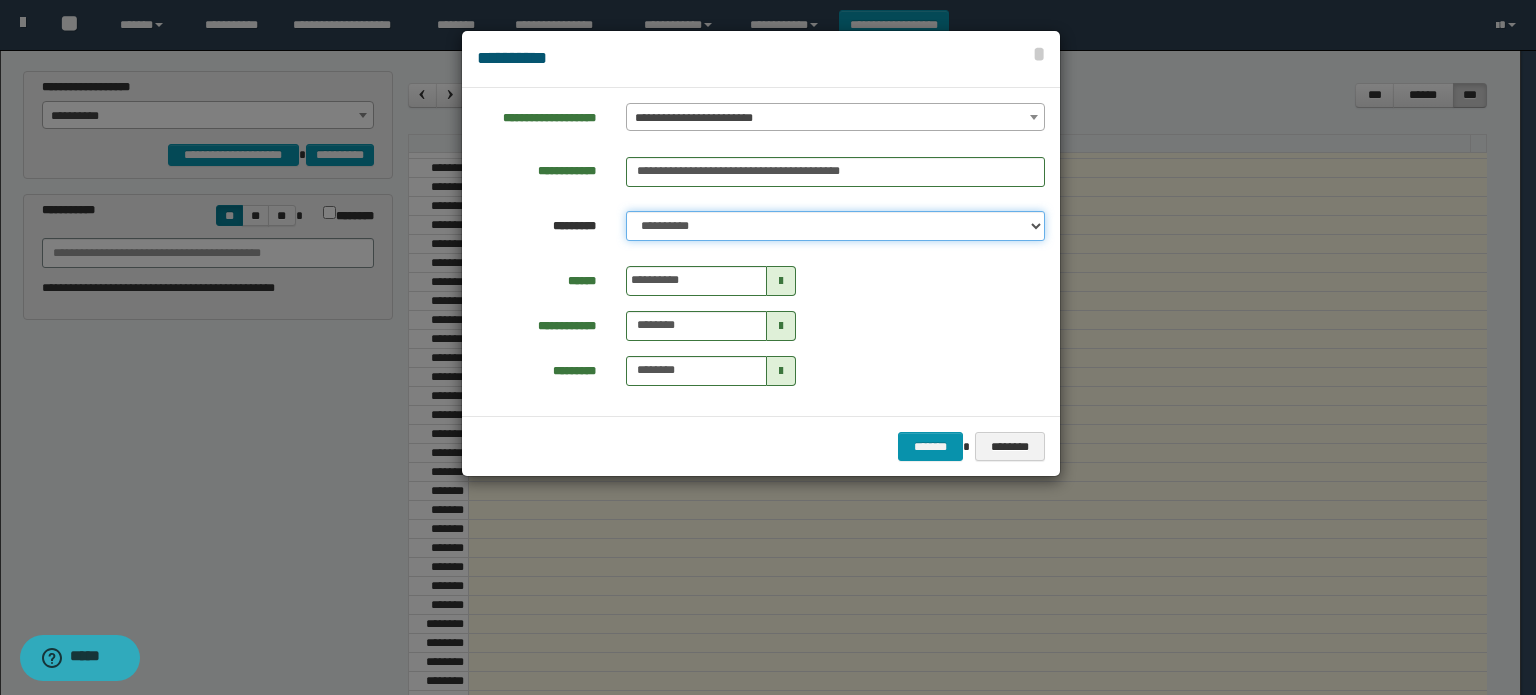 click on "**********" at bounding box center [835, 226] 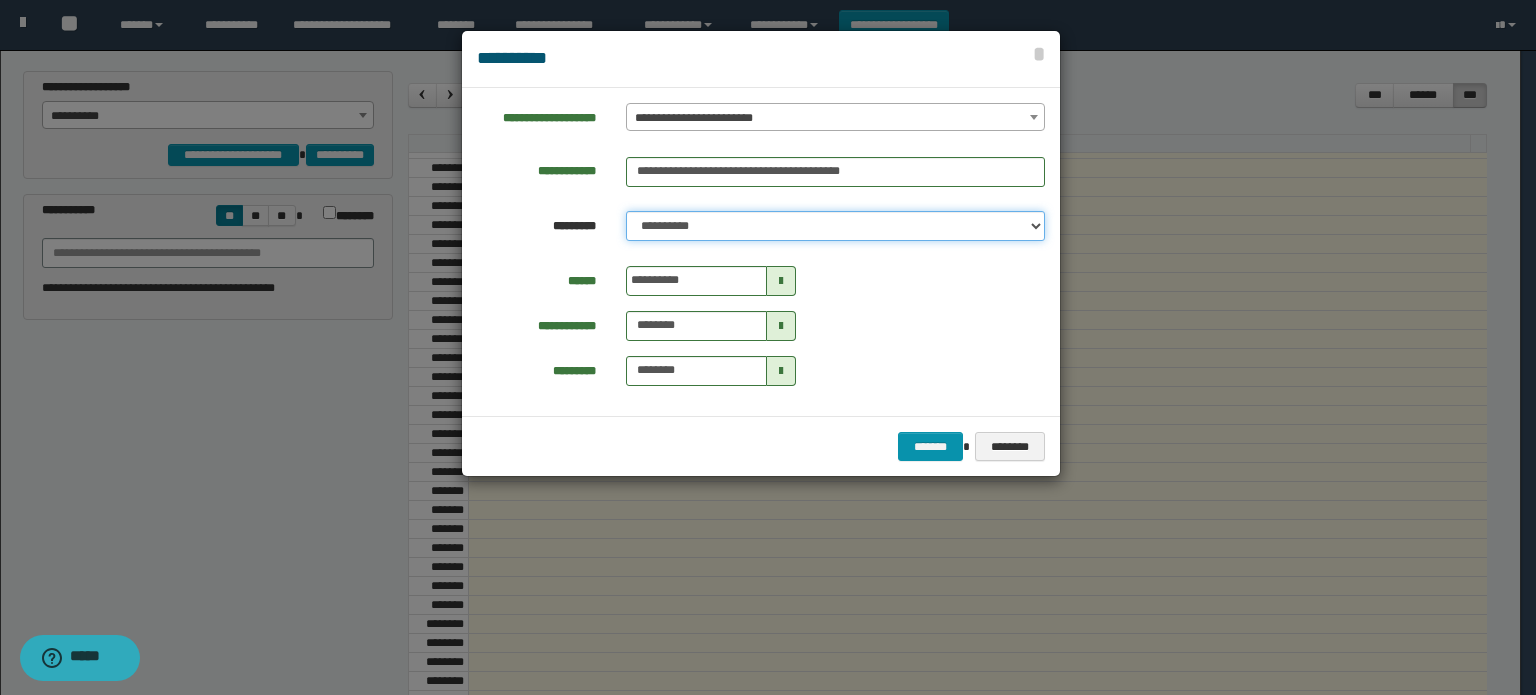 select on "****" 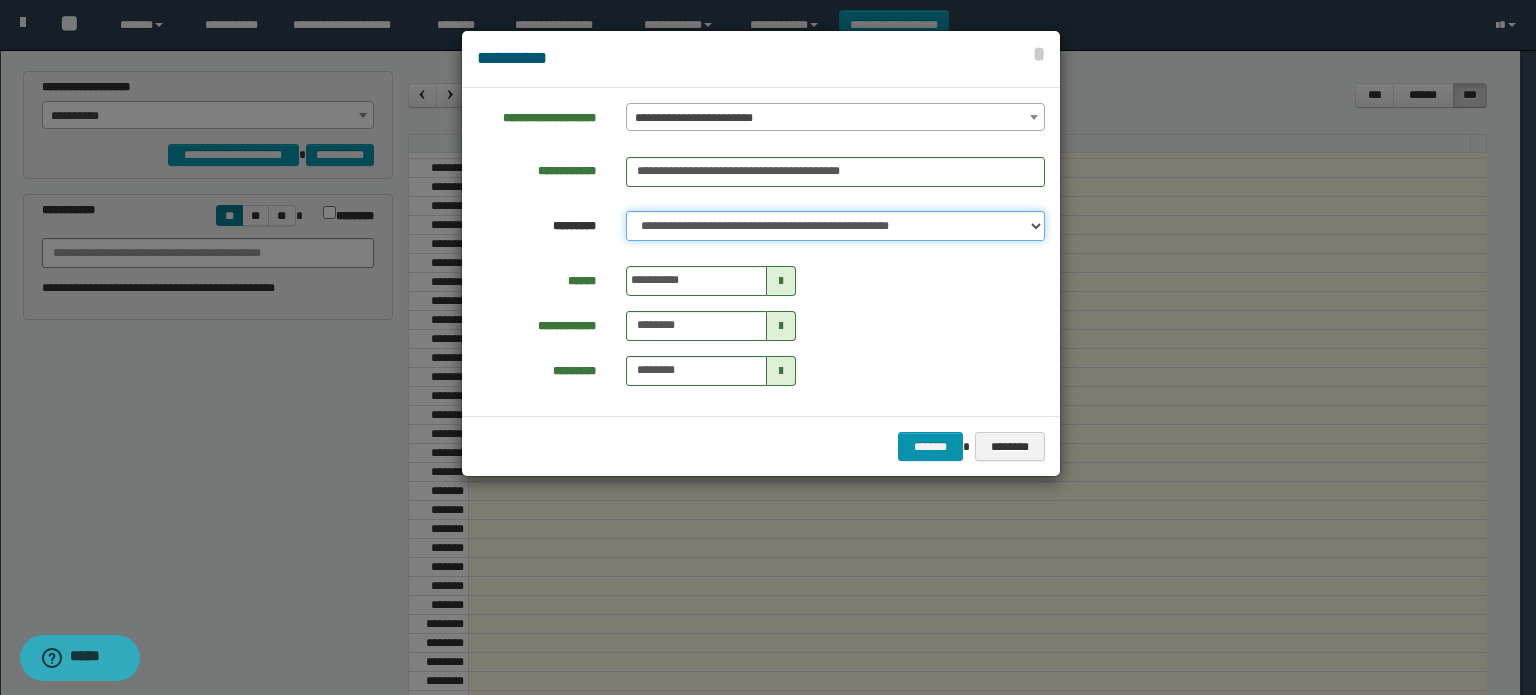 click on "**********" at bounding box center [835, 226] 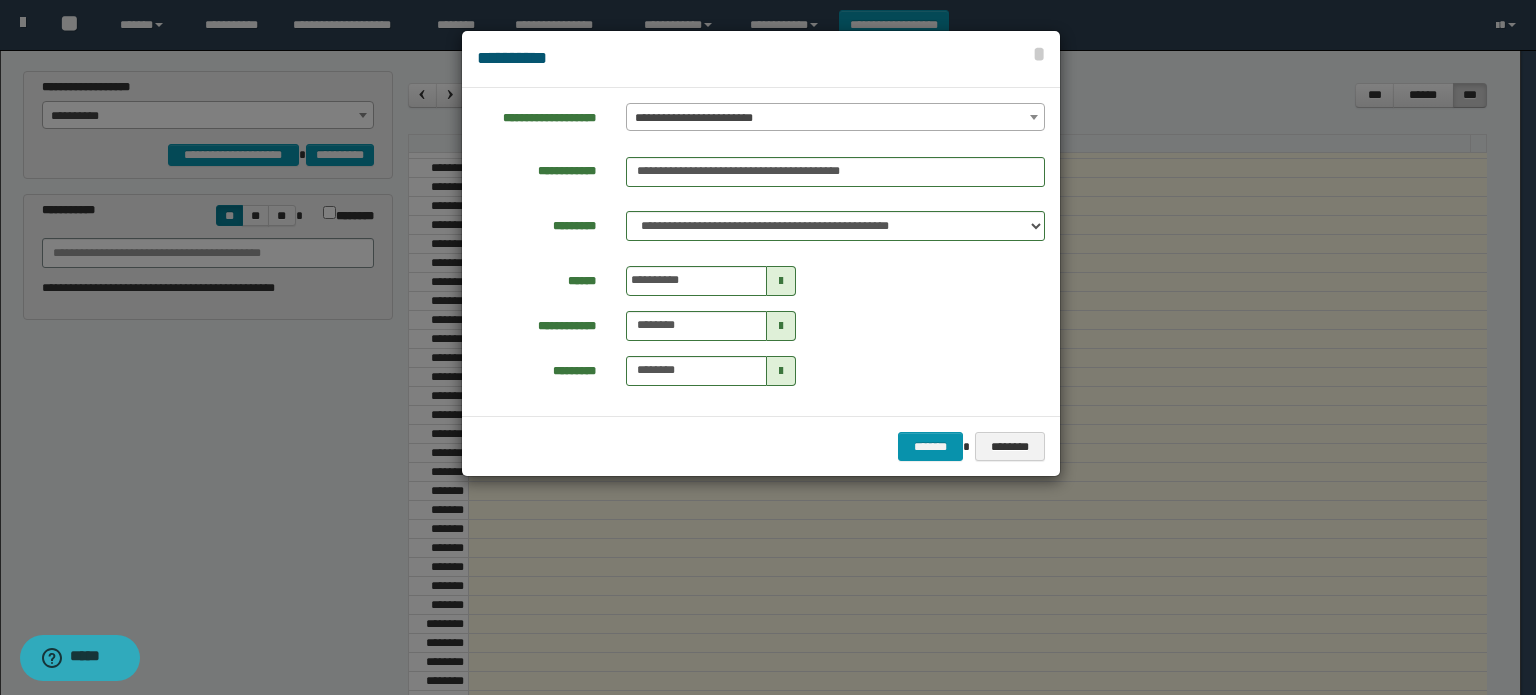 click on "*******
********" at bounding box center (761, 446) 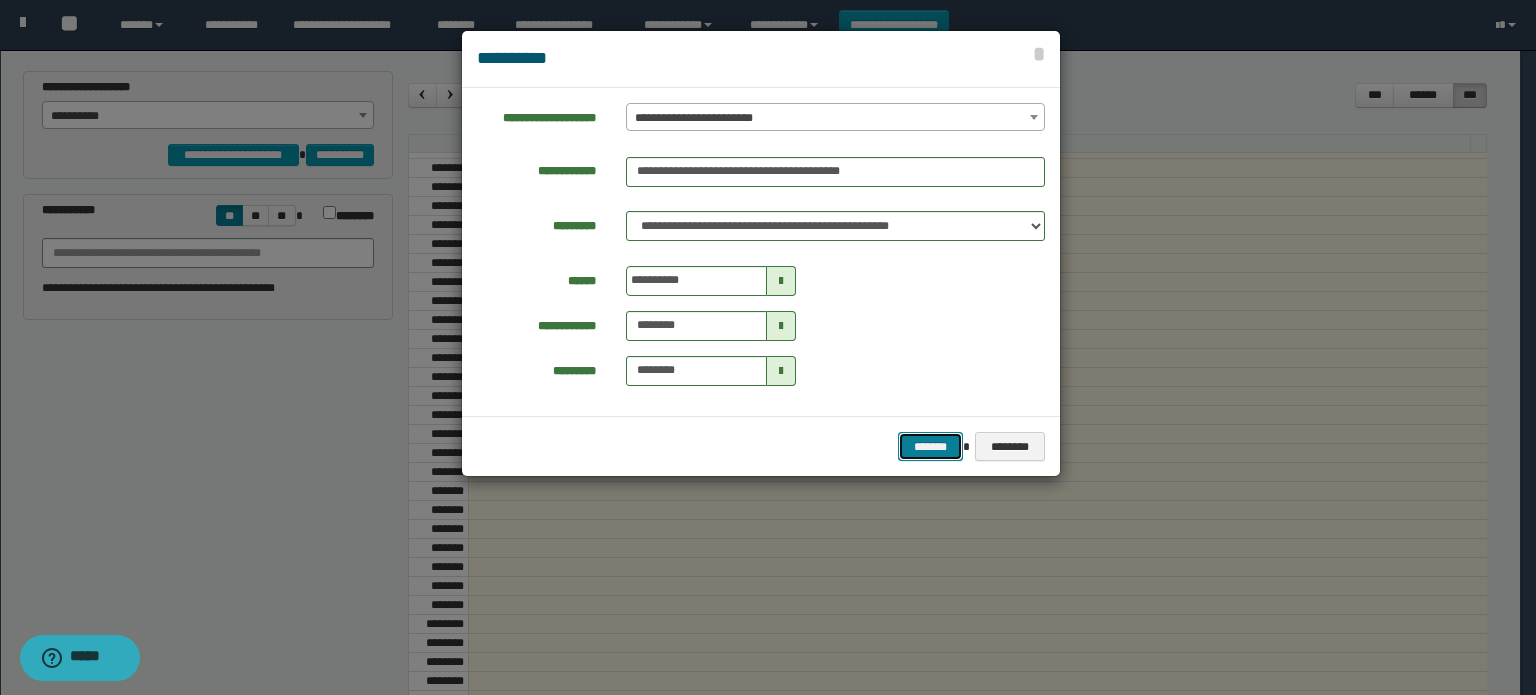 click on "*******" at bounding box center (931, 447) 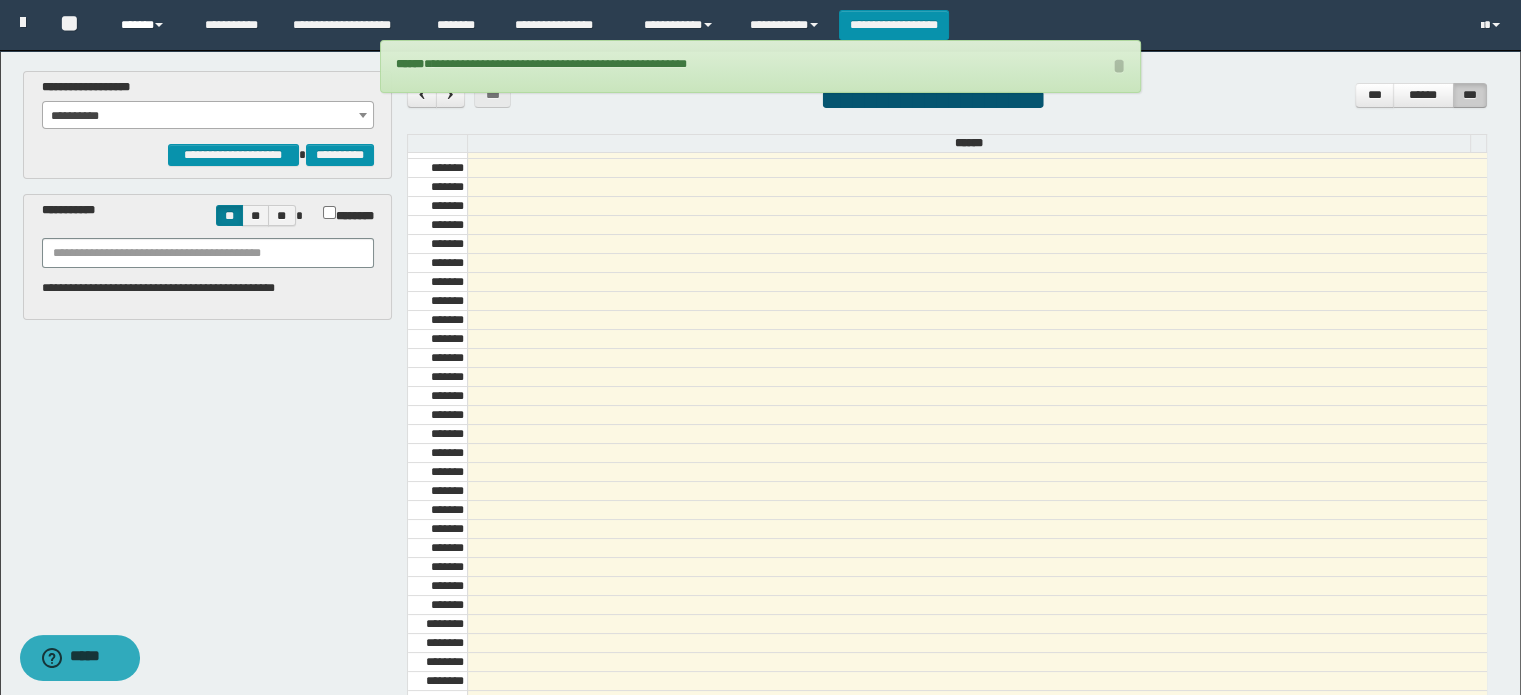click on "******" at bounding box center (147, 25) 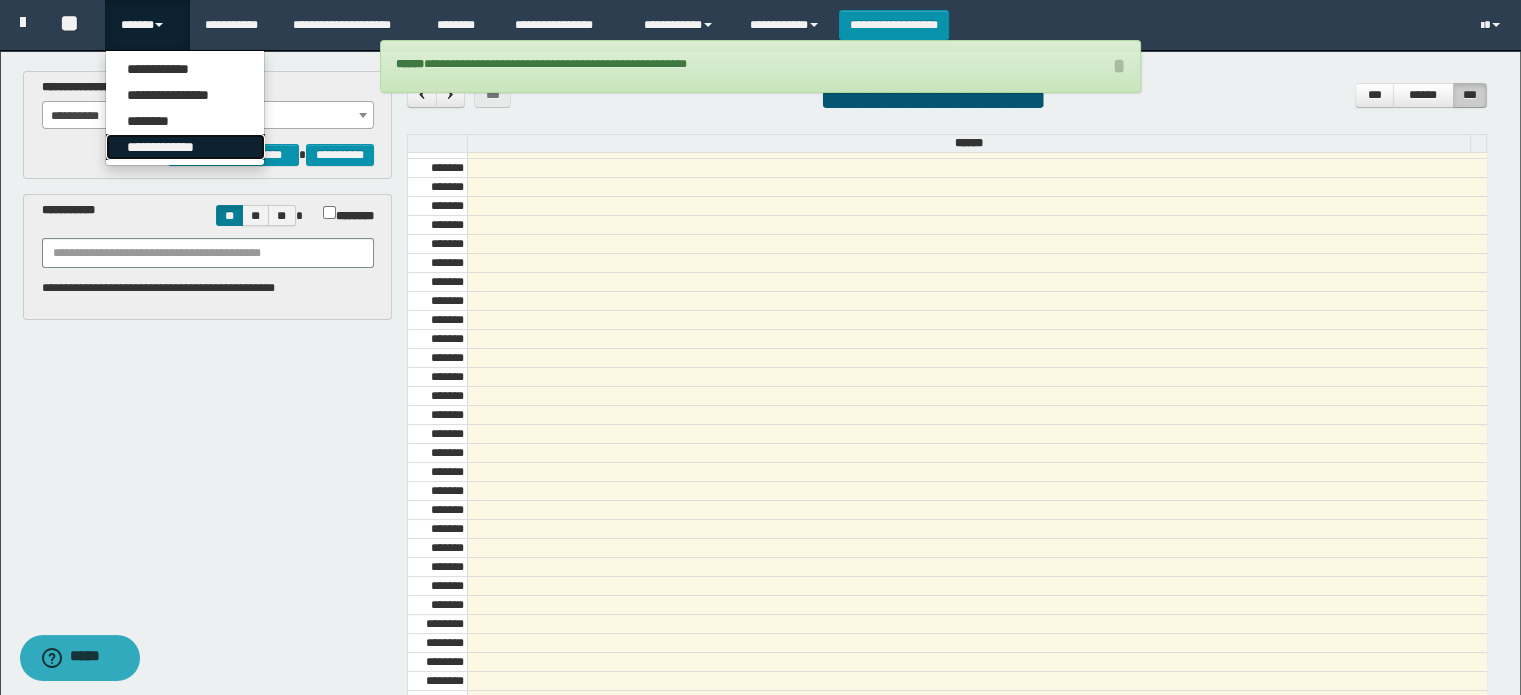click on "**********" at bounding box center [185, 147] 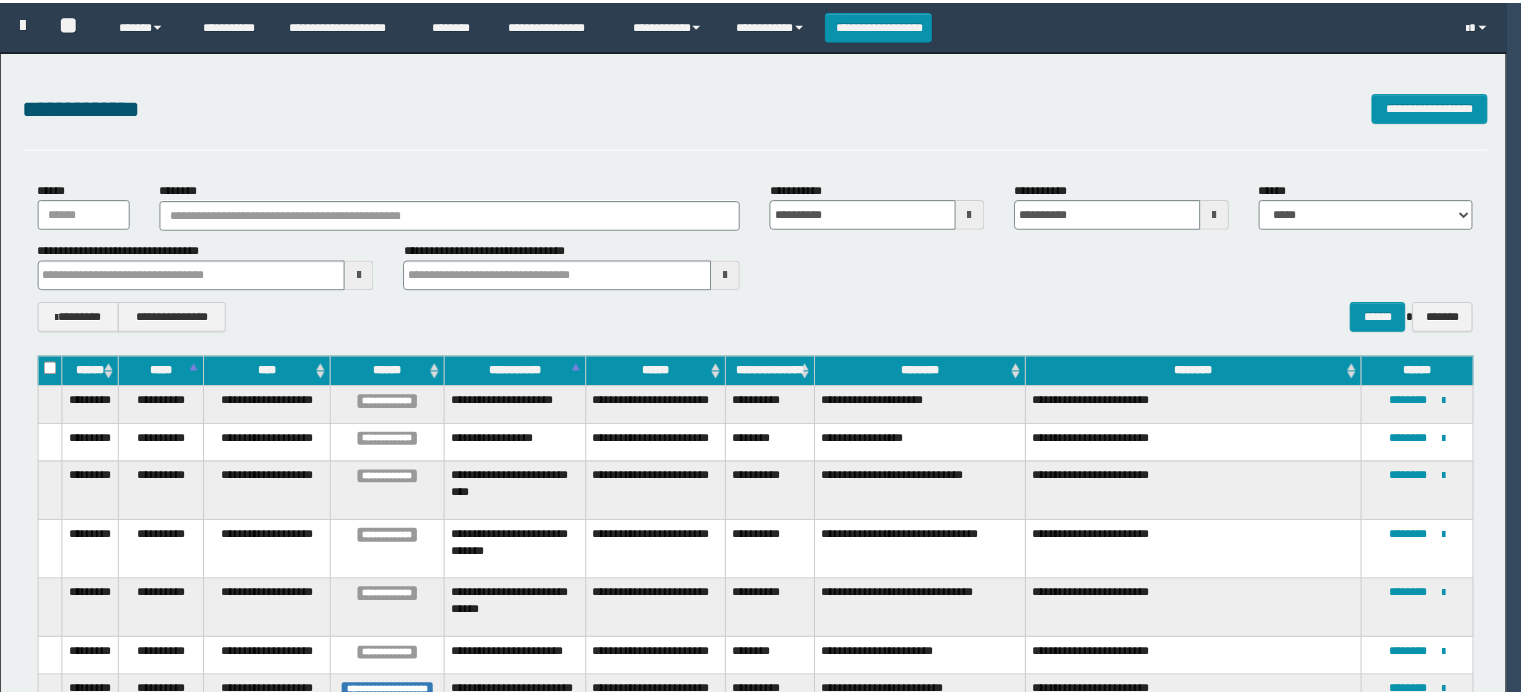 scroll, scrollTop: 0, scrollLeft: 0, axis: both 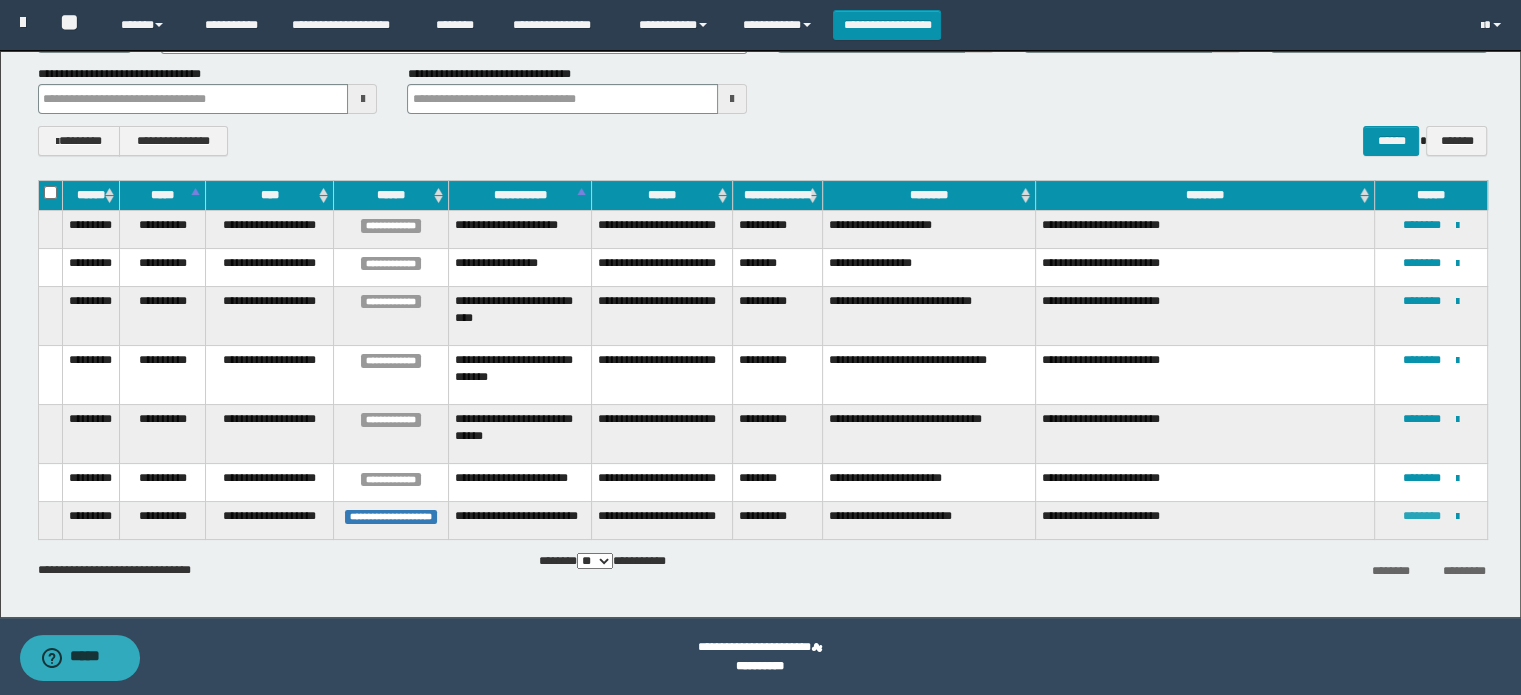click on "********" at bounding box center [1422, 516] 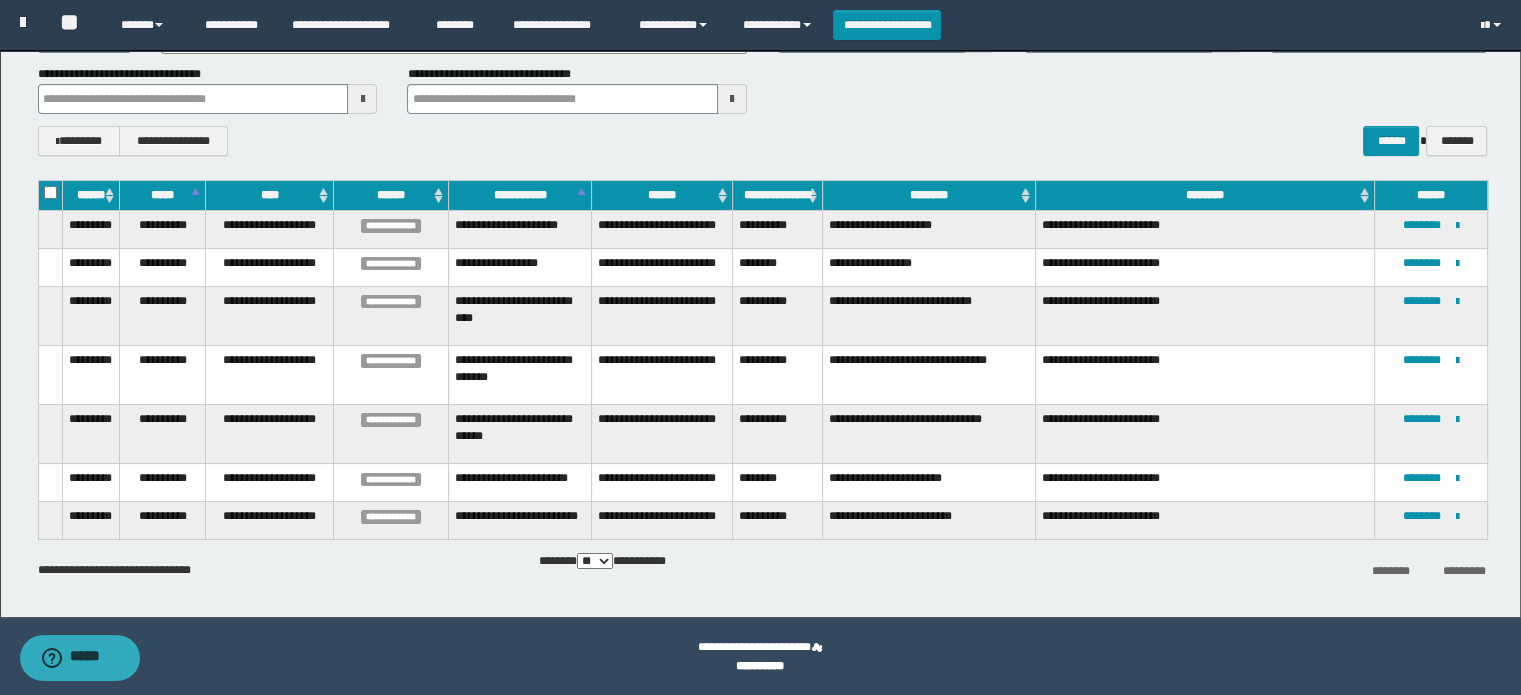 scroll, scrollTop: 0, scrollLeft: 0, axis: both 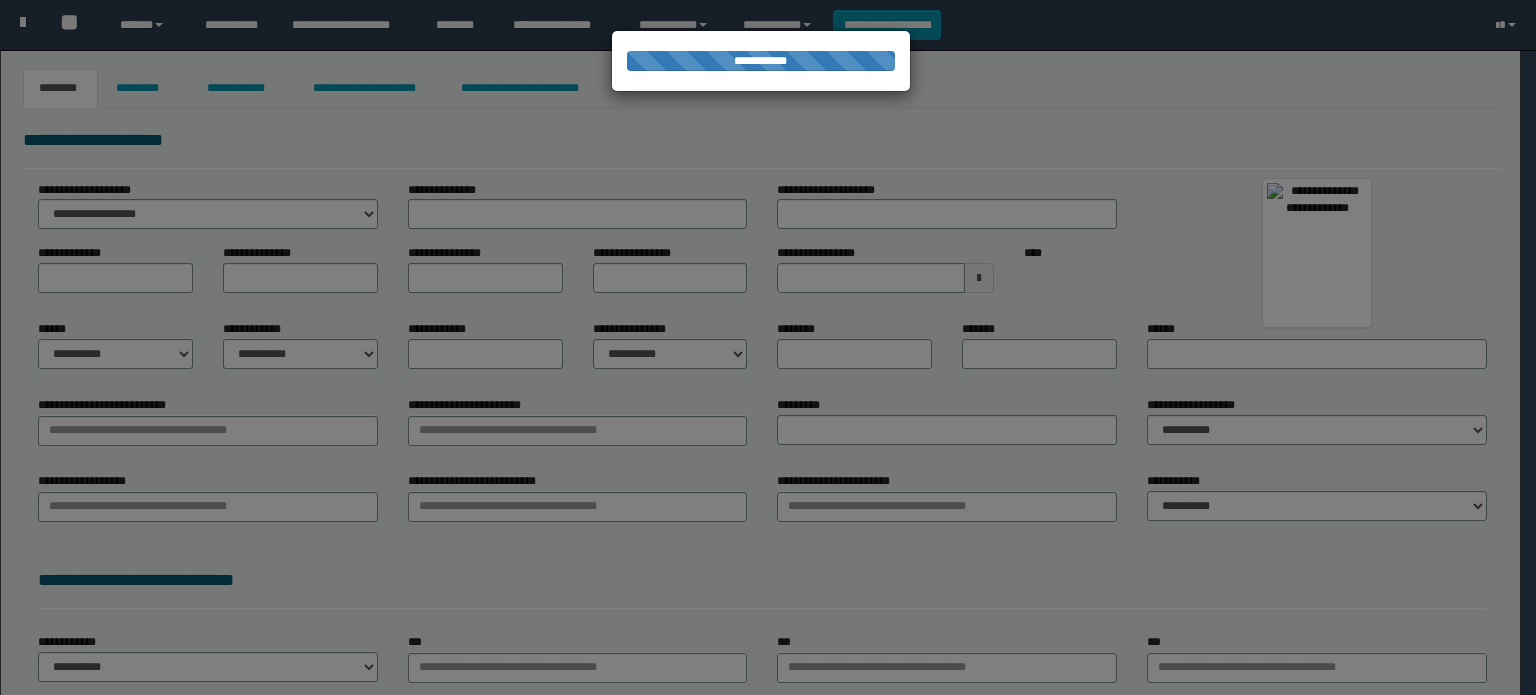 type on "*****" 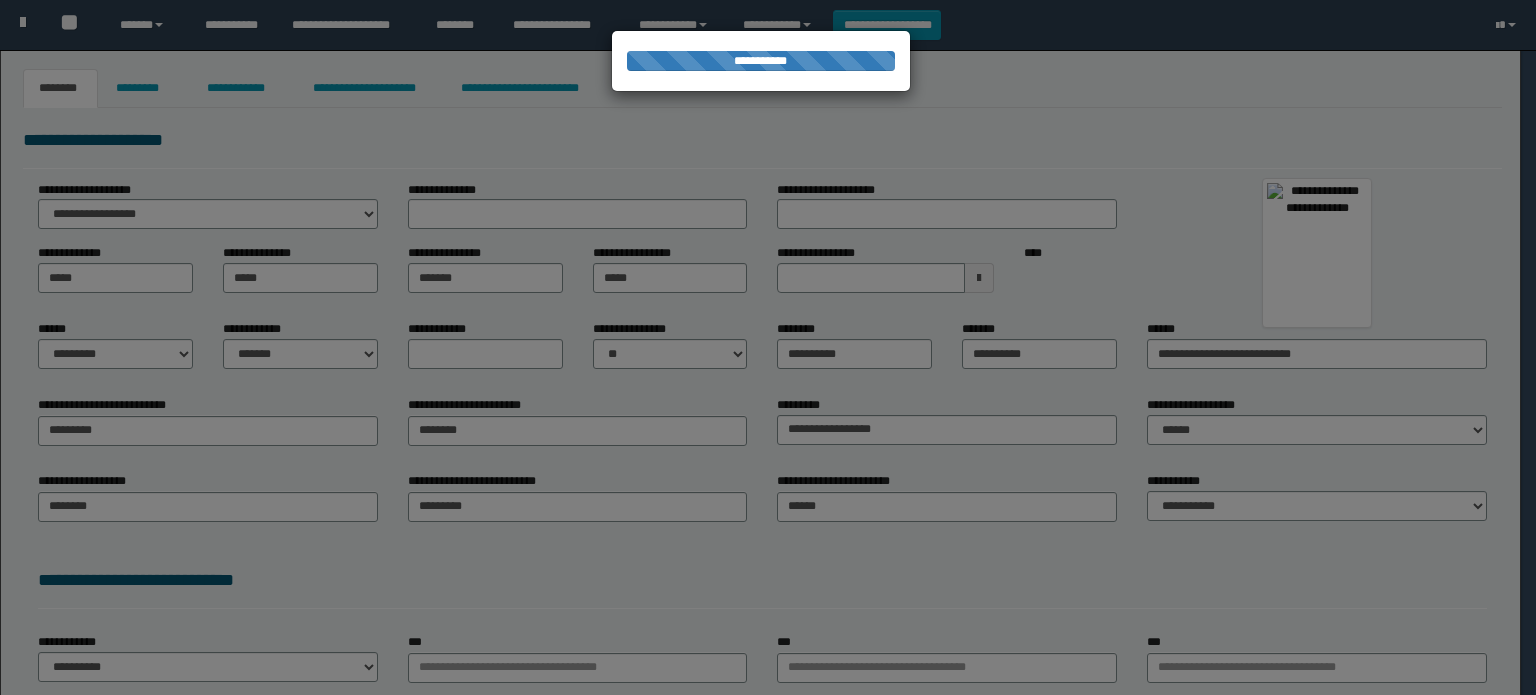 select on "**" 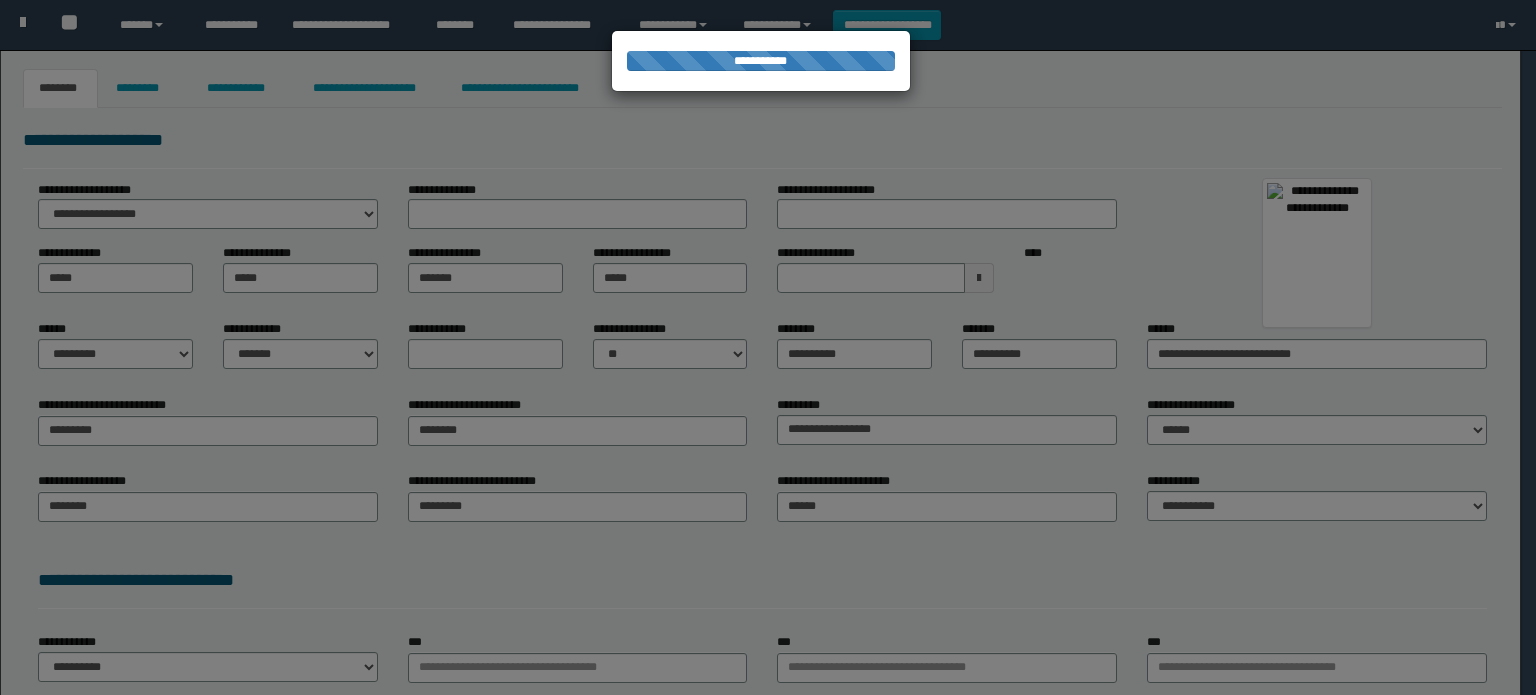 type on "**********" 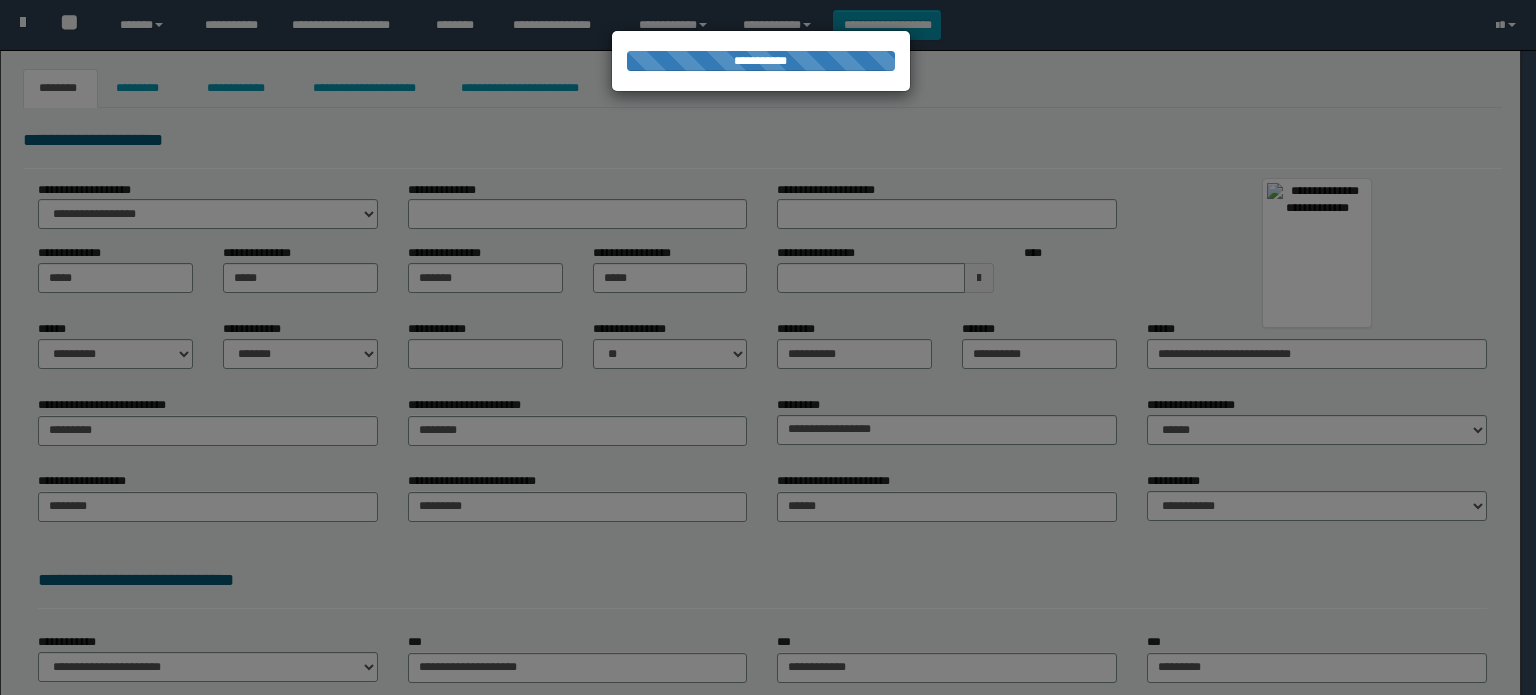 scroll, scrollTop: 0, scrollLeft: 0, axis: both 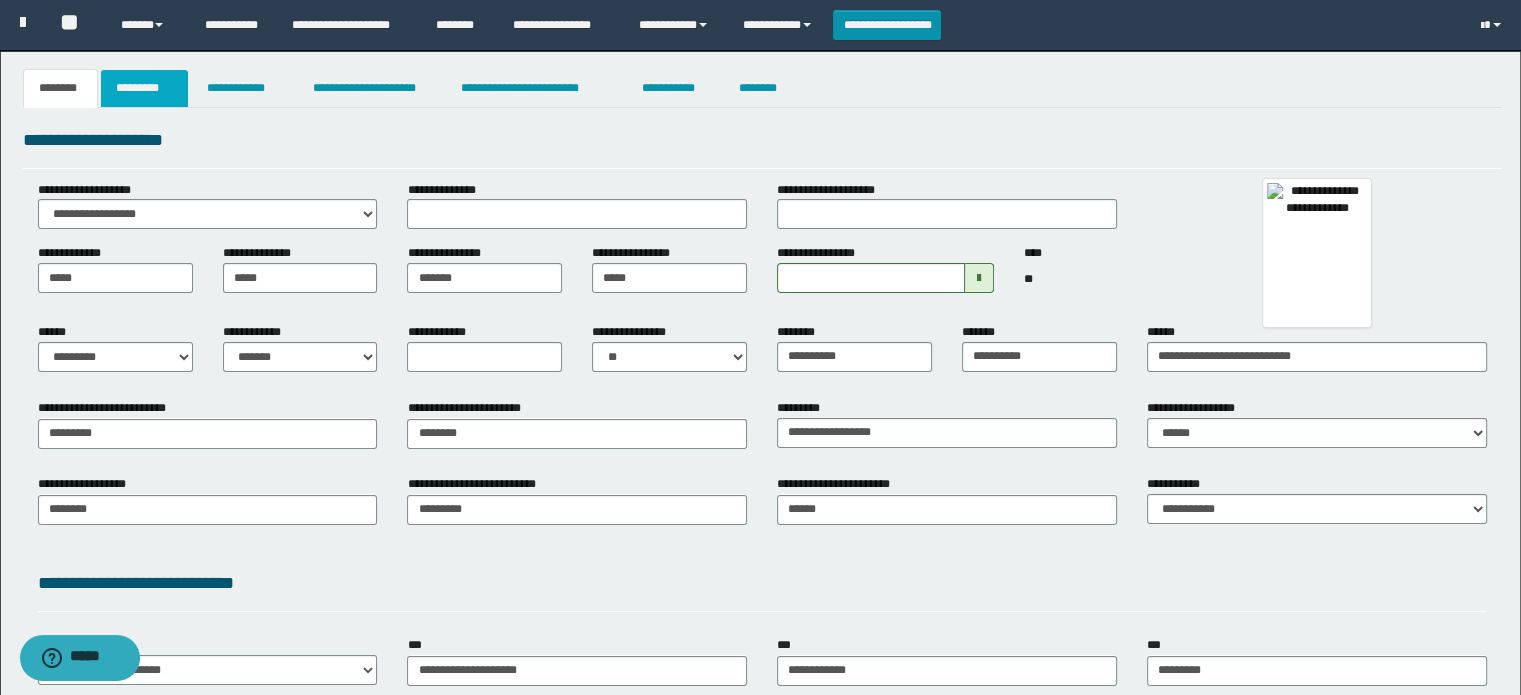 click on "*********" at bounding box center (144, 88) 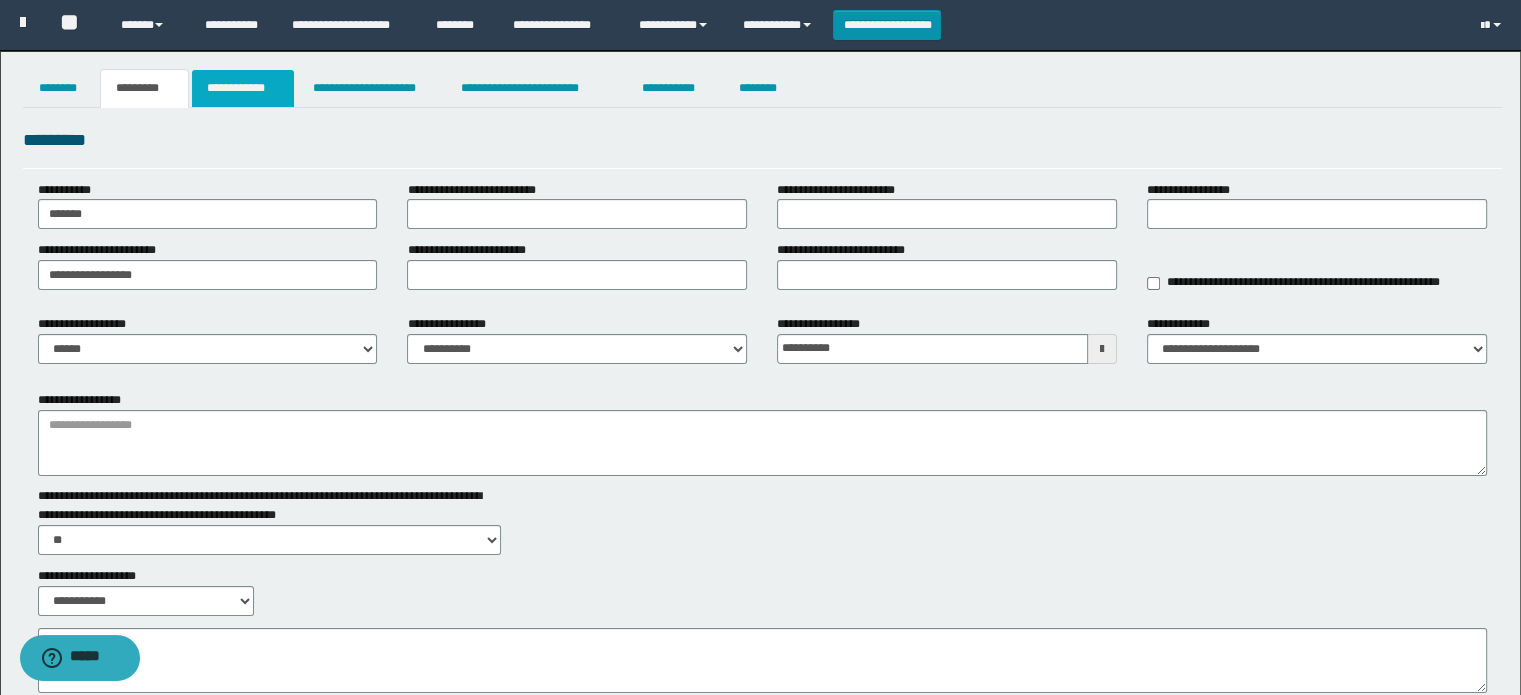 click on "**********" at bounding box center (243, 88) 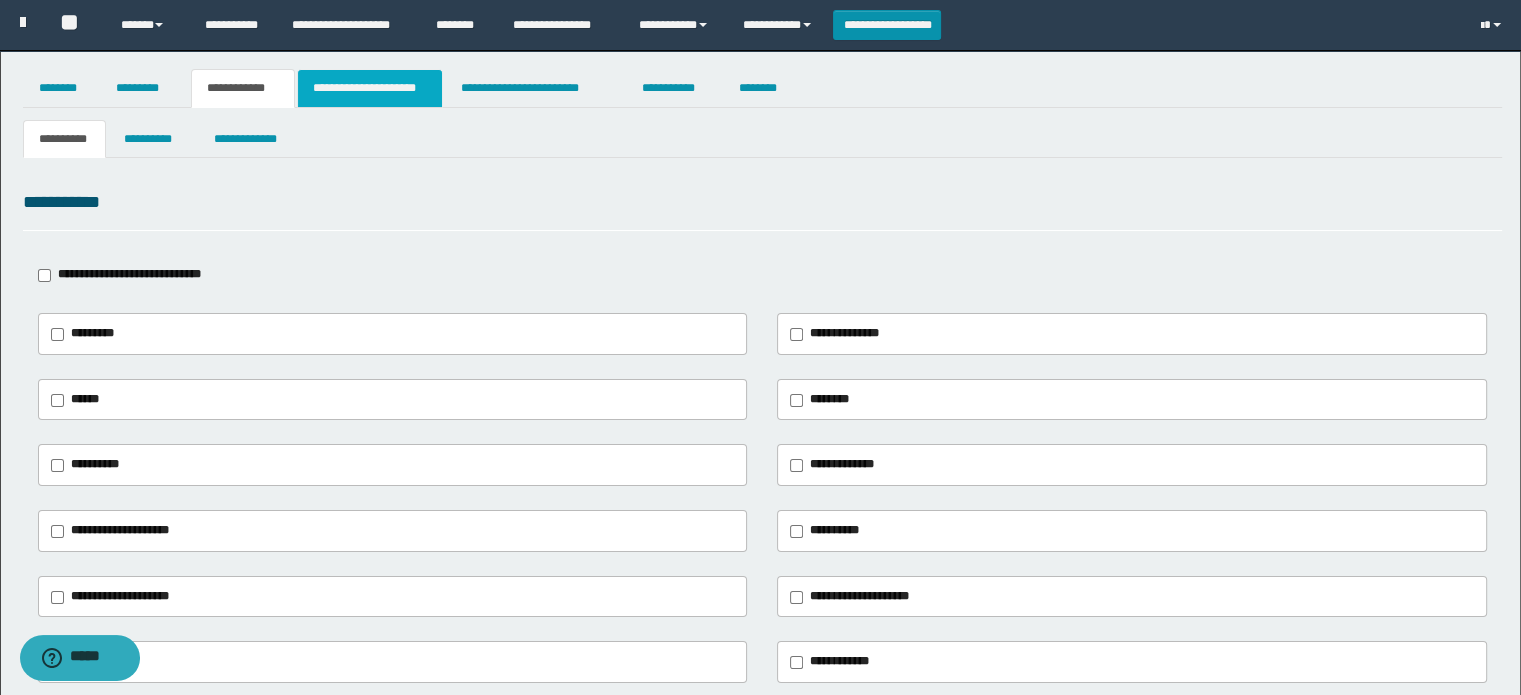 click on "**********" at bounding box center [370, 88] 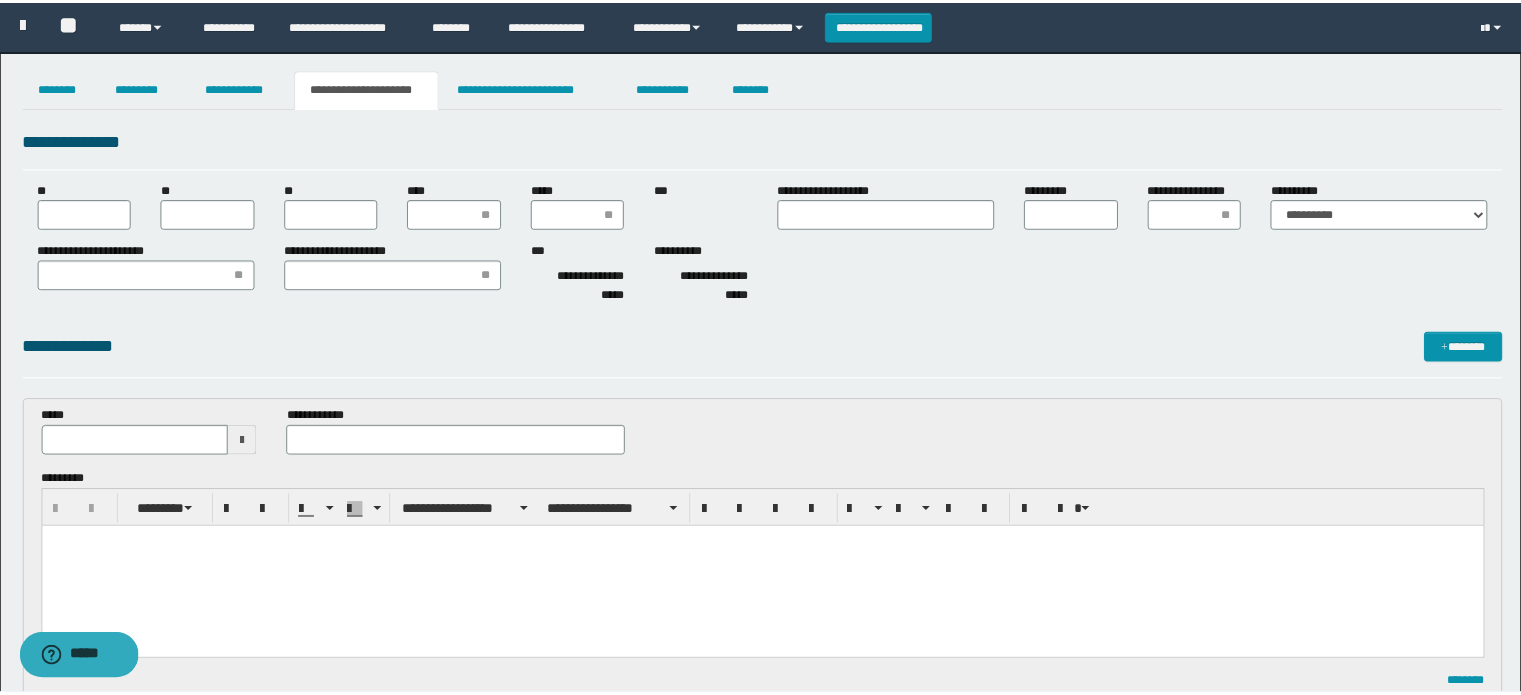 scroll, scrollTop: 0, scrollLeft: 0, axis: both 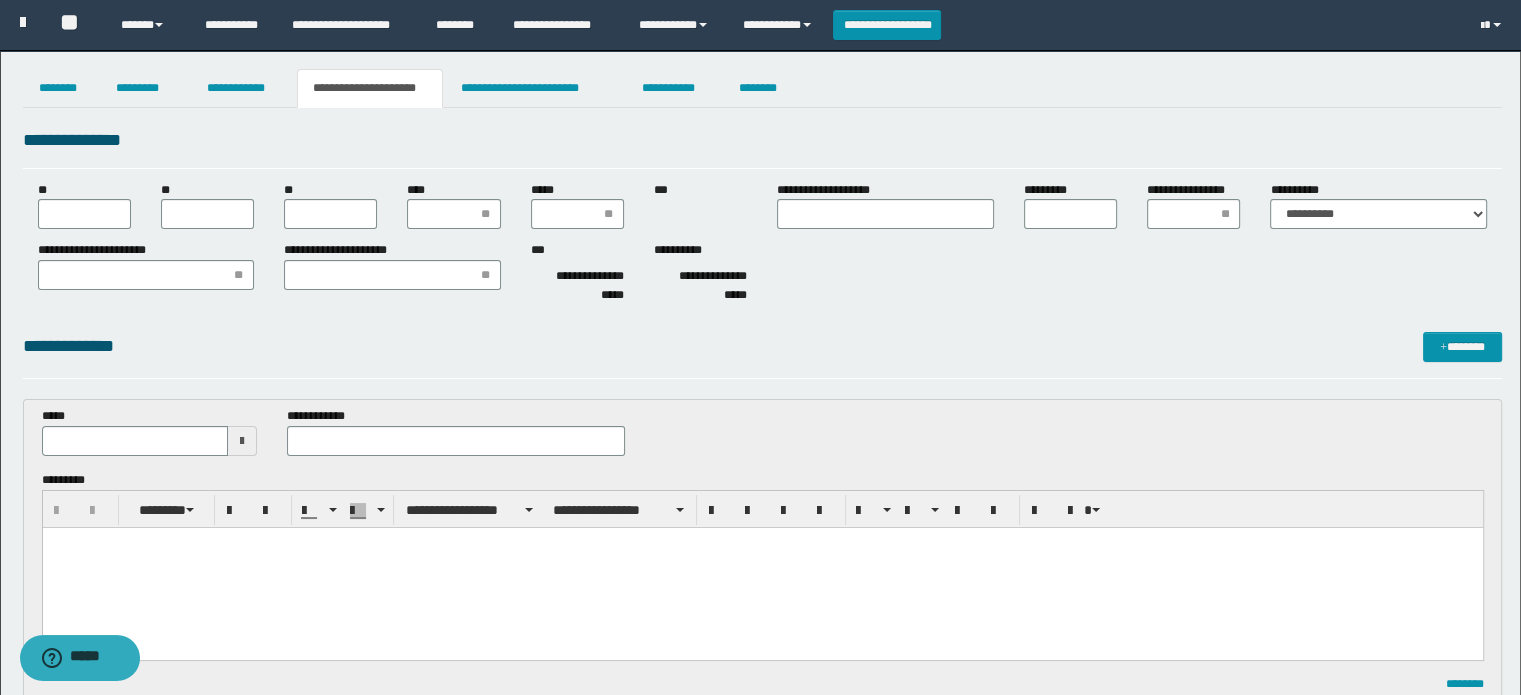 click at bounding box center (242, 441) 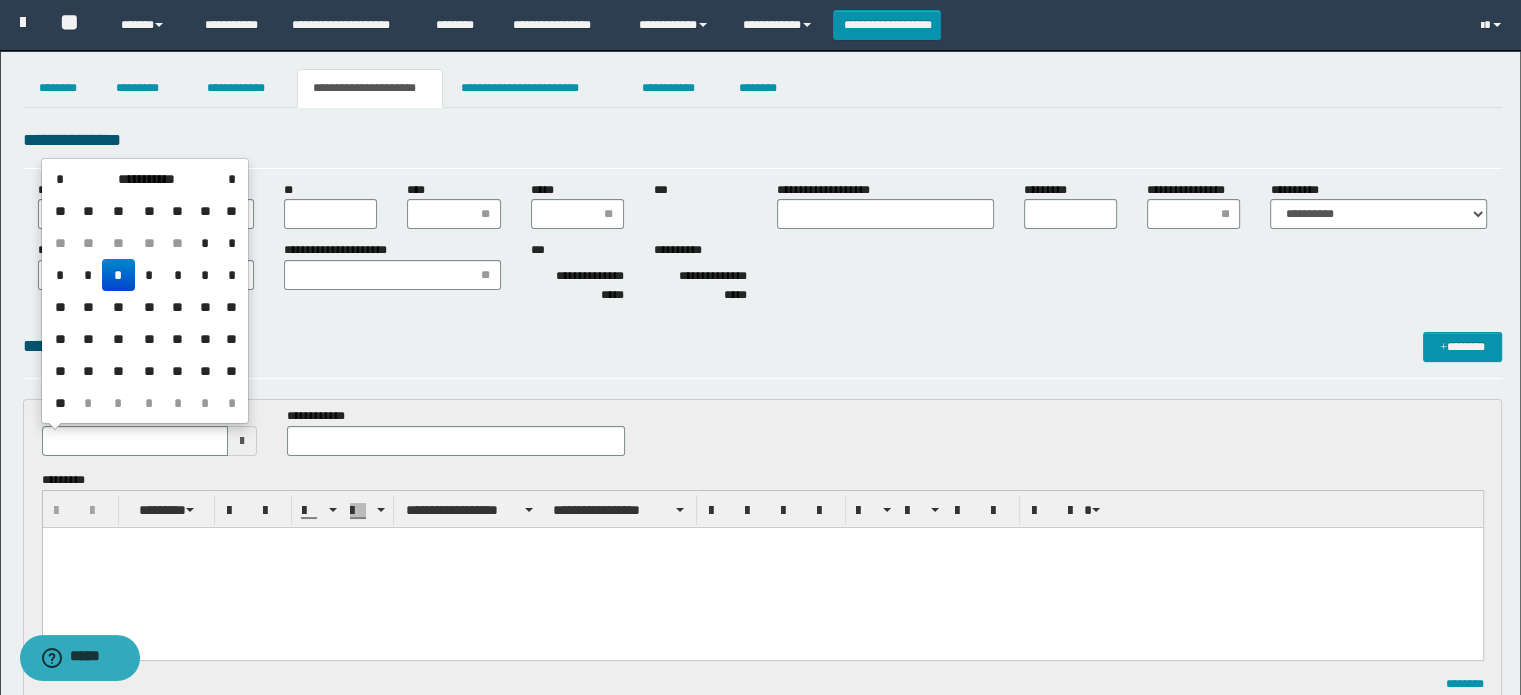 click on "*" at bounding box center [118, 275] 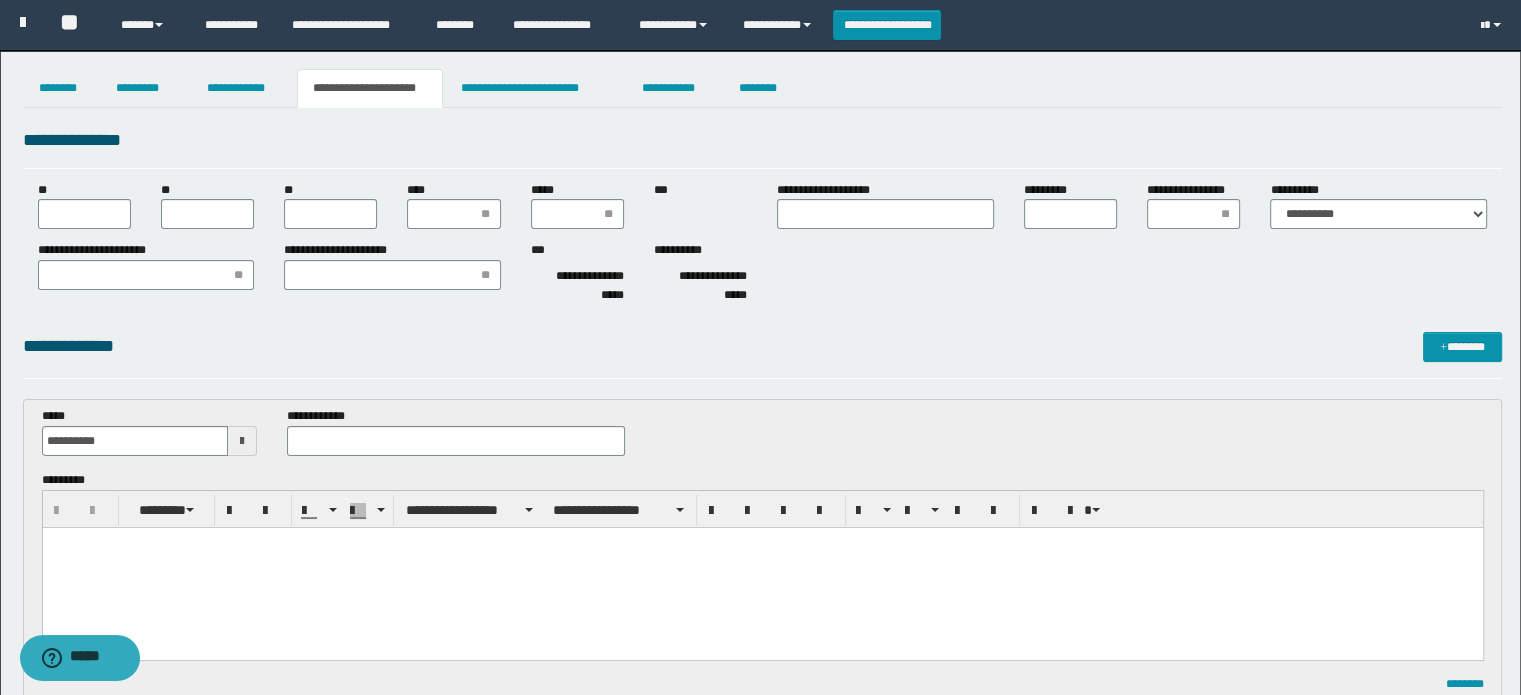 scroll, scrollTop: 0, scrollLeft: 0, axis: both 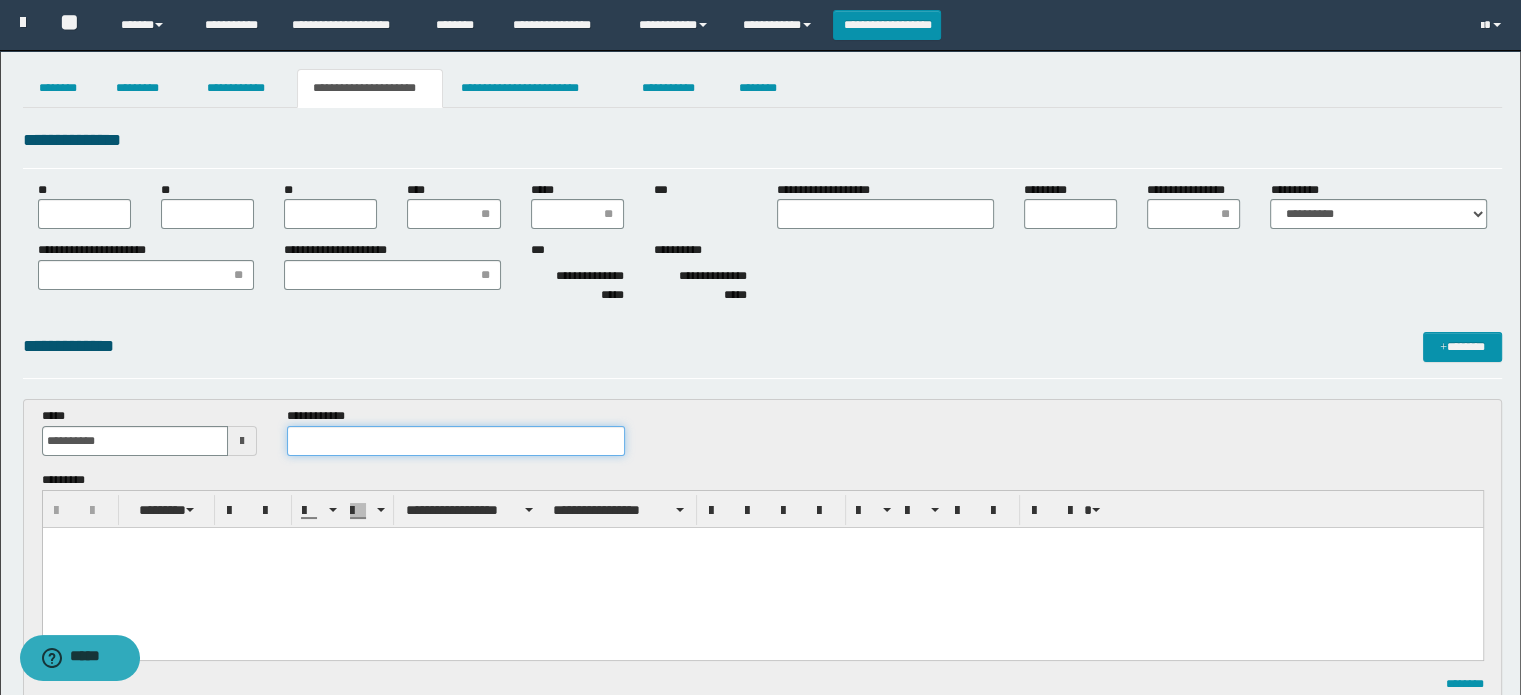 click at bounding box center (456, 441) 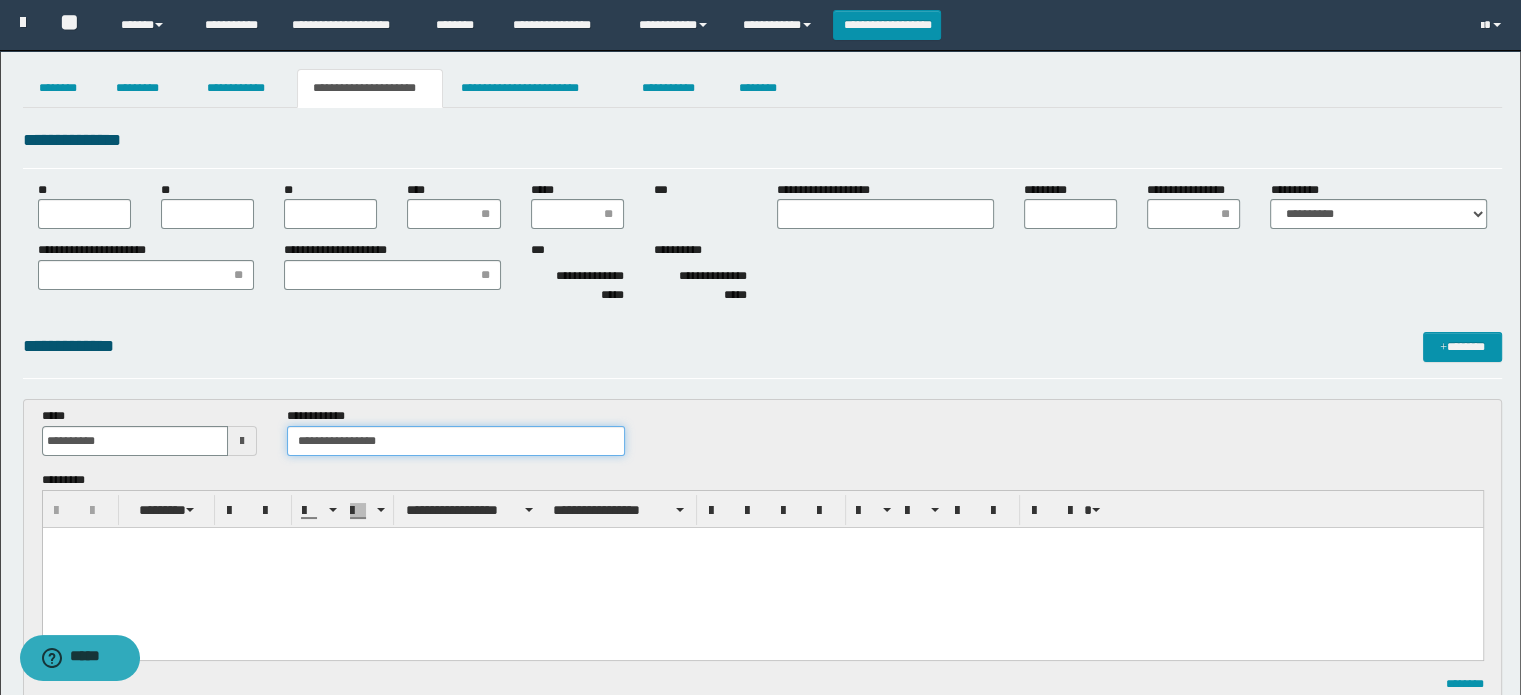 type on "**********" 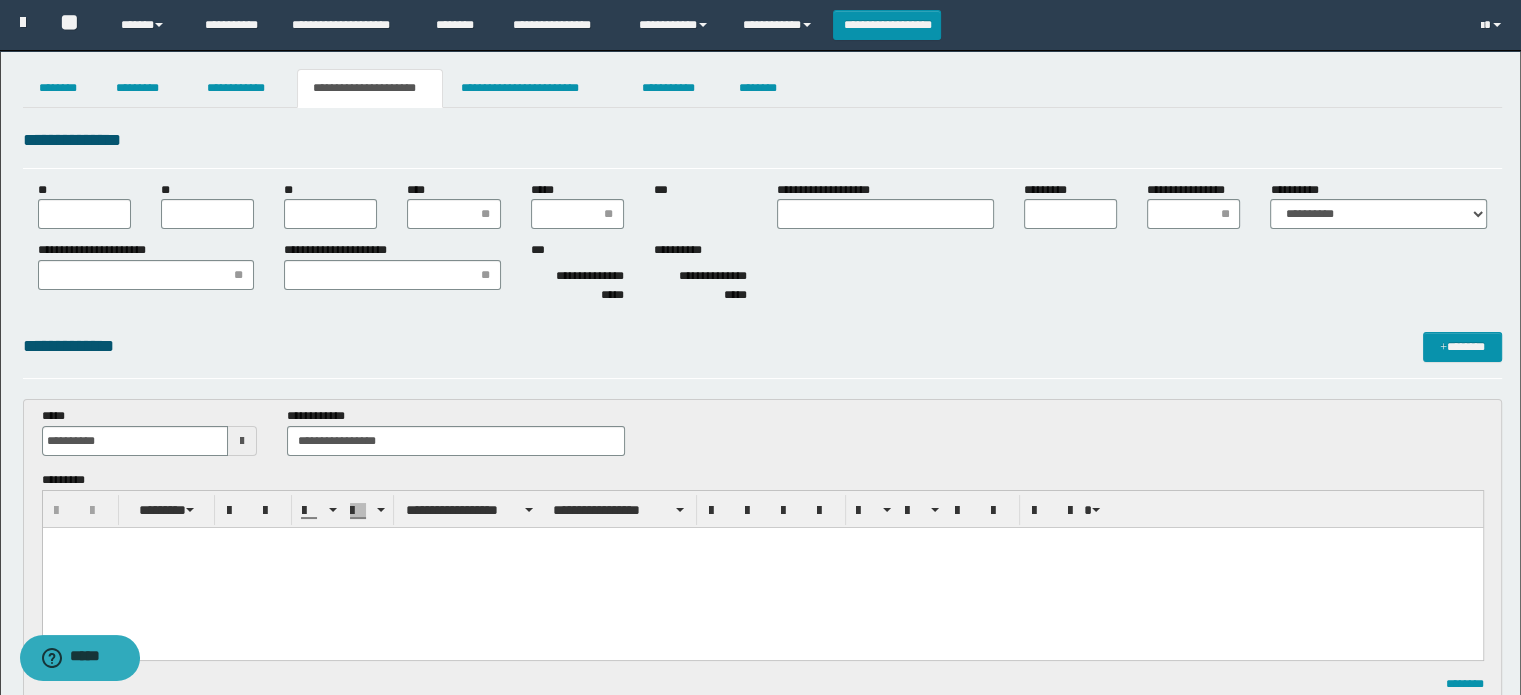 click at bounding box center (762, 568) 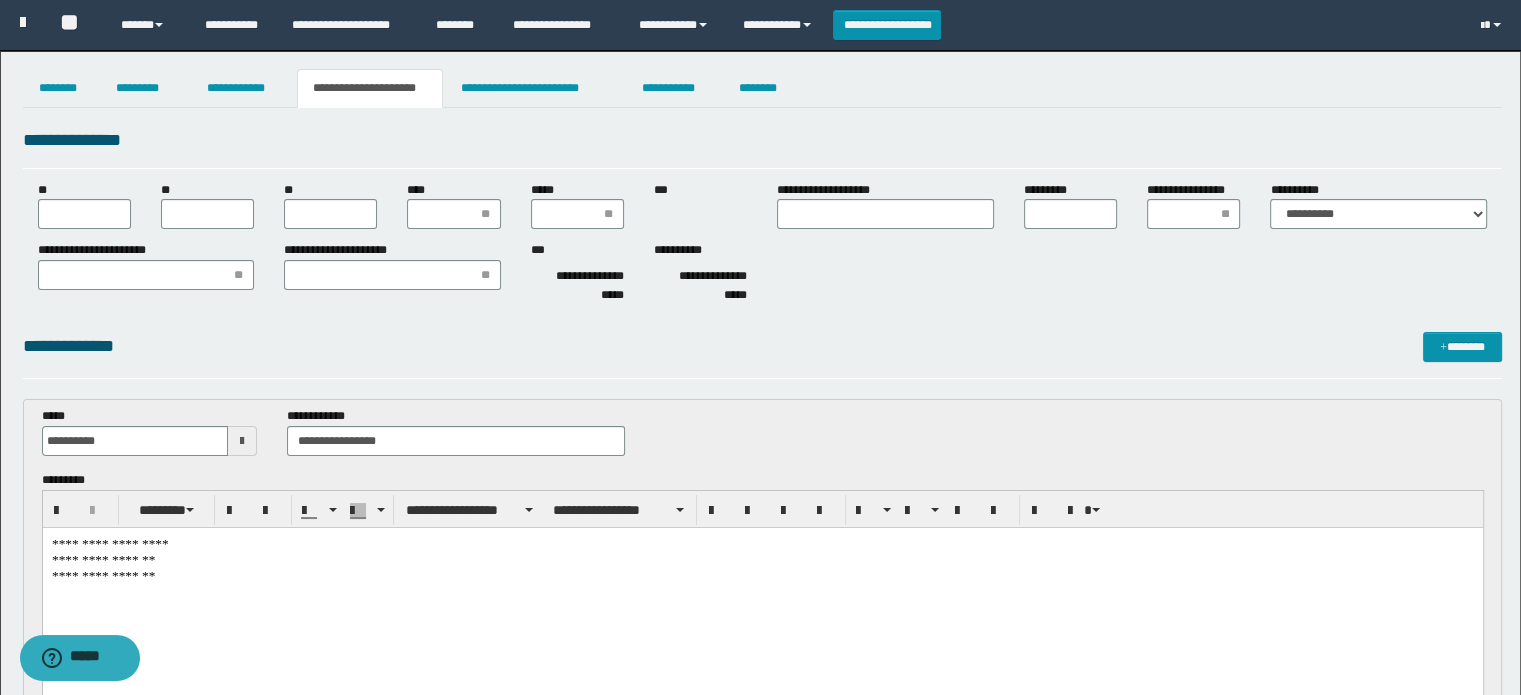 click on "**********" at bounding box center [762, 592] 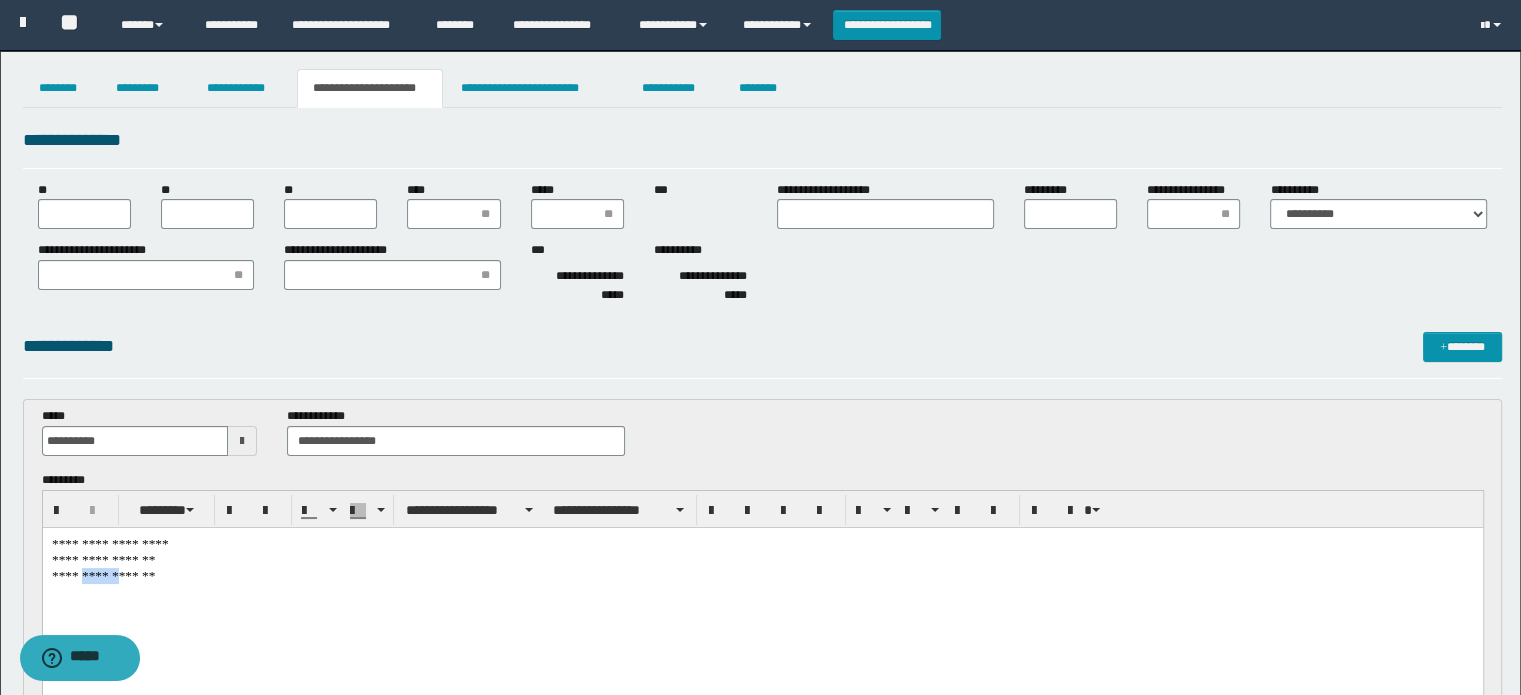 click on "**********" at bounding box center (762, 592) 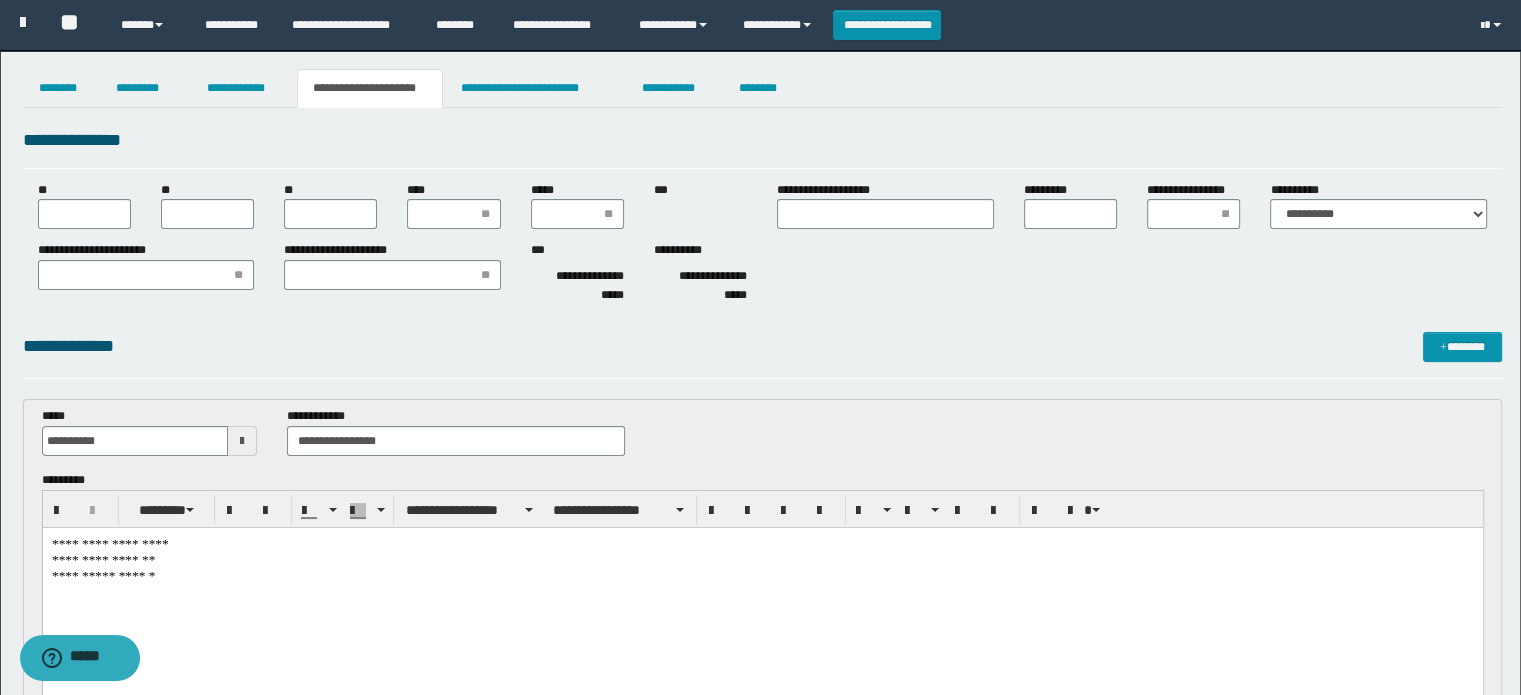 click on "[FIRST] [LAST] [MIDDLE] [SUFFIX] [ADDRESS]" at bounding box center (762, 592) 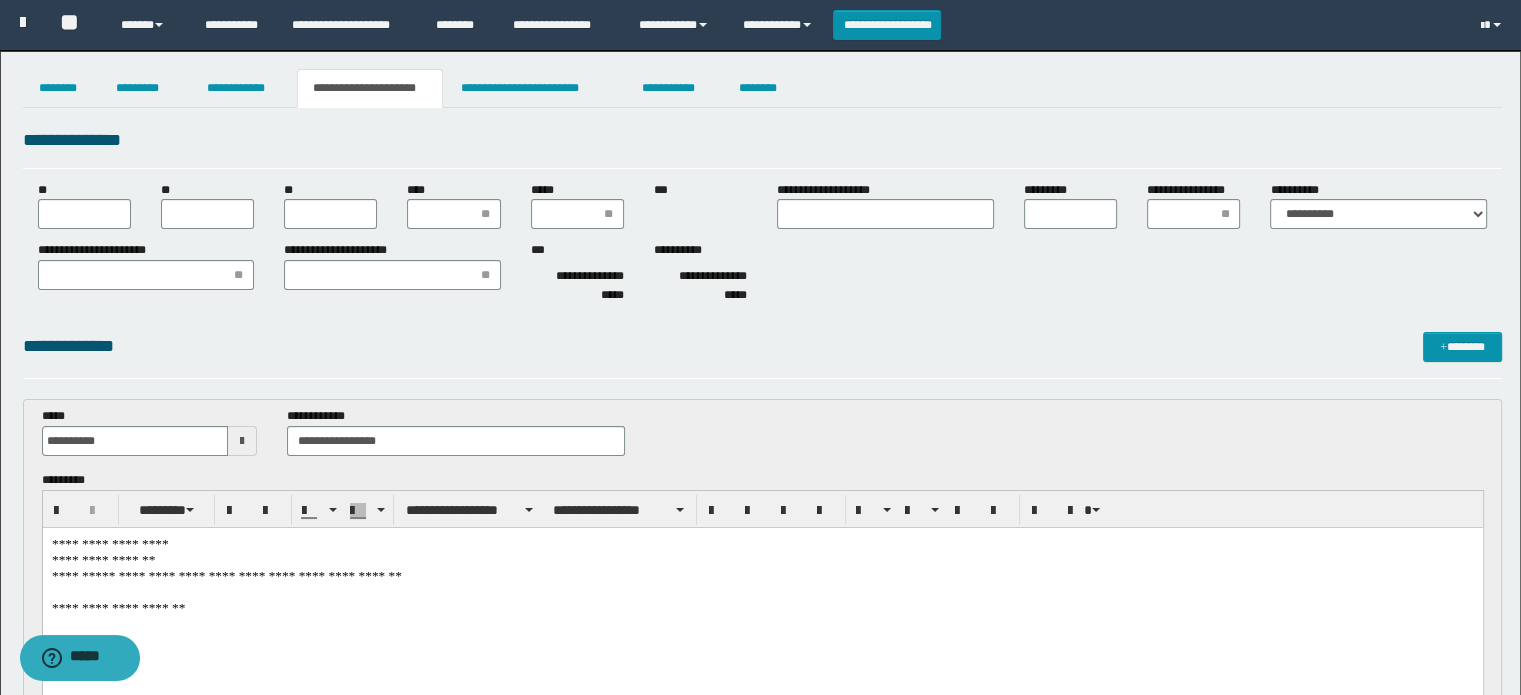 click on "[FIRST] [LAST] [MIDDLE] [SUFFIX] [ADDRESS] [CITY]" at bounding box center [762, 608] 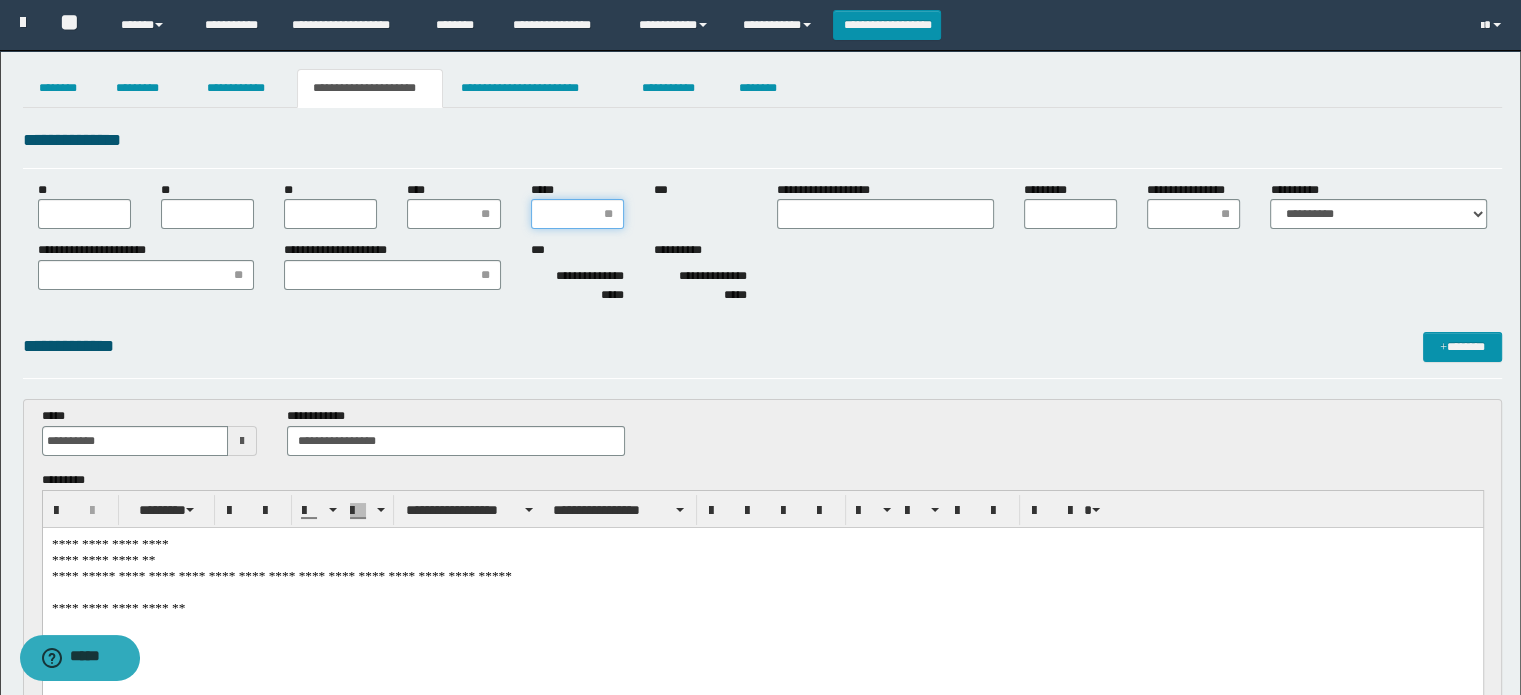 click on "*****" at bounding box center [577, 214] 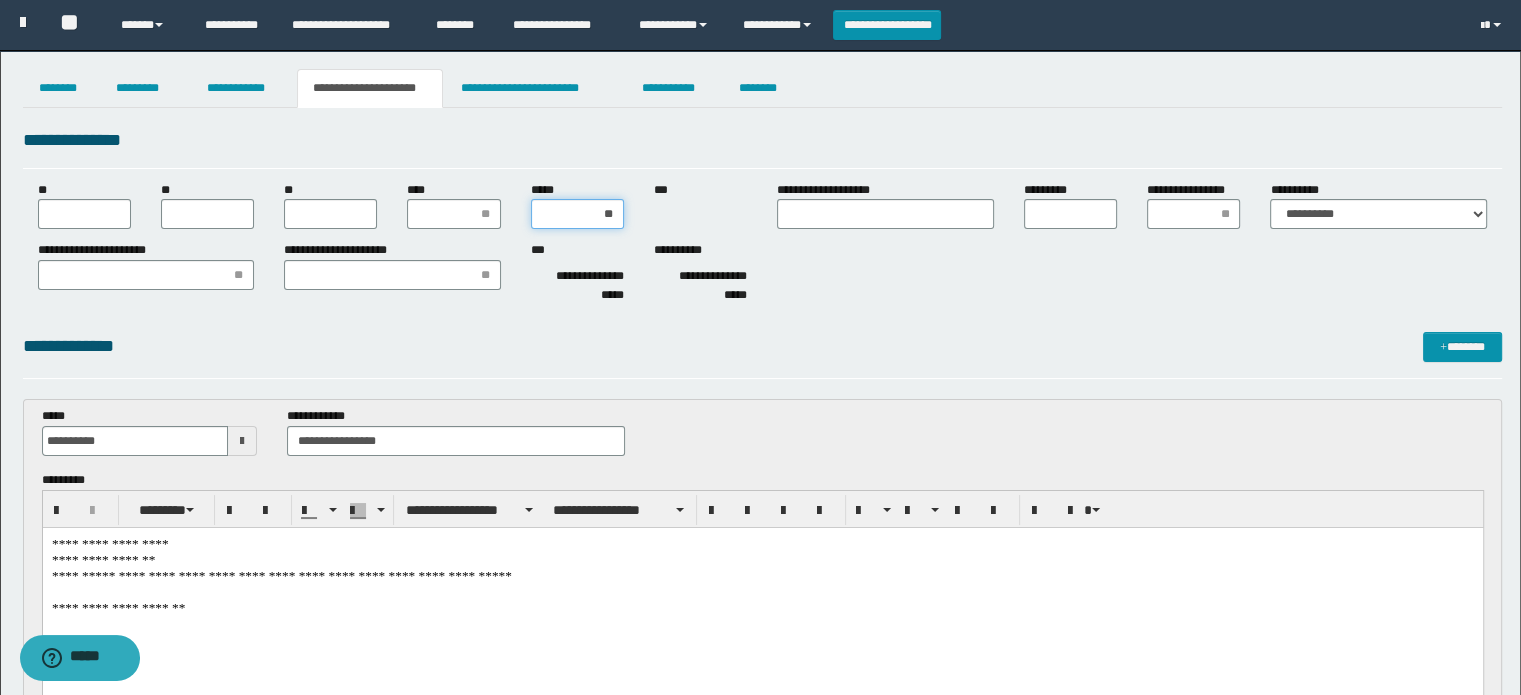 type on "***" 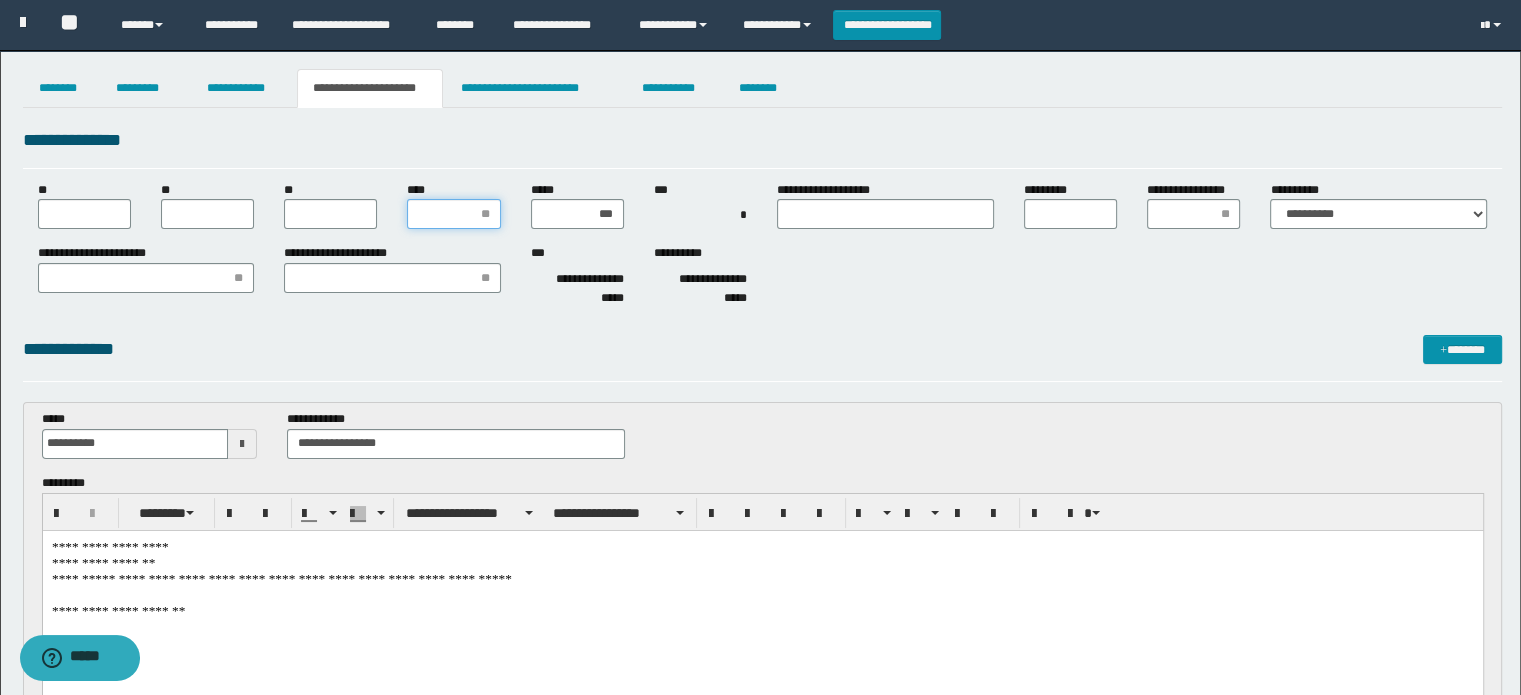 click on "****" at bounding box center (453, 214) 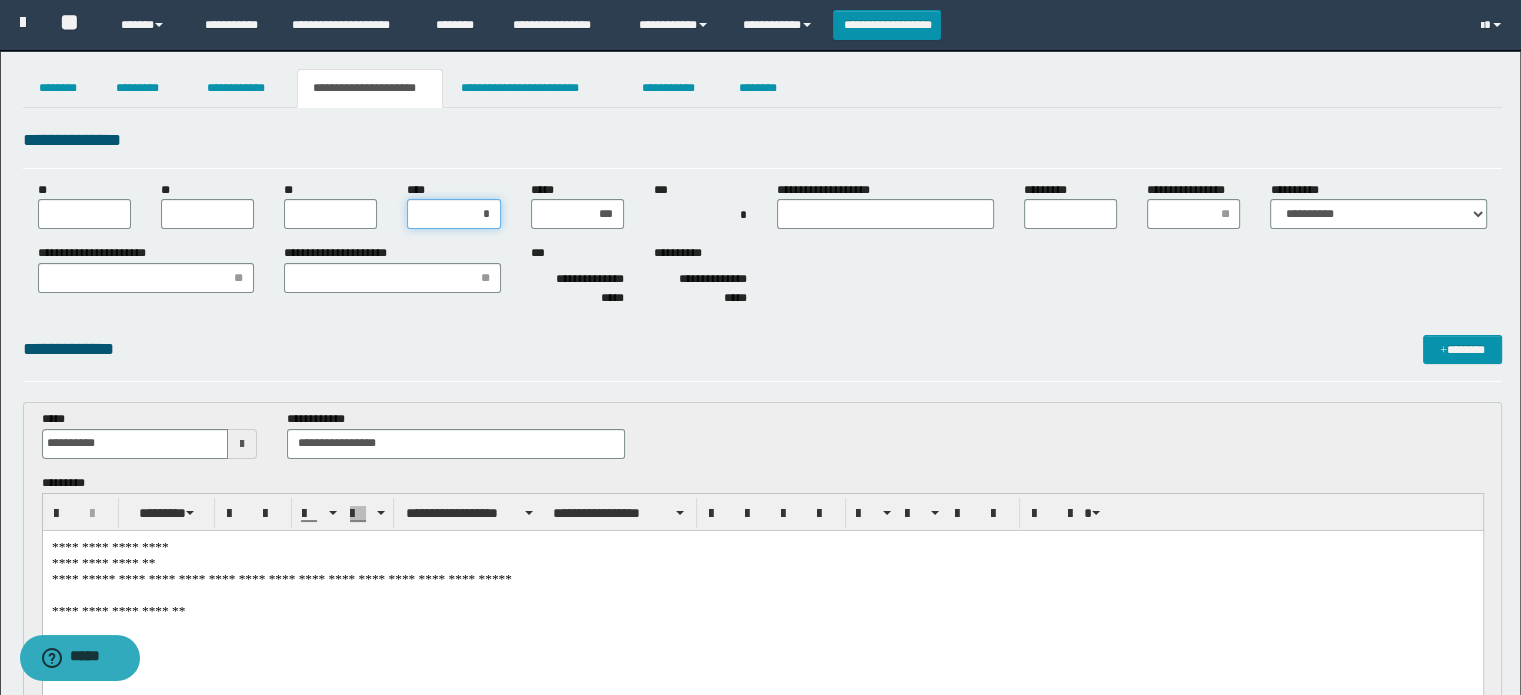 type on "**" 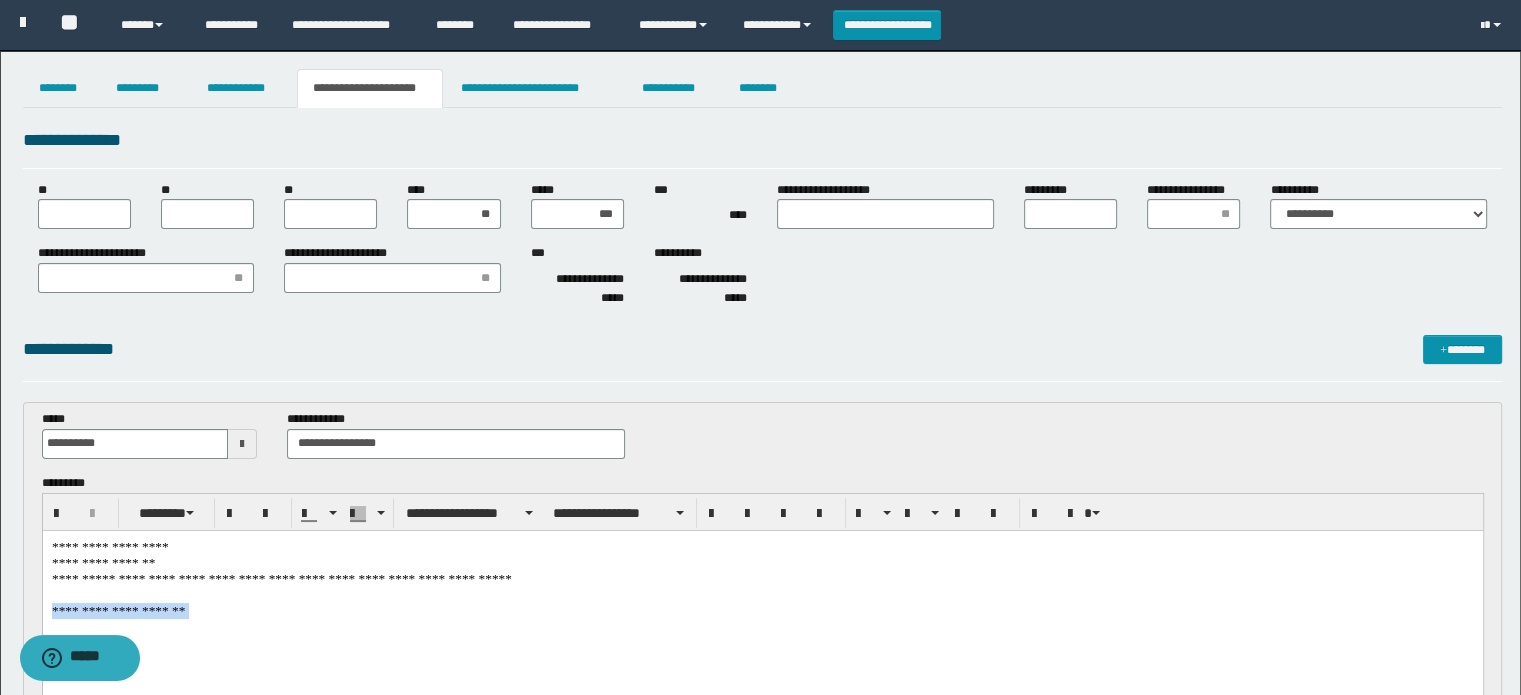 drag, startPoint x: 283, startPoint y: 651, endPoint x: 280, endPoint y: 608, distance: 43.104523 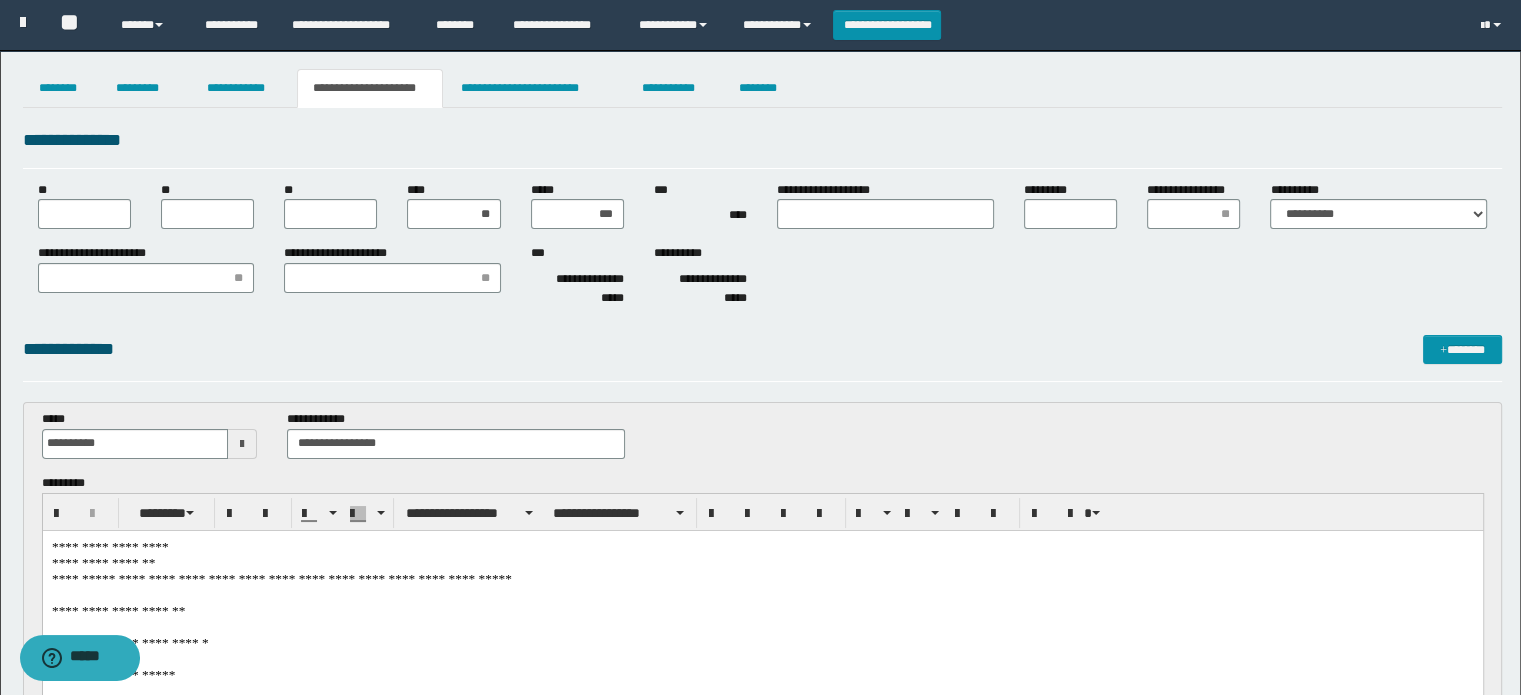 scroll, scrollTop: 1, scrollLeft: 0, axis: vertical 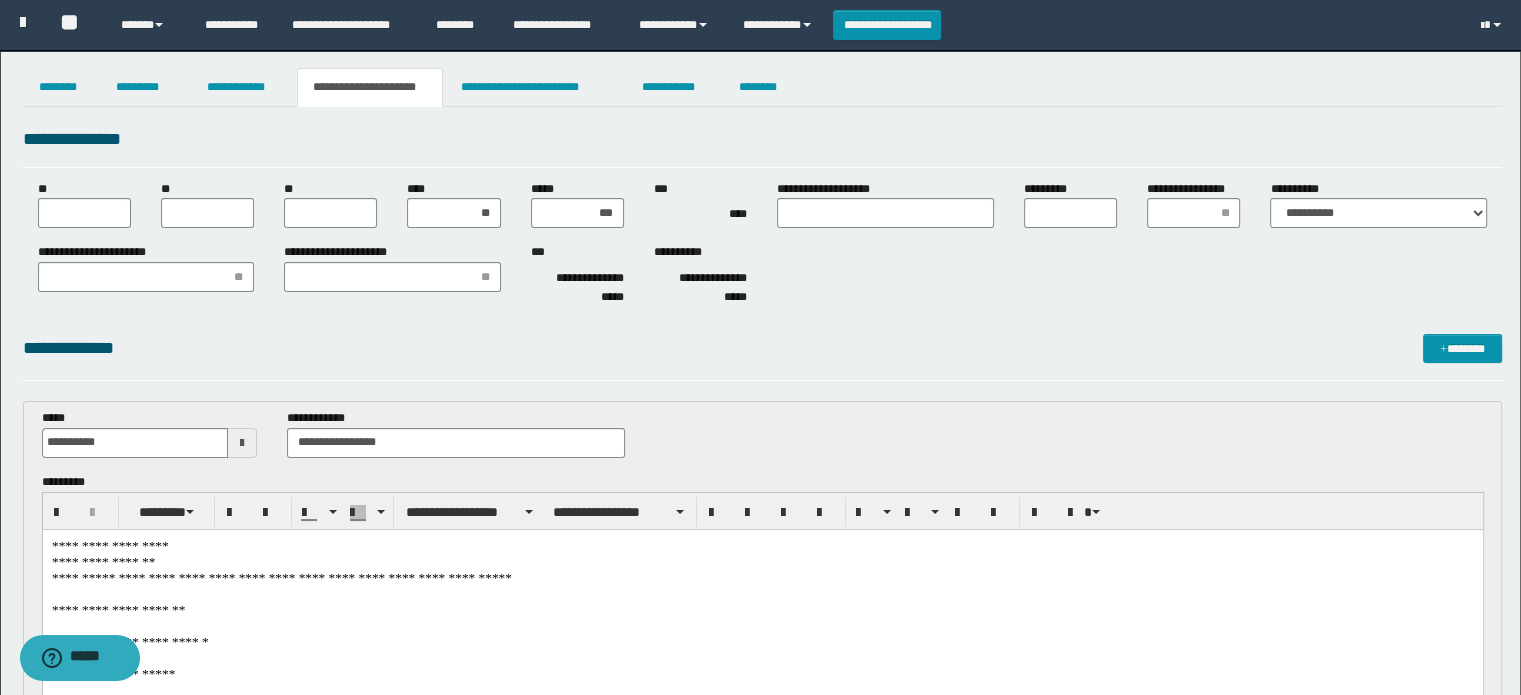click on "[FIRST] [LAST] [MIDDLE] [SUFFIX] [ADDRESS] [CITY] [STATE] [POSTAL_CODE]" at bounding box center (762, 642) 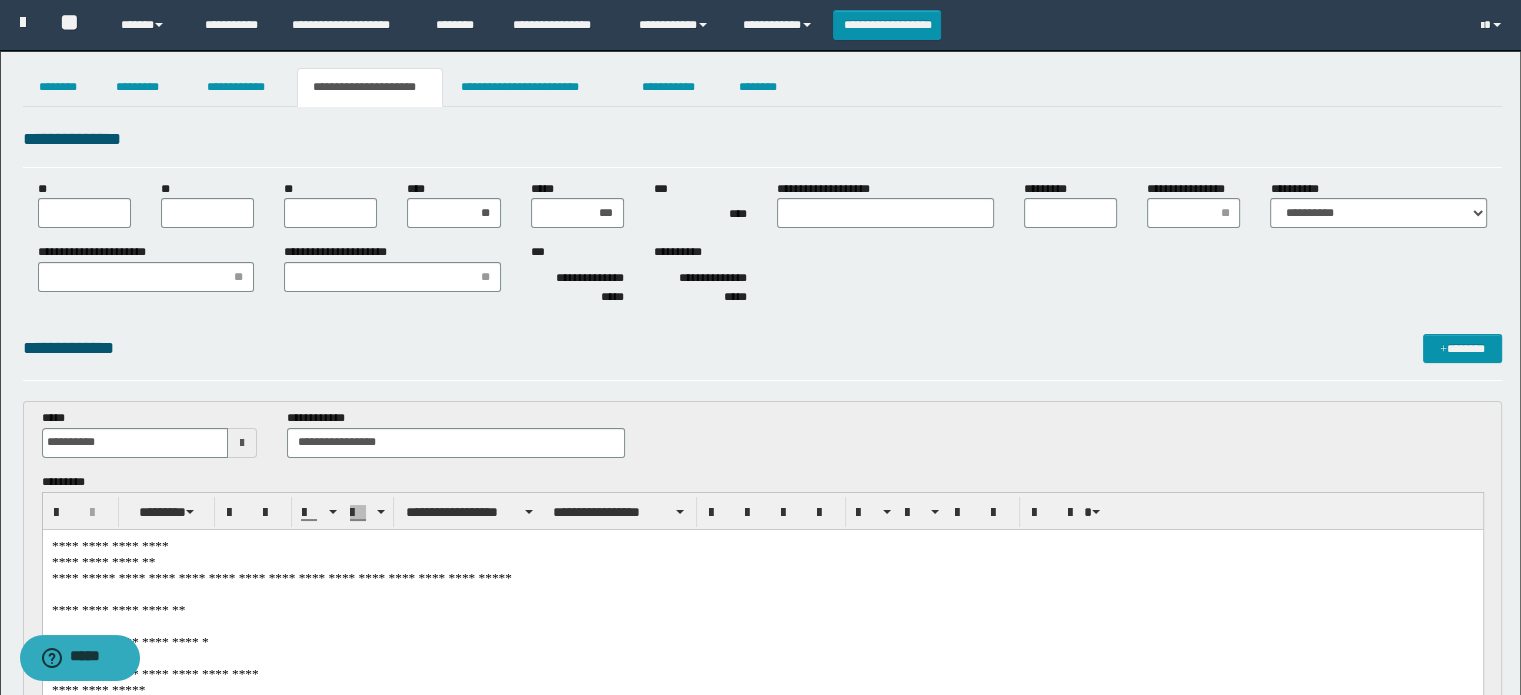 click on "[FIRST] [LAST] [MIDDLE] [SUFFIX] [ADDRESS] [CITY] [STATE] [POSTAL_CODE] [COUNTRY]" at bounding box center (762, 650) 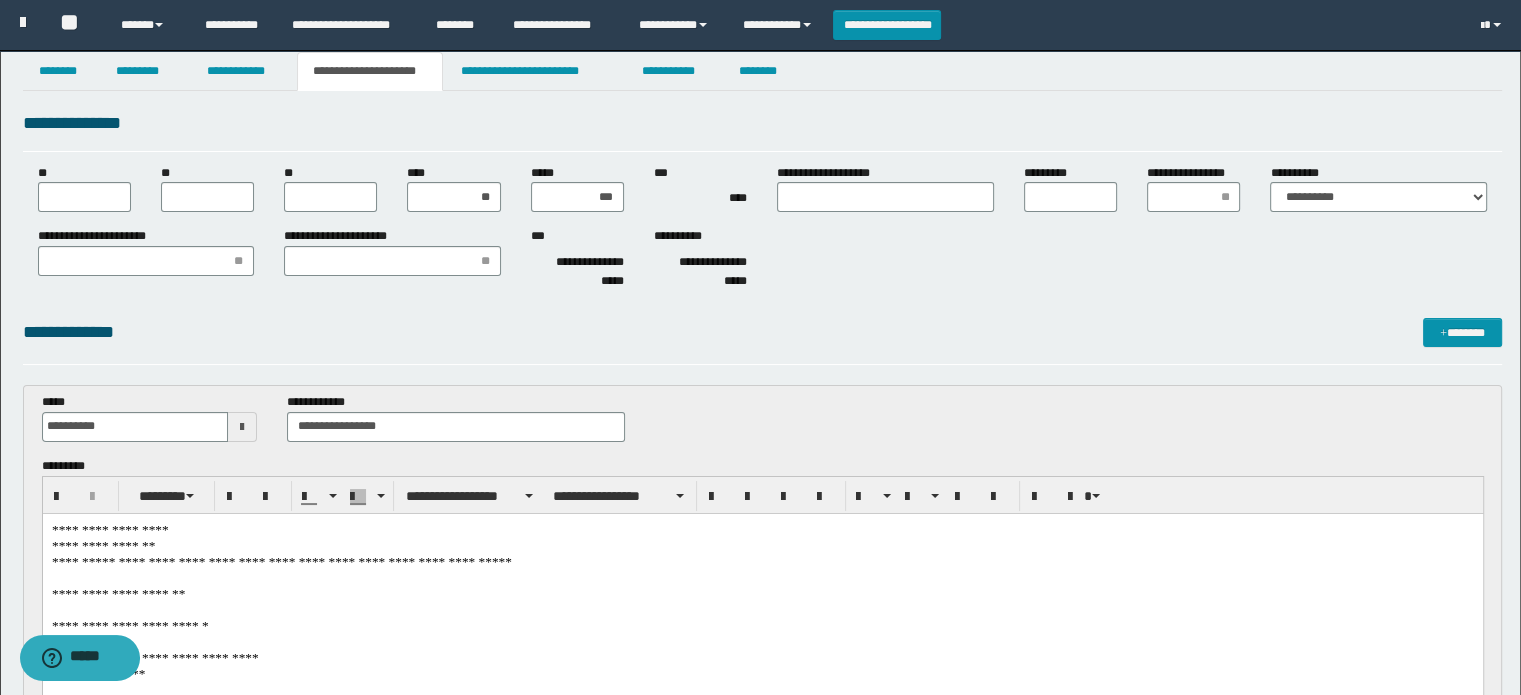 click on "[FIRST] [LAST] [MIDDLE] [SUFFIX] [ADDRESS] [CITY] [STATE] [POSTAL_CODE] [COUNTRY]" at bounding box center (762, 634) 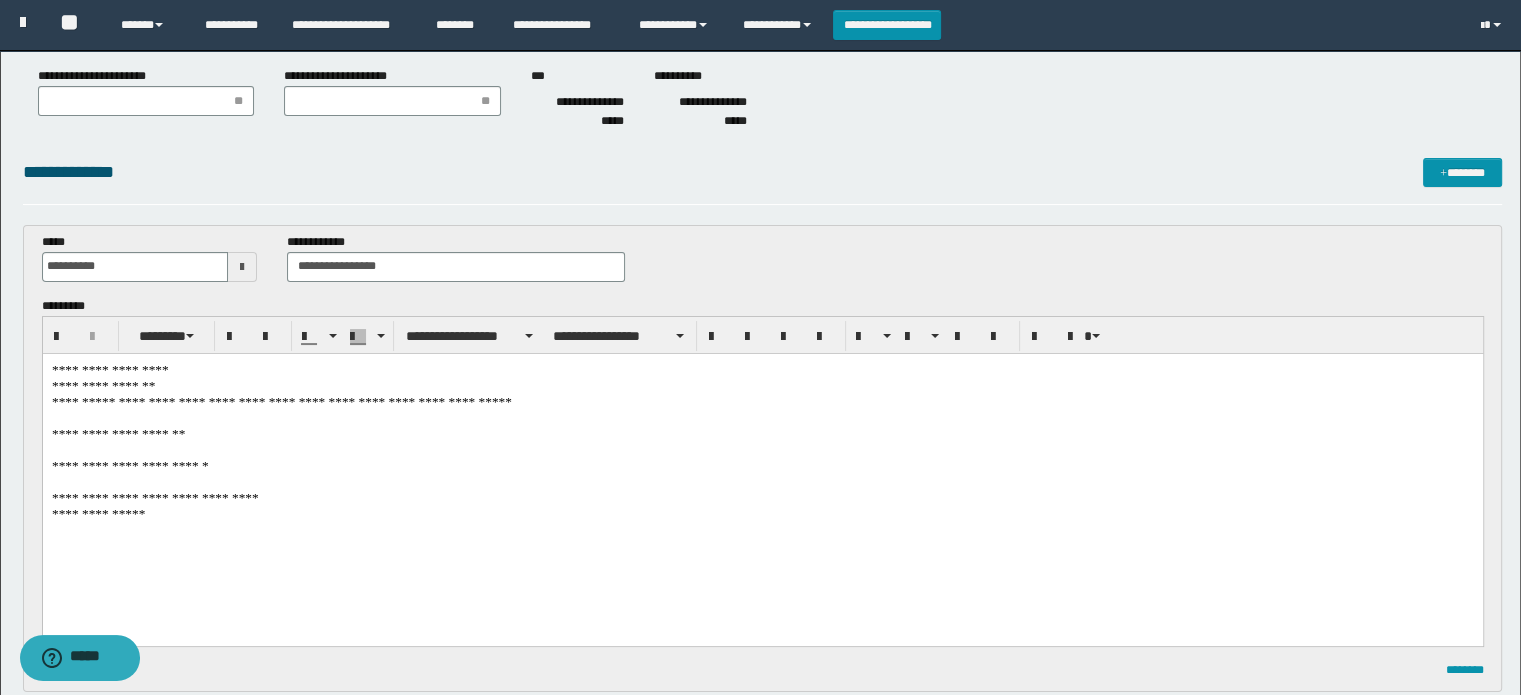 scroll, scrollTop: 182, scrollLeft: 0, axis: vertical 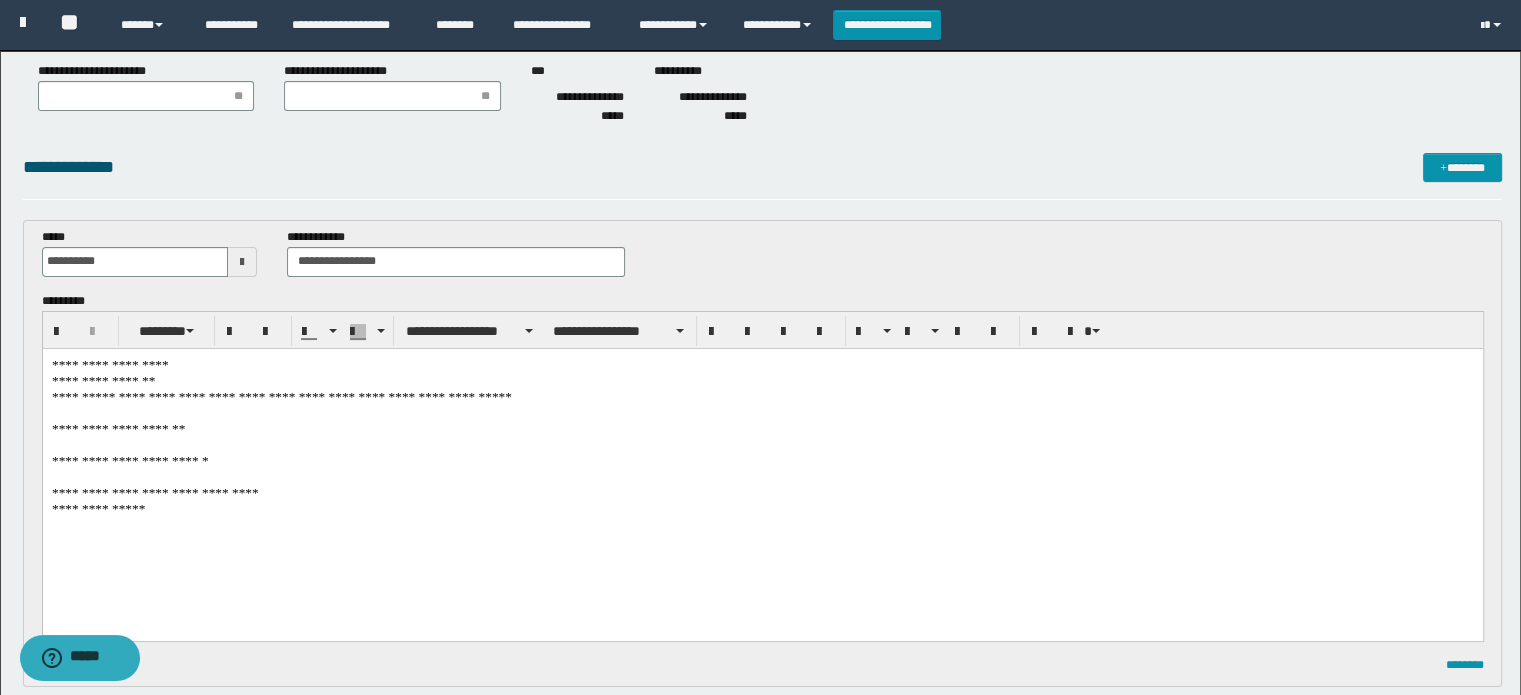 click on "[FIRST] [LAST] [MIDDLE] [SUFFIX] [ADDRESS] [CITY] [STATE] [POSTAL_CODE] [COUNTRY]" at bounding box center [762, 469] 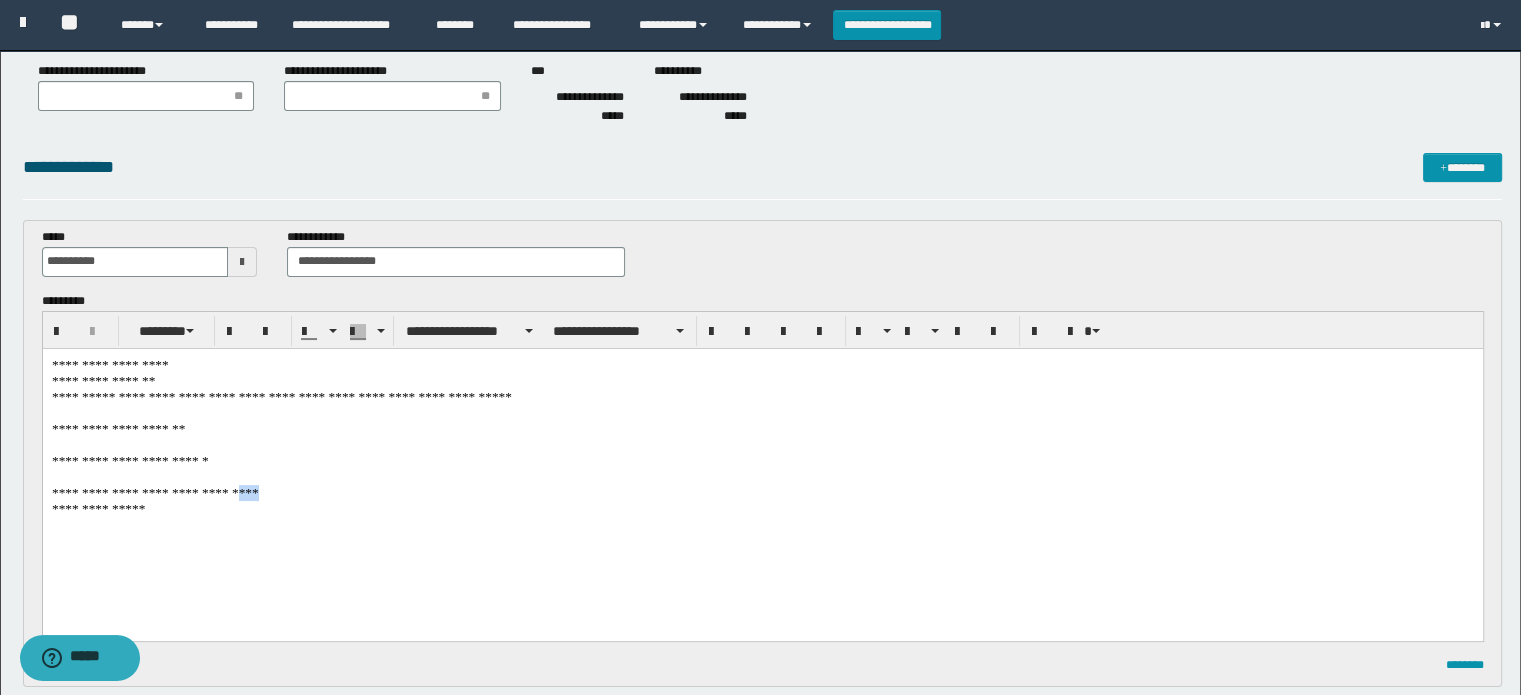 click on "[FIRST] [LAST] [MIDDLE] [SUFFIX] [ADDRESS] [CITY] [STATE] [POSTAL_CODE] [COUNTRY]" at bounding box center [762, 469] 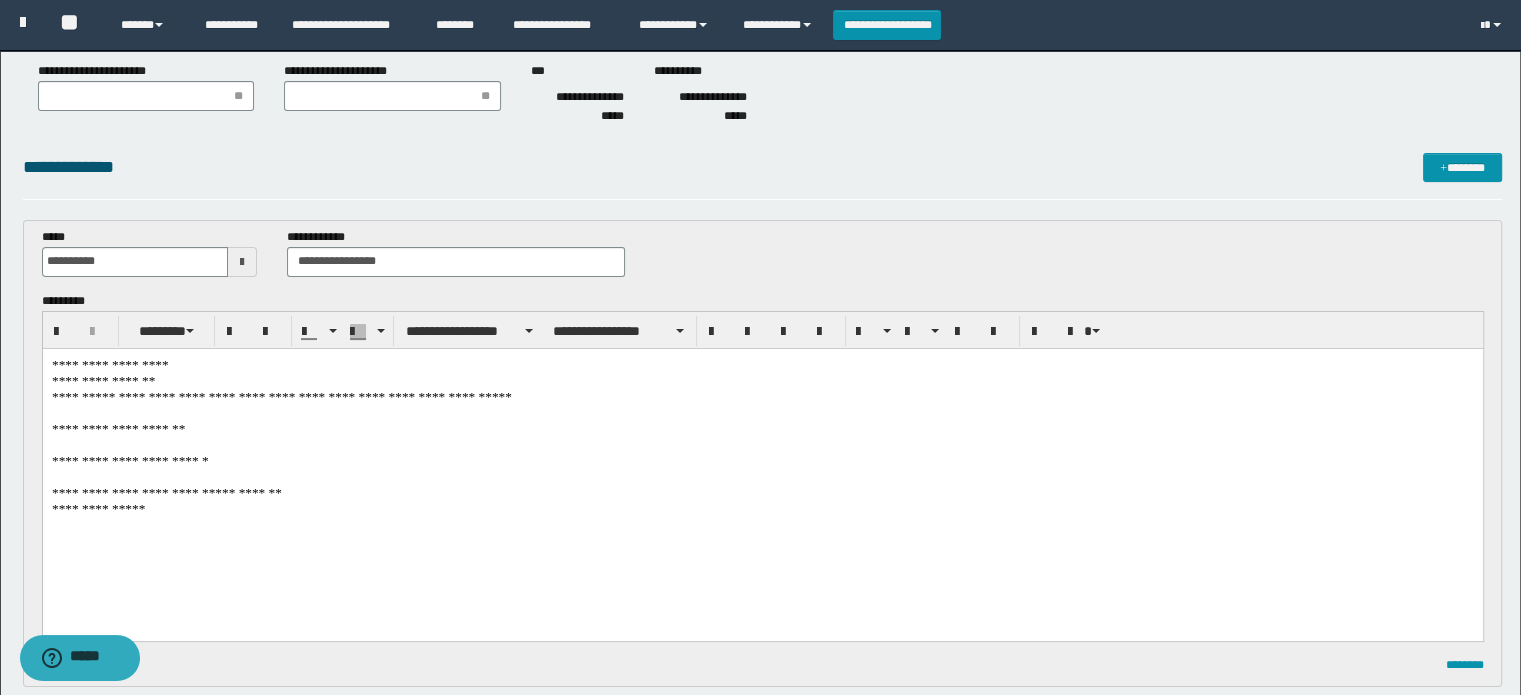 click on "[FIRST] [LAST] [MIDDLE] [SUFFIX] [ADDRESS] [CITY] [STATE] [POSTAL_CODE] [COUNTRY] [PHONE]" at bounding box center [762, 469] 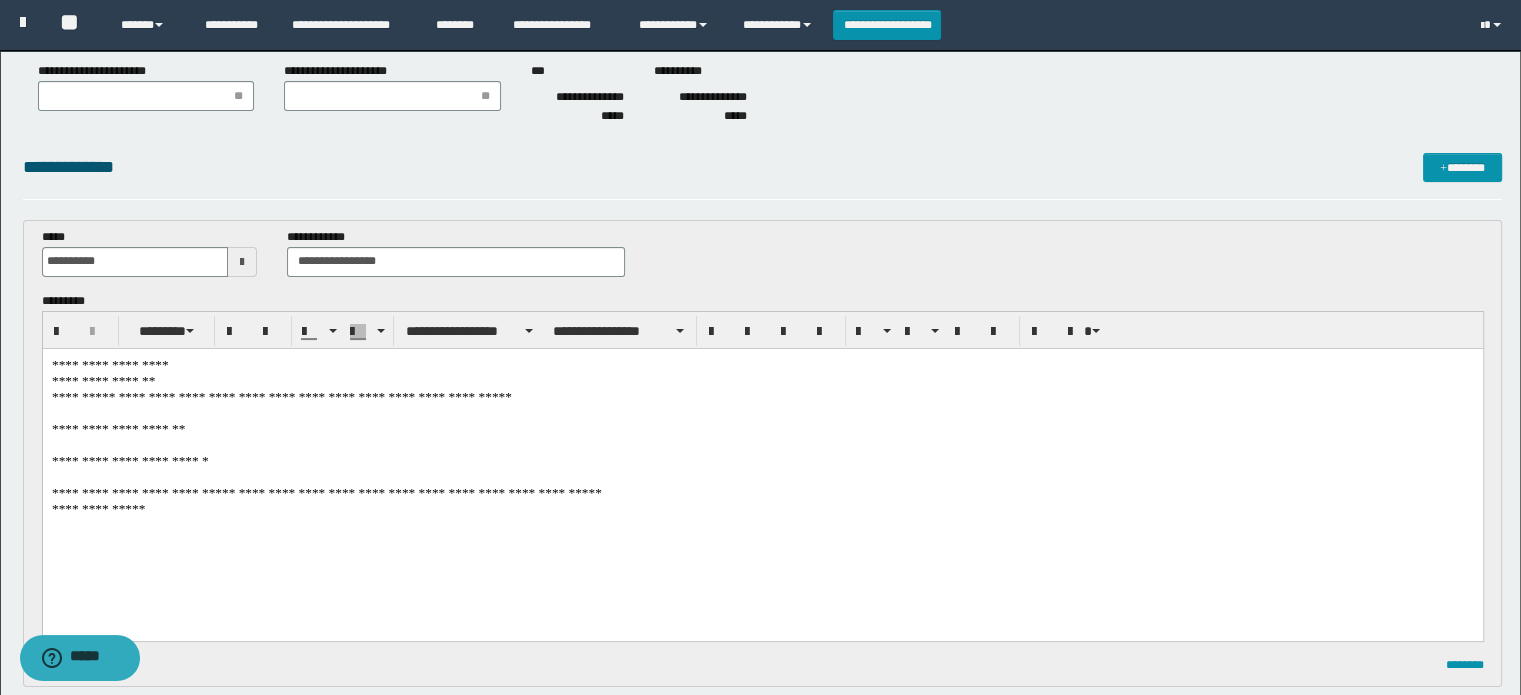 click on "[FIRST] [LAST] [MIDDLE] [SUFFIX] [ADDRESS] [CITY] [STATE] [POSTAL_CODE] [COUNTRY] [PHONE]" at bounding box center [762, 469] 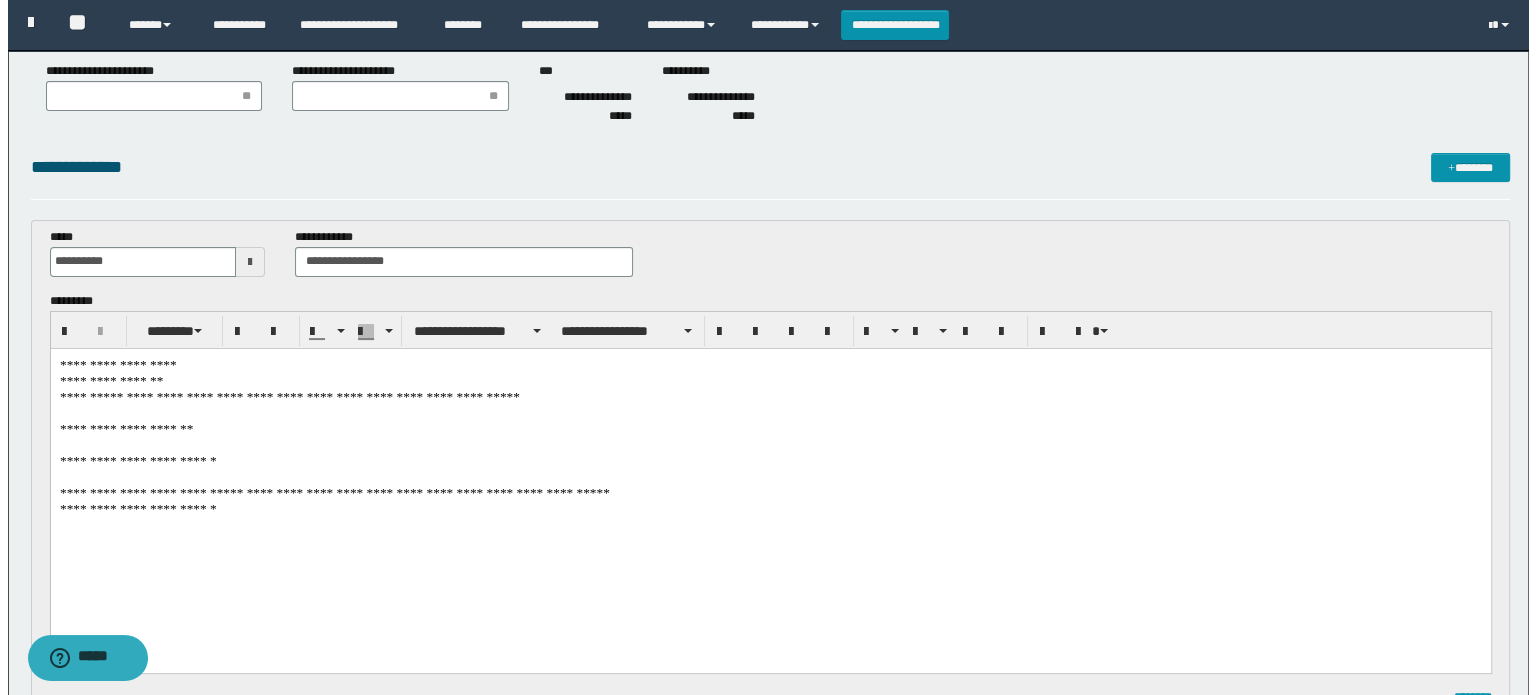 scroll, scrollTop: 0, scrollLeft: 0, axis: both 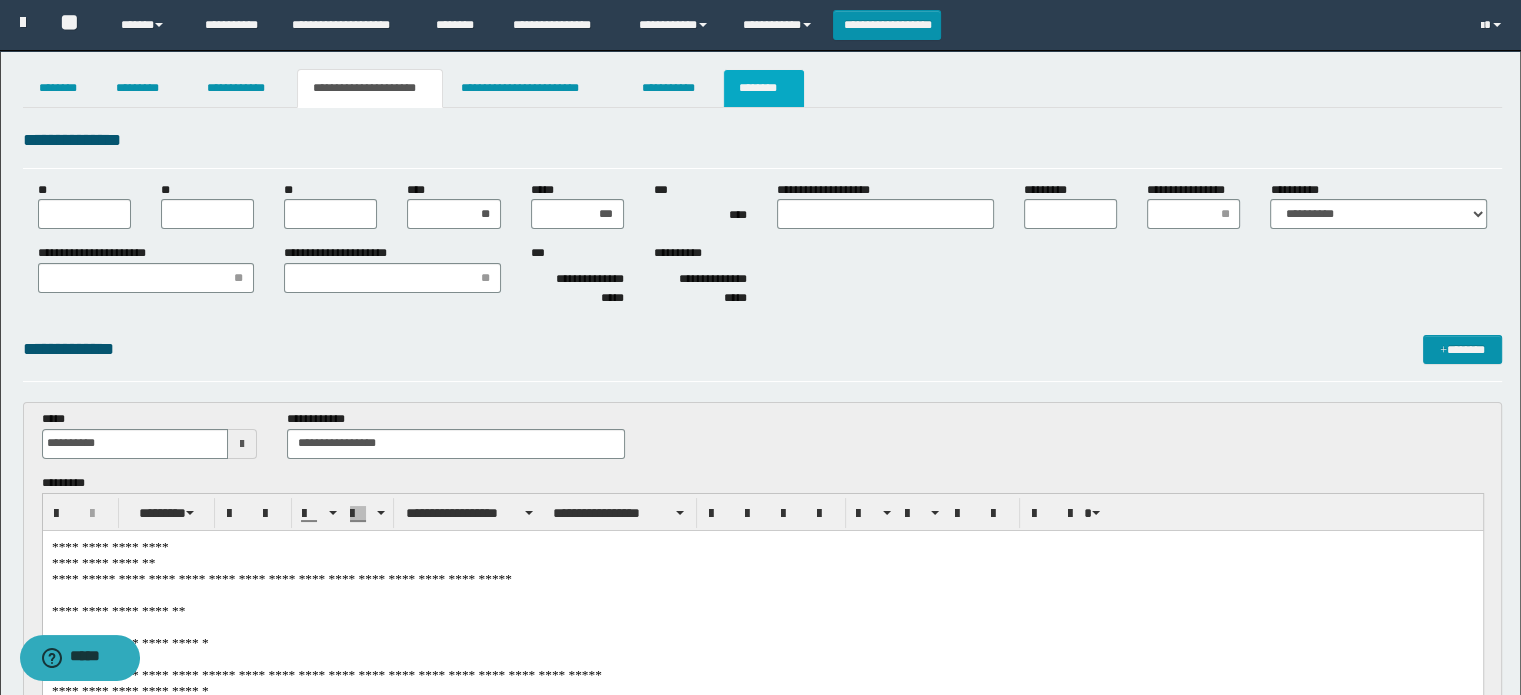 click on "********" at bounding box center [764, 88] 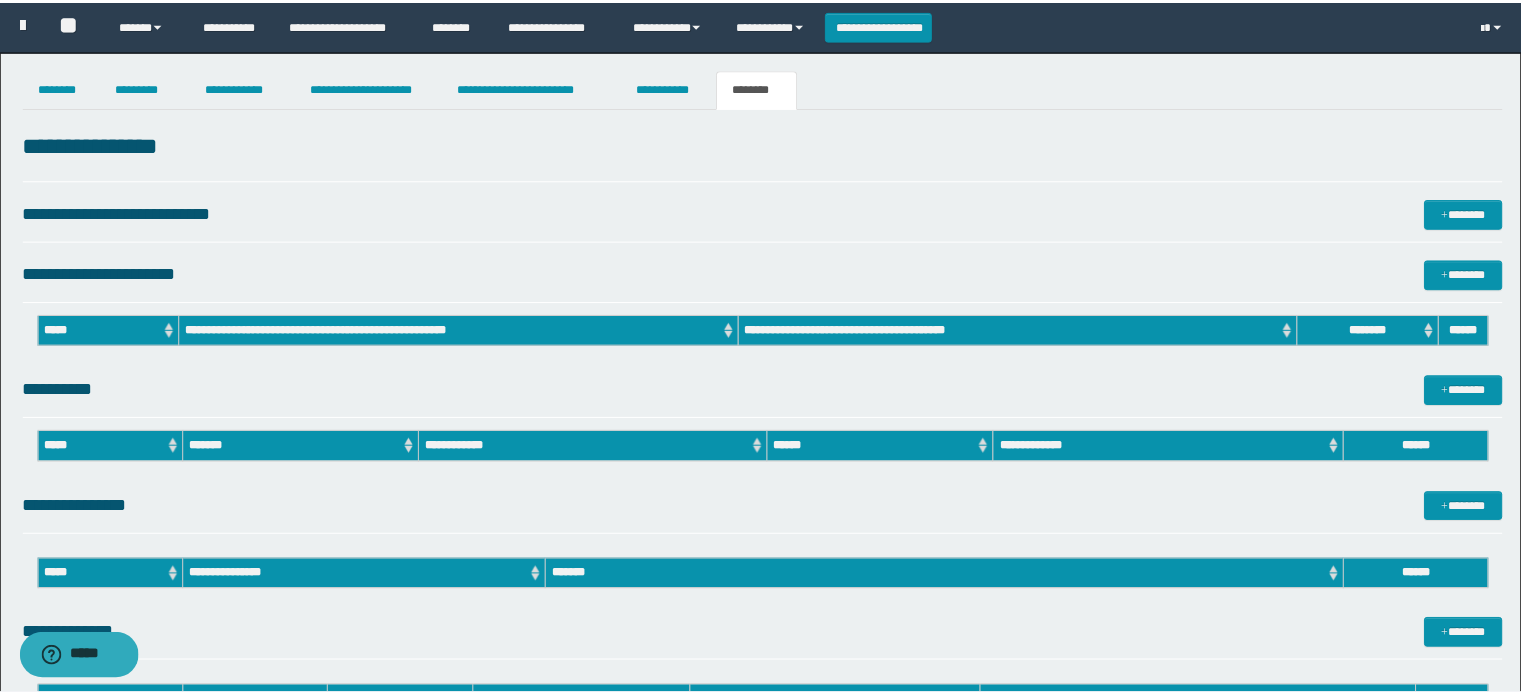 scroll, scrollTop: 0, scrollLeft: 0, axis: both 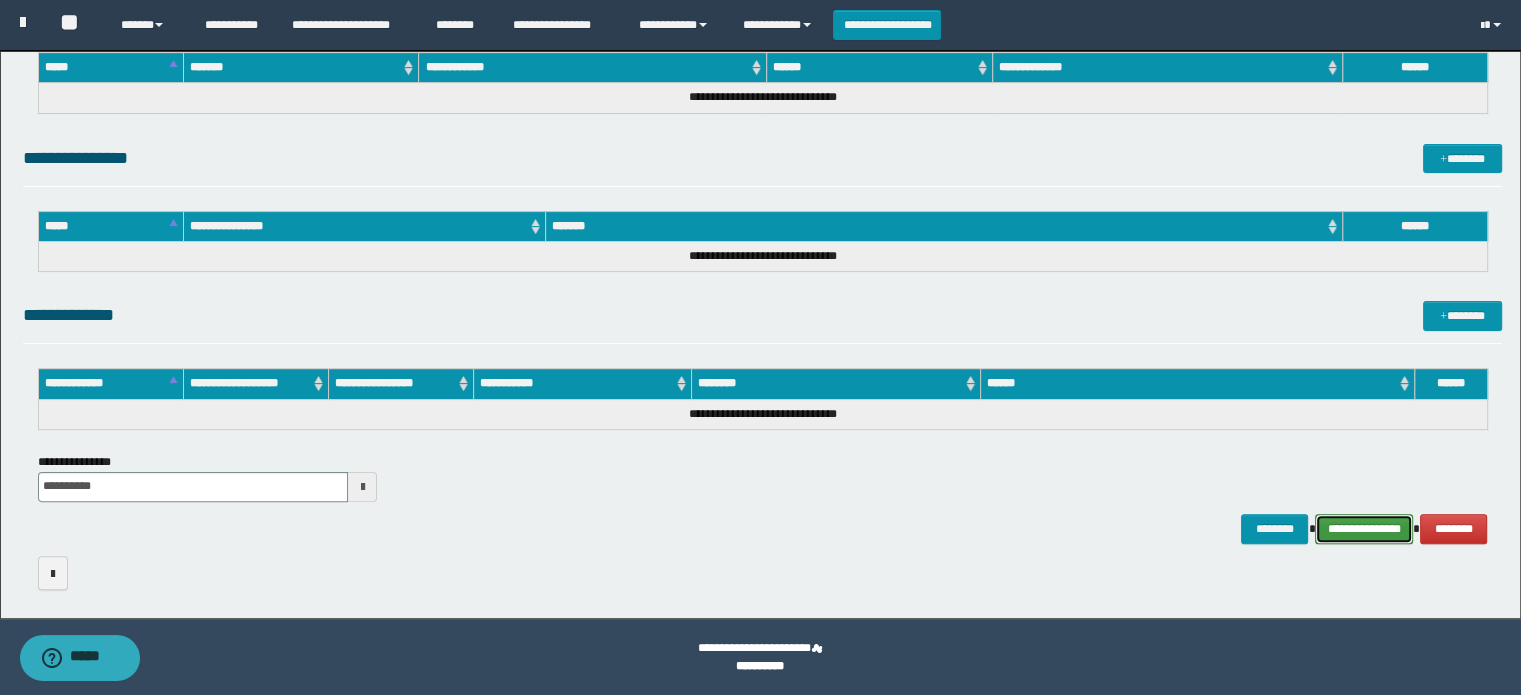 click on "**********" at bounding box center (1364, 529) 